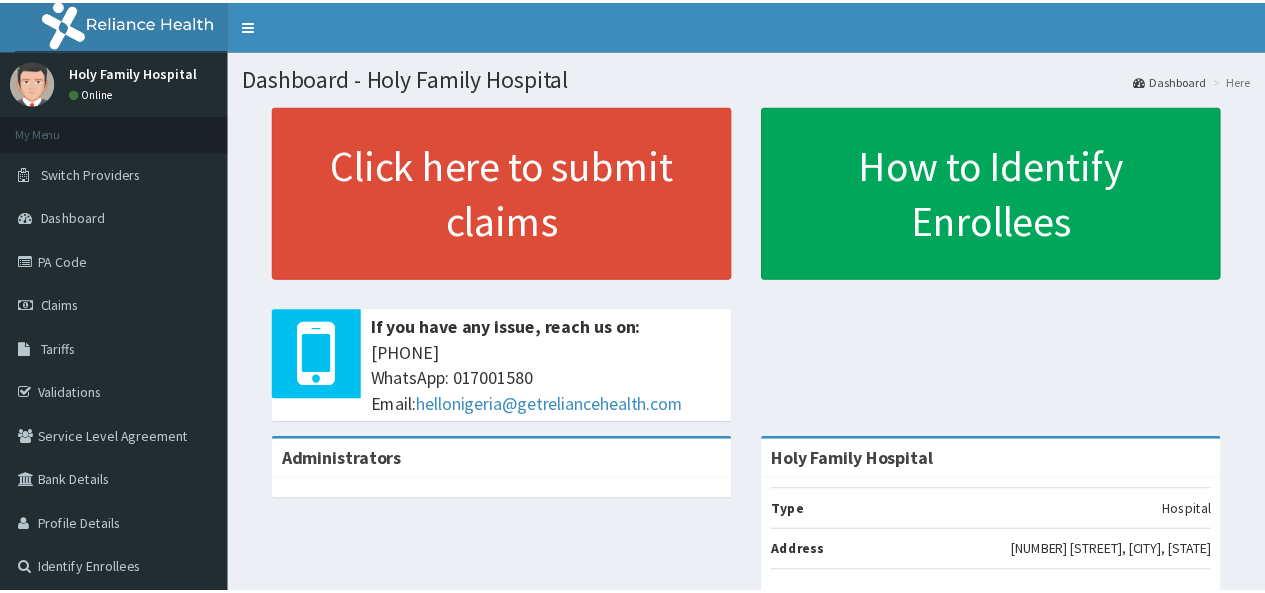 scroll, scrollTop: 0, scrollLeft: 0, axis: both 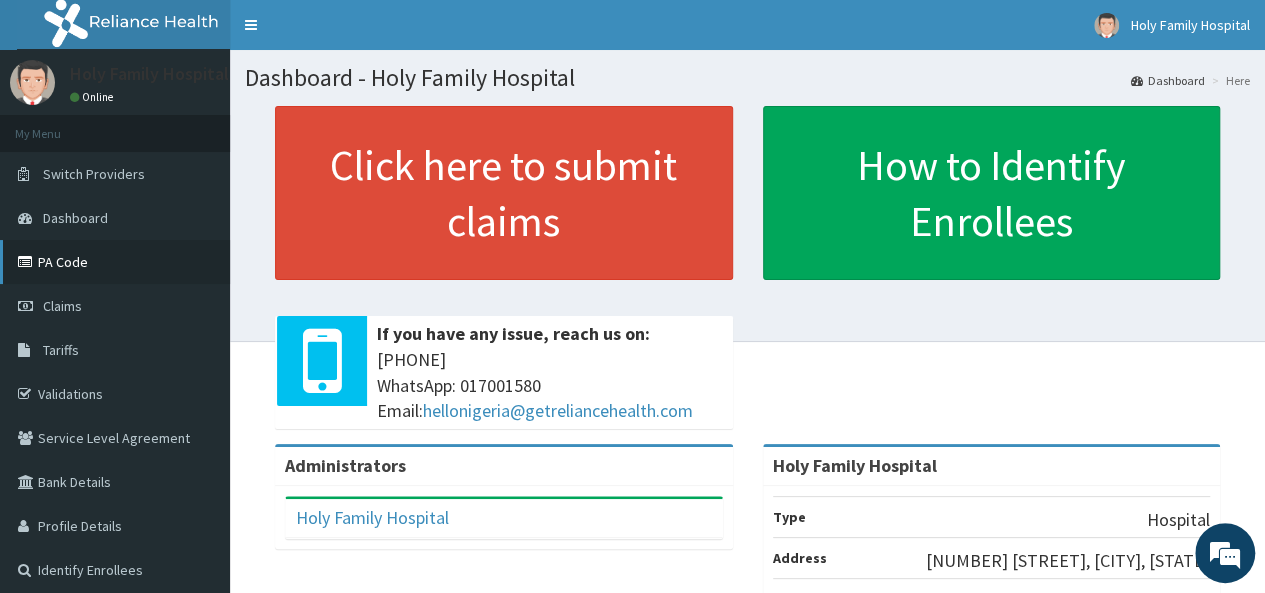 click on "PA Code" at bounding box center [115, 262] 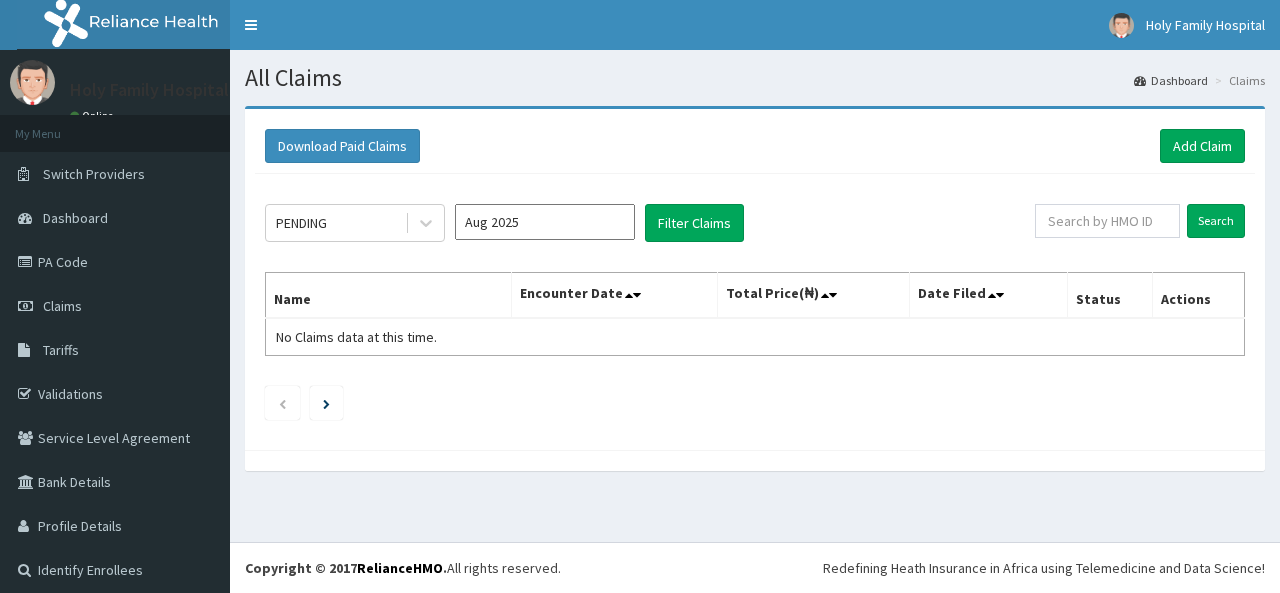 scroll, scrollTop: 0, scrollLeft: 0, axis: both 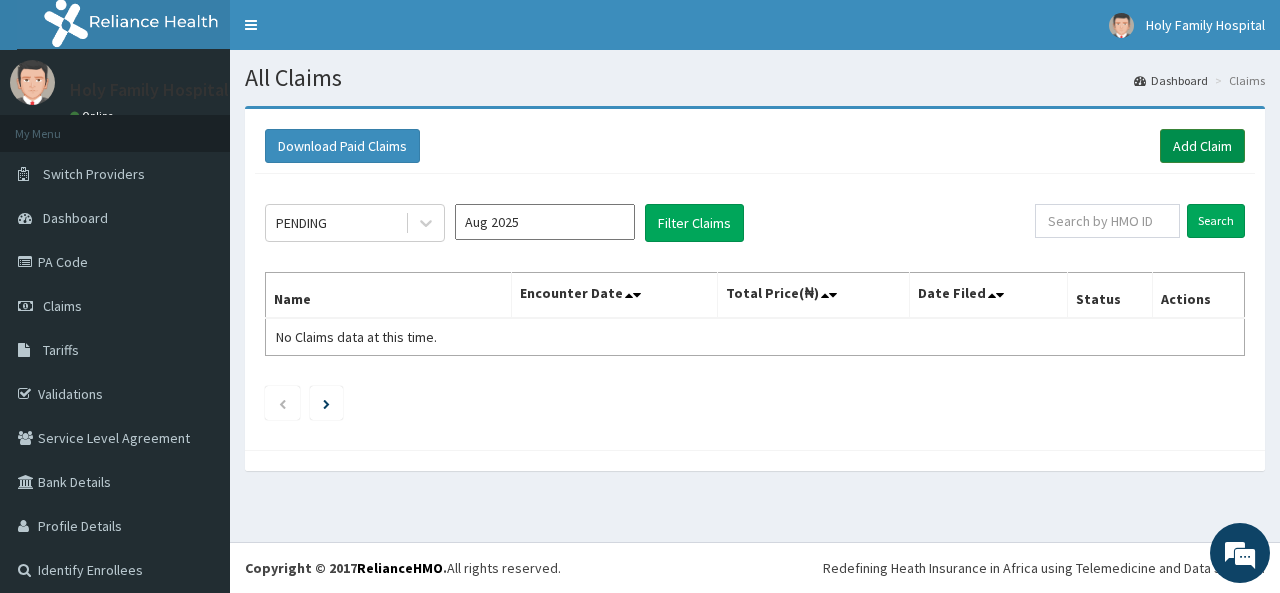 click on "Add Claim" at bounding box center (1202, 146) 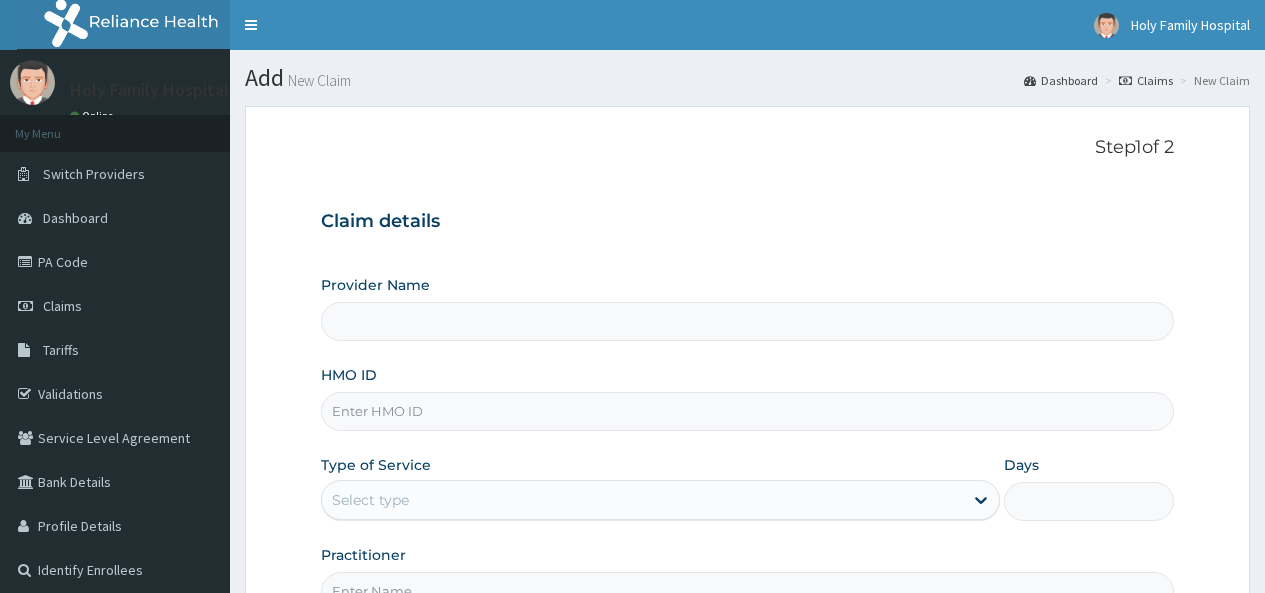type on "Holy Family Hospital" 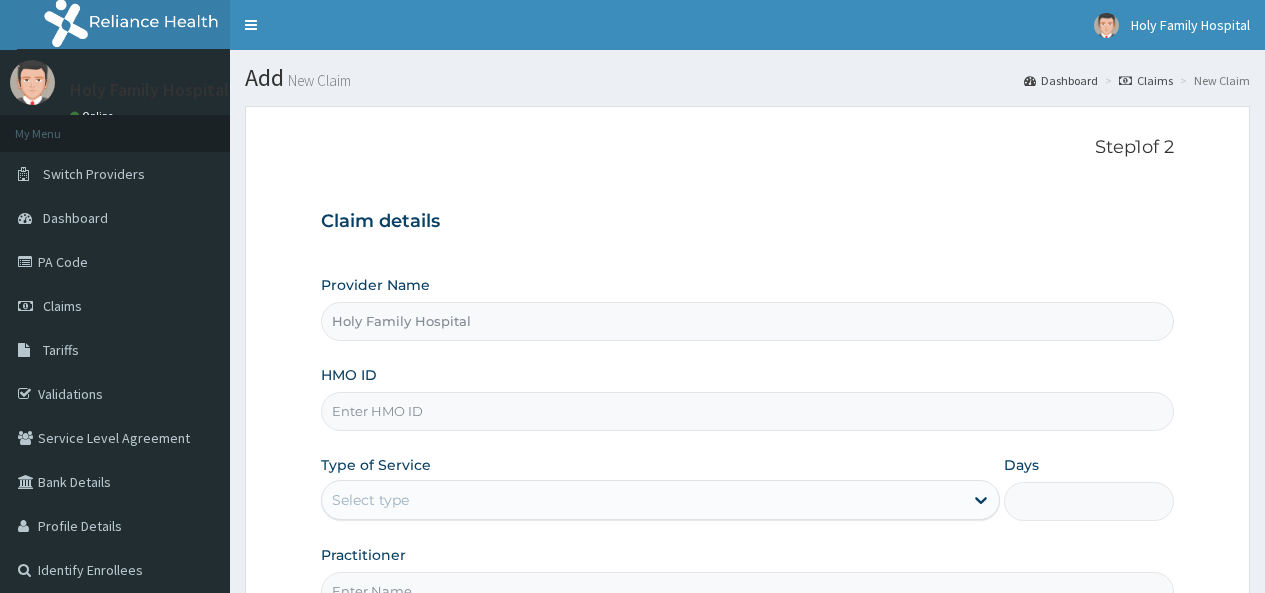 scroll, scrollTop: 0, scrollLeft: 0, axis: both 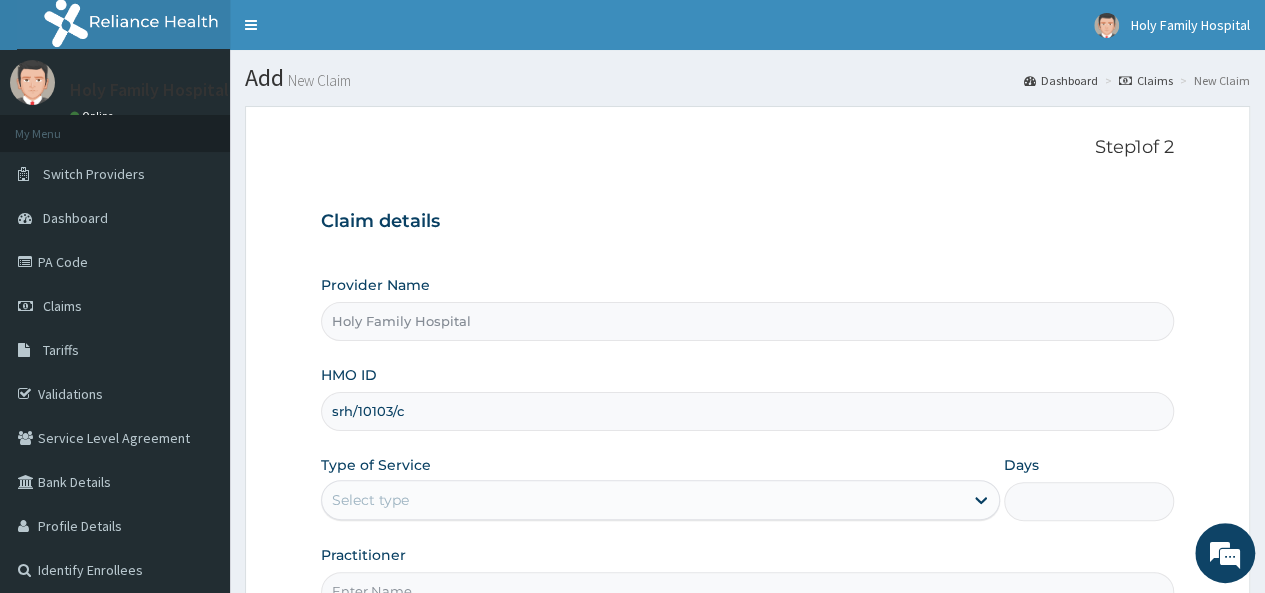 type on "srh/10103/c" 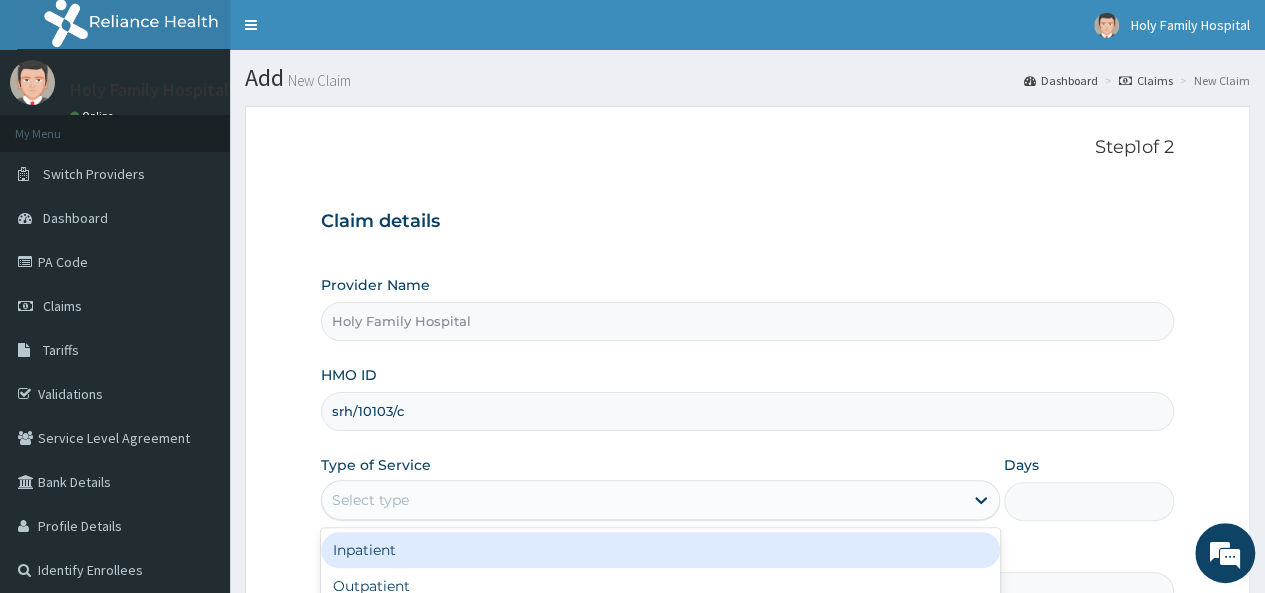 click on "Select type" at bounding box center [642, 500] 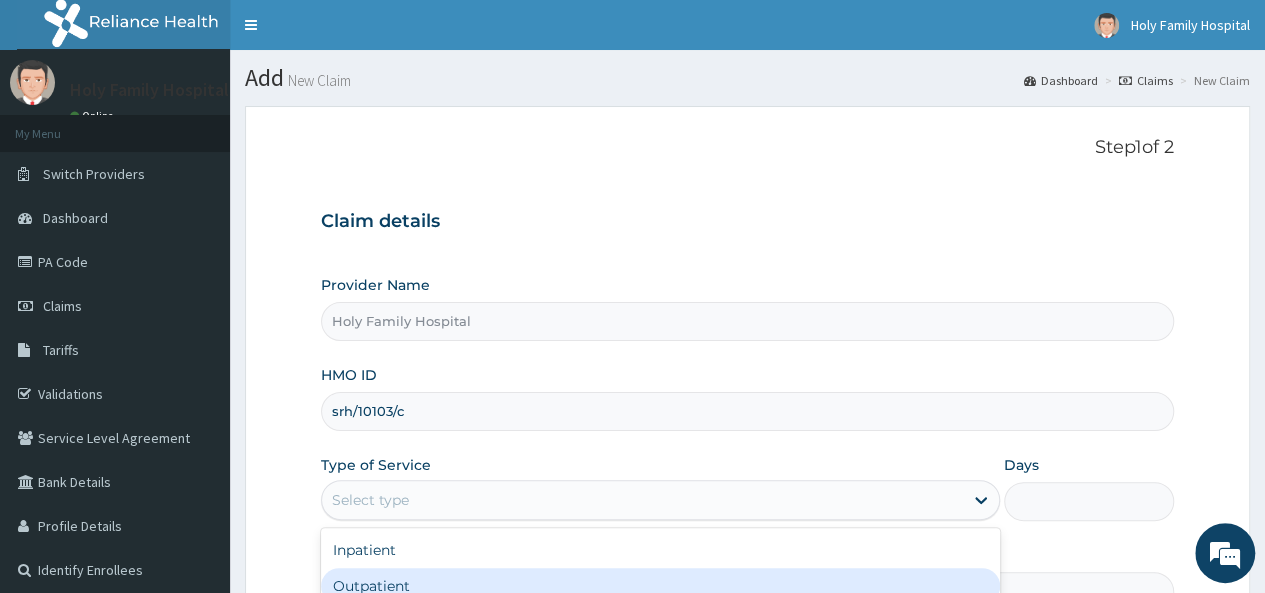 click on "Outpatient" at bounding box center [660, 586] 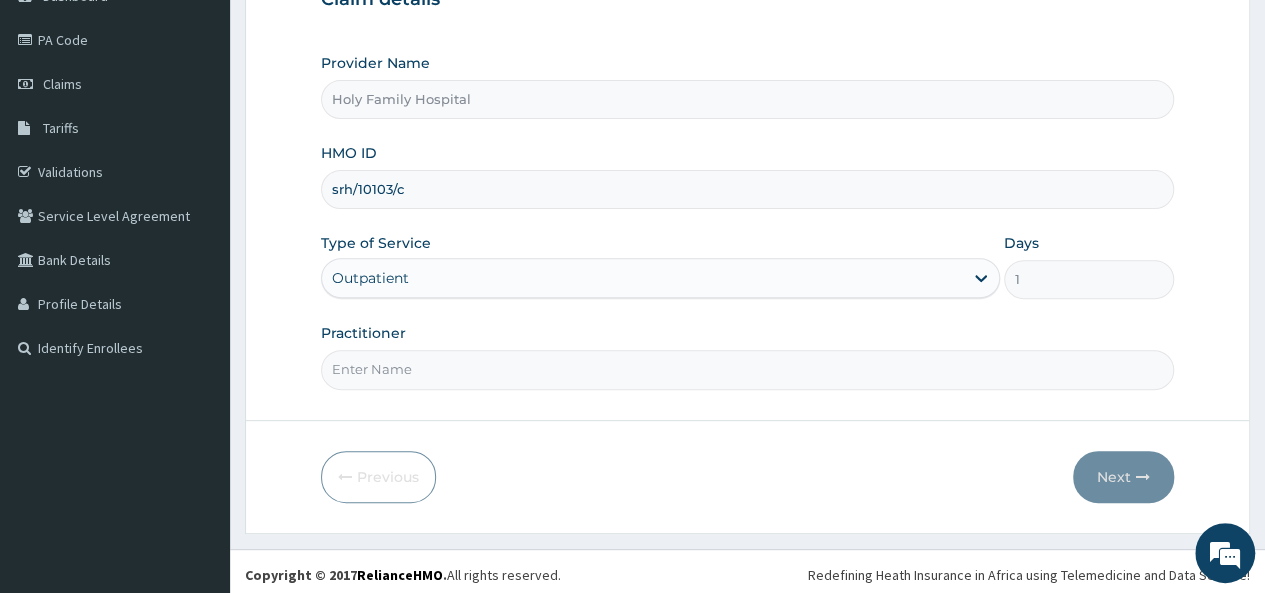 scroll, scrollTop: 224, scrollLeft: 0, axis: vertical 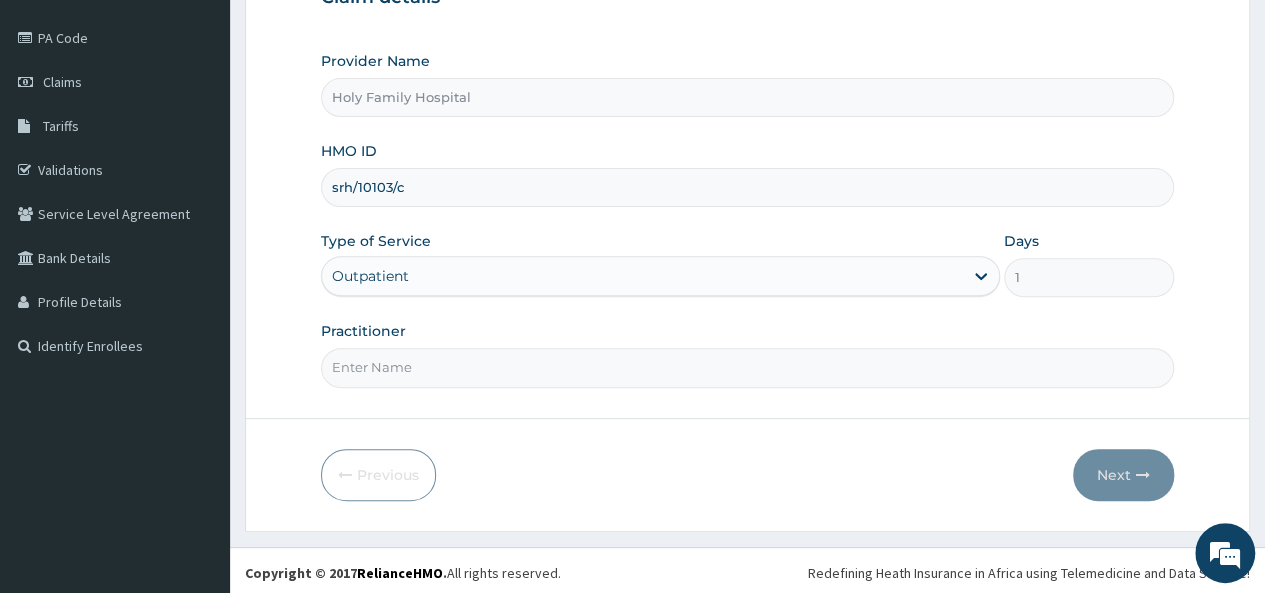 click on "Practitioner" at bounding box center [747, 367] 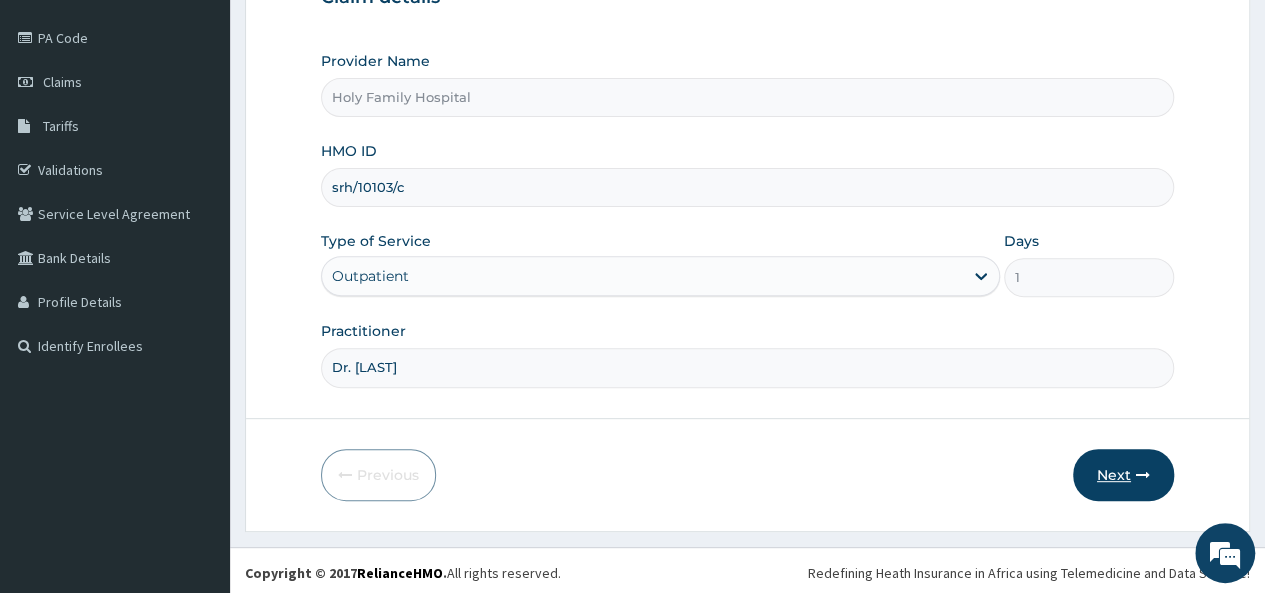 type on "Dr. Akor" 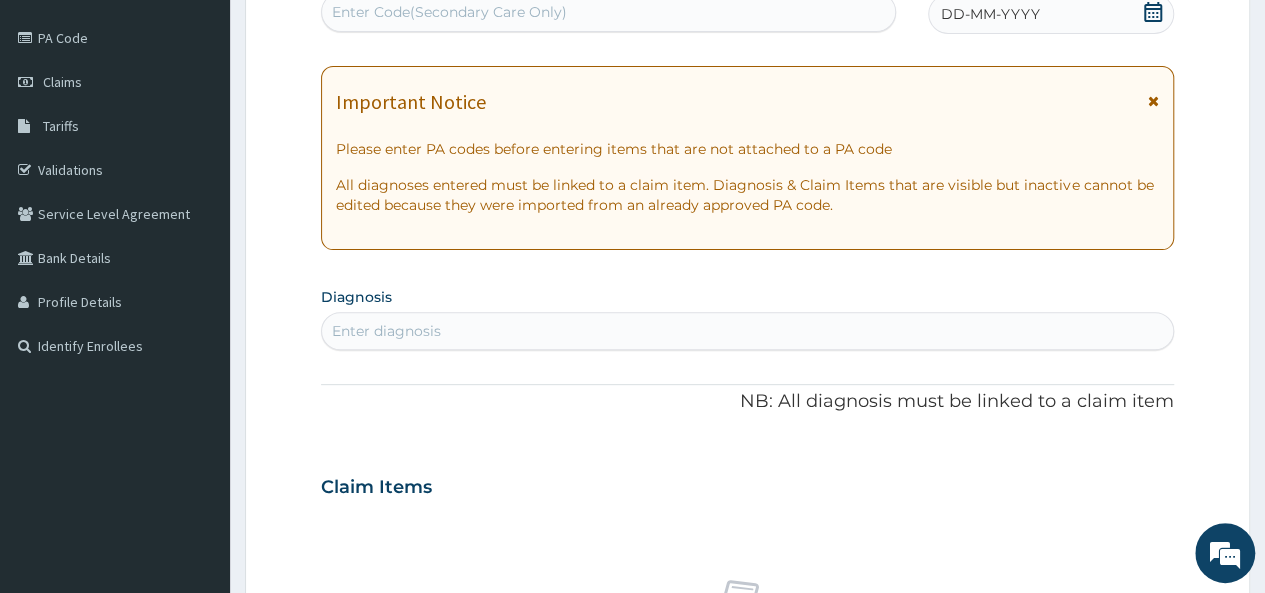 click on "Enter Code(Secondary Care Only)" at bounding box center [449, 12] 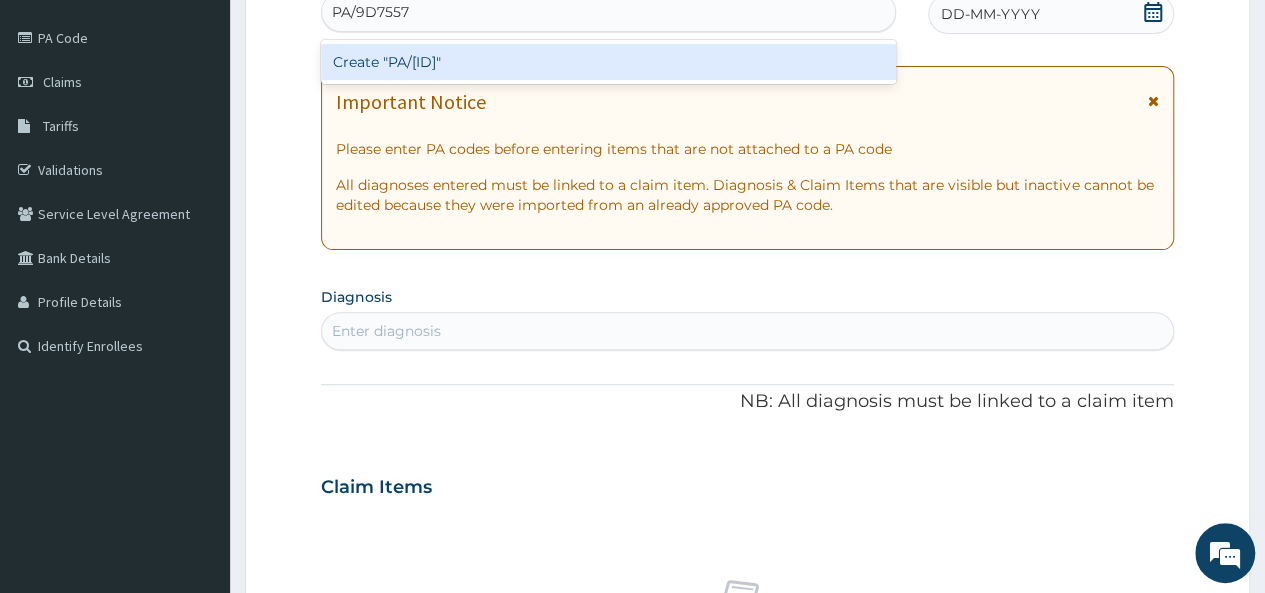 click on "Create "PA/9D7557"" at bounding box center [608, 62] 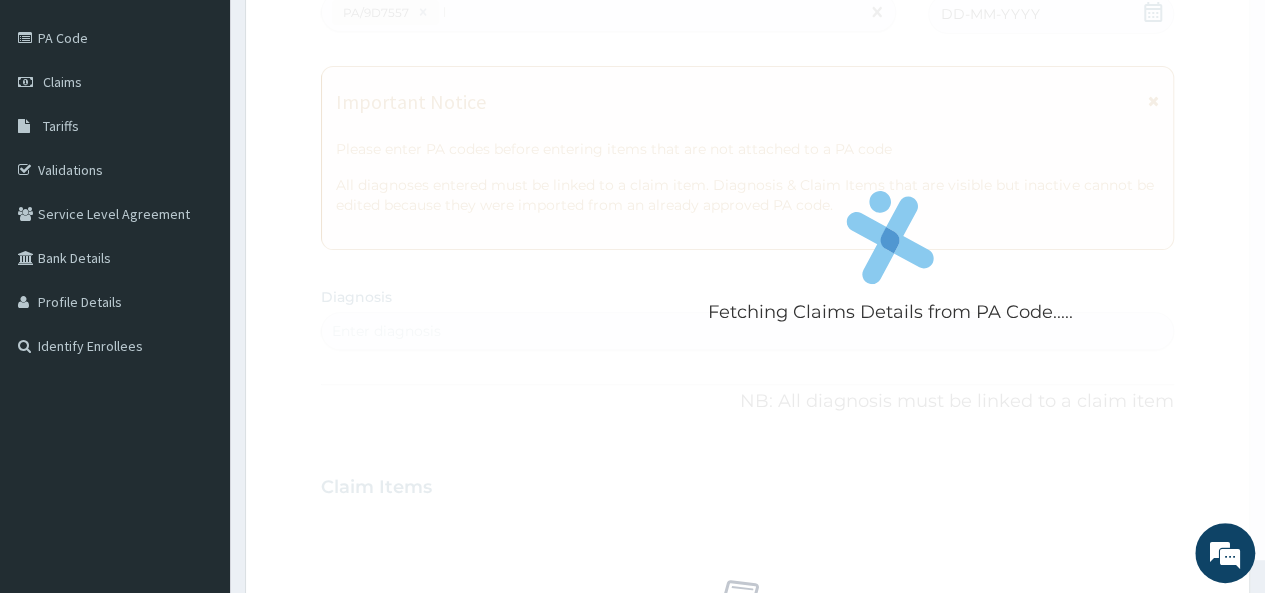 type 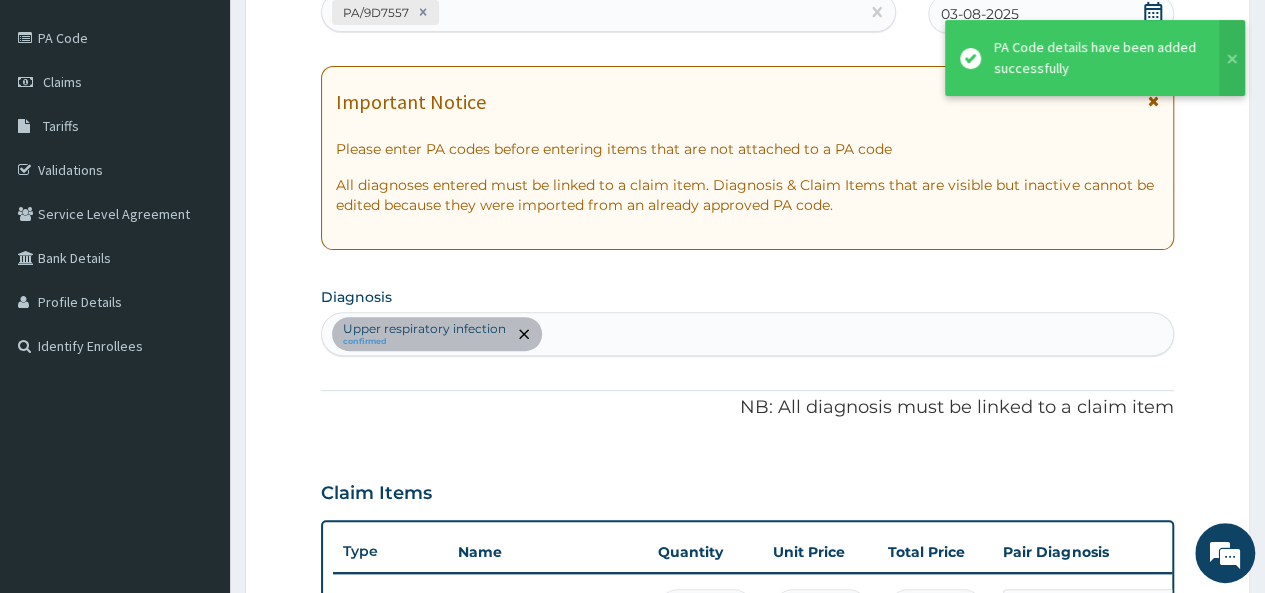 scroll, scrollTop: 256, scrollLeft: 0, axis: vertical 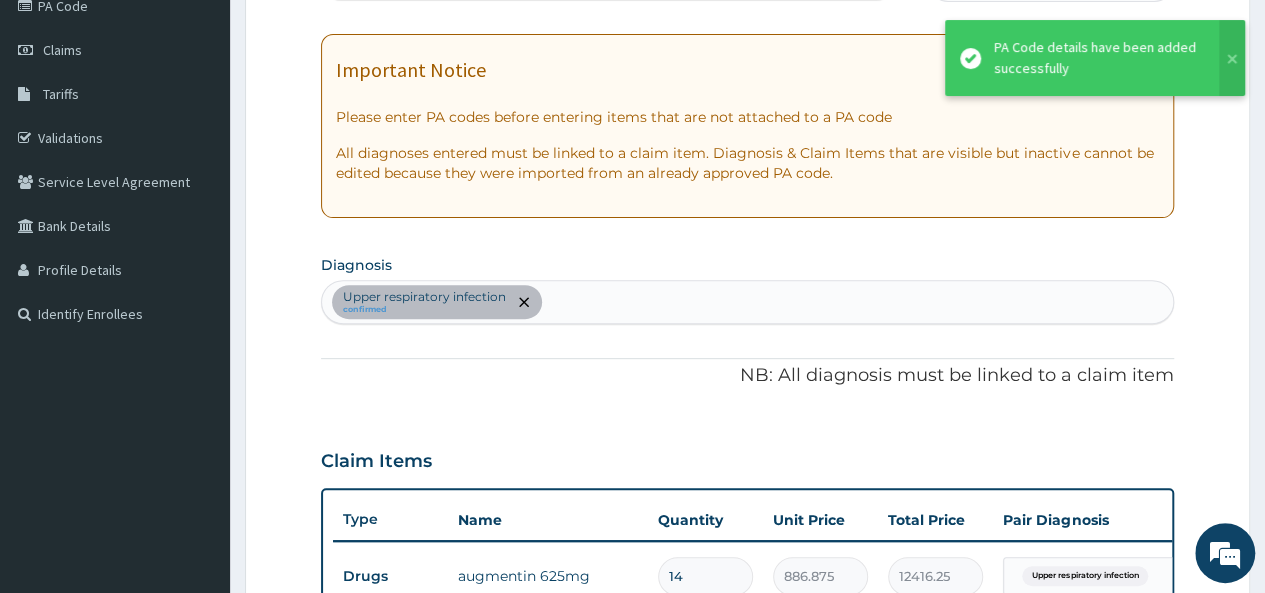 click on "Upper respiratory infection confirmed" at bounding box center [747, 302] 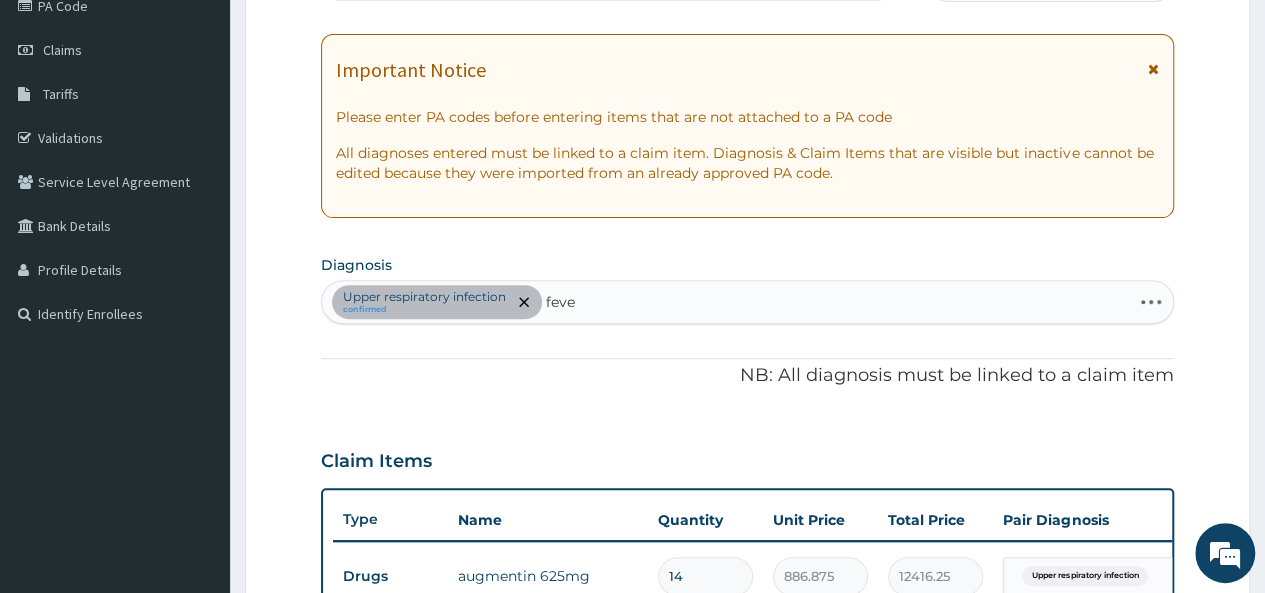 type on "fever" 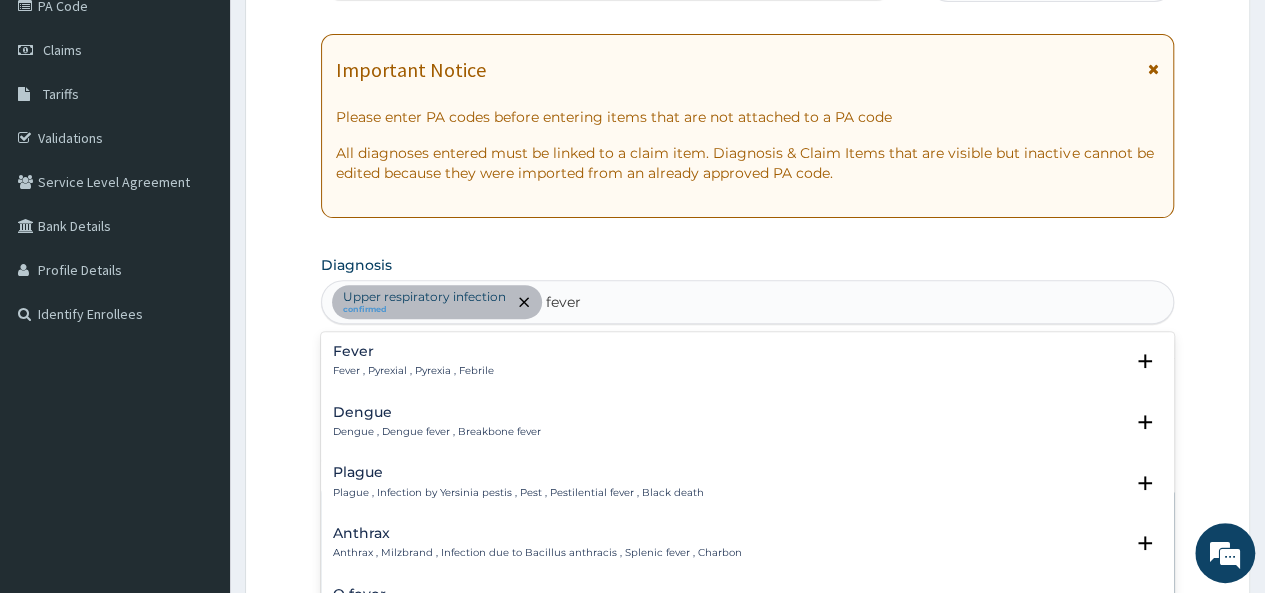 click on "Fever , Pyrexial , Pyrexia , Febrile" at bounding box center [413, 371] 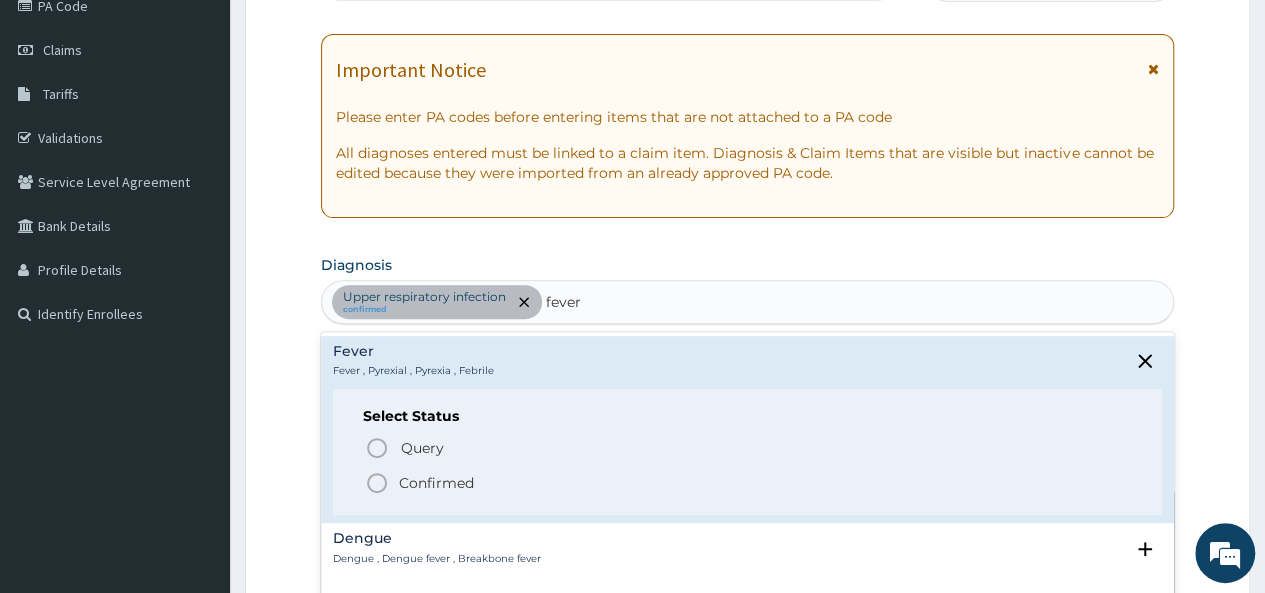 click 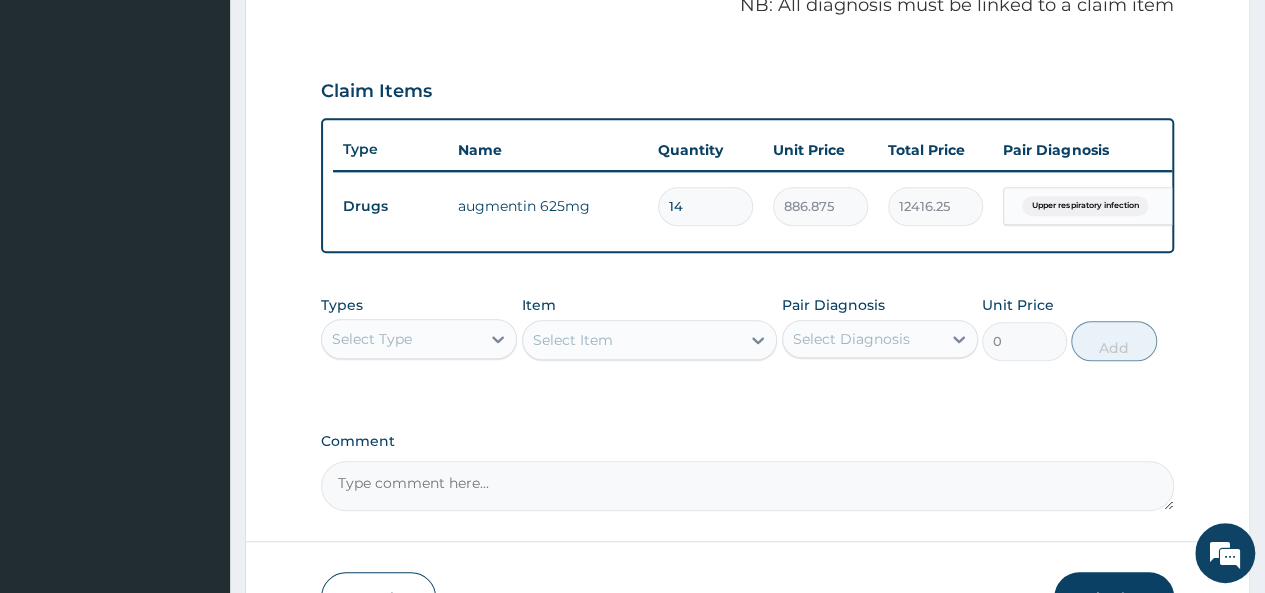 scroll, scrollTop: 649, scrollLeft: 0, axis: vertical 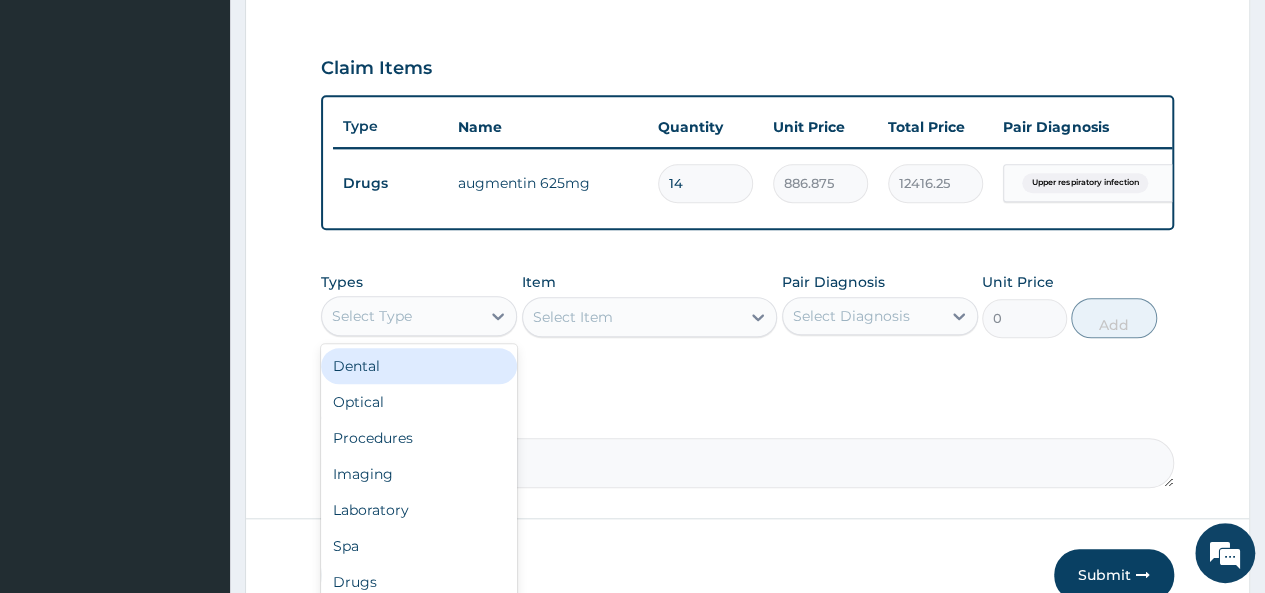 click on "Select Type" at bounding box center (372, 316) 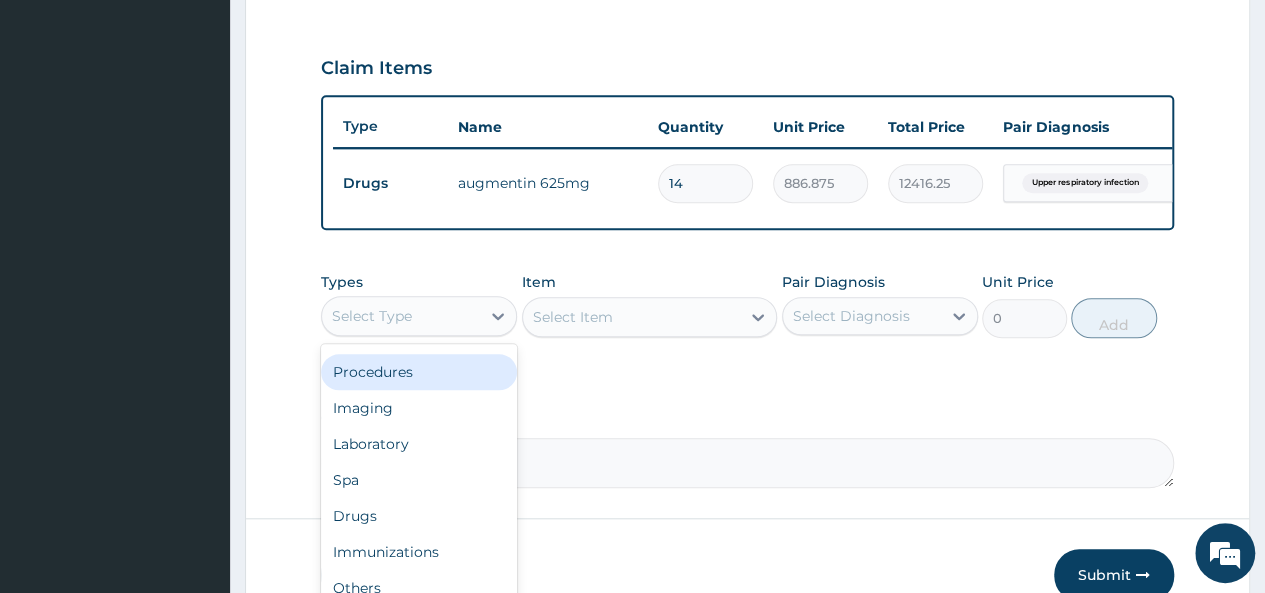 scroll, scrollTop: 68, scrollLeft: 0, axis: vertical 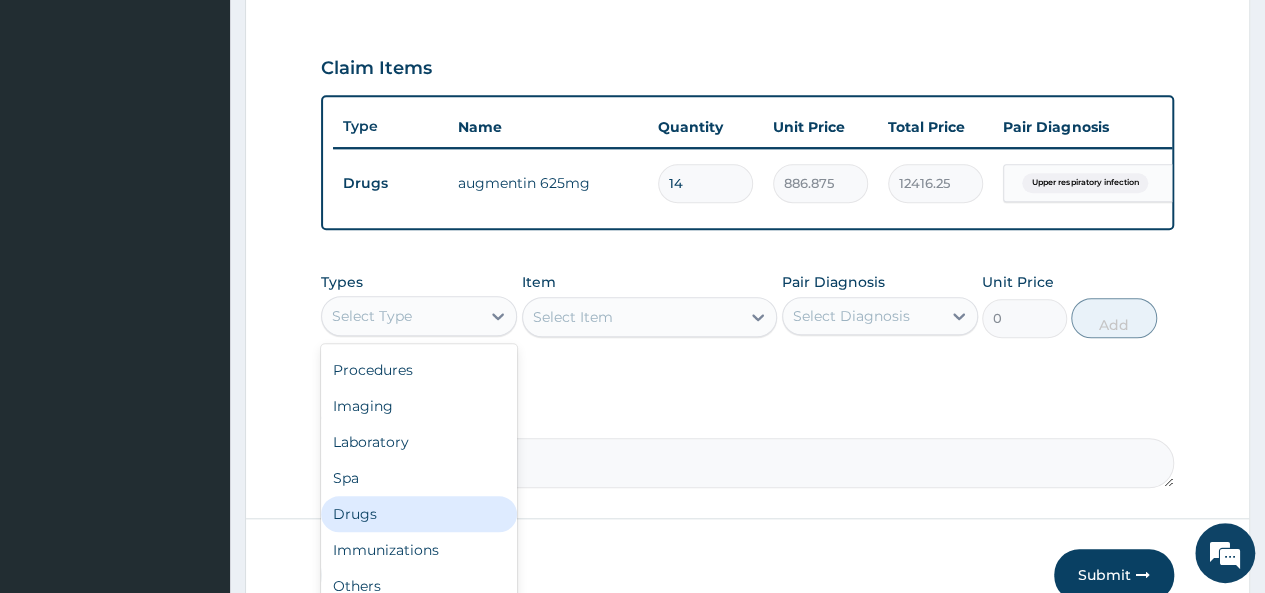 click on "Drugs" at bounding box center [419, 514] 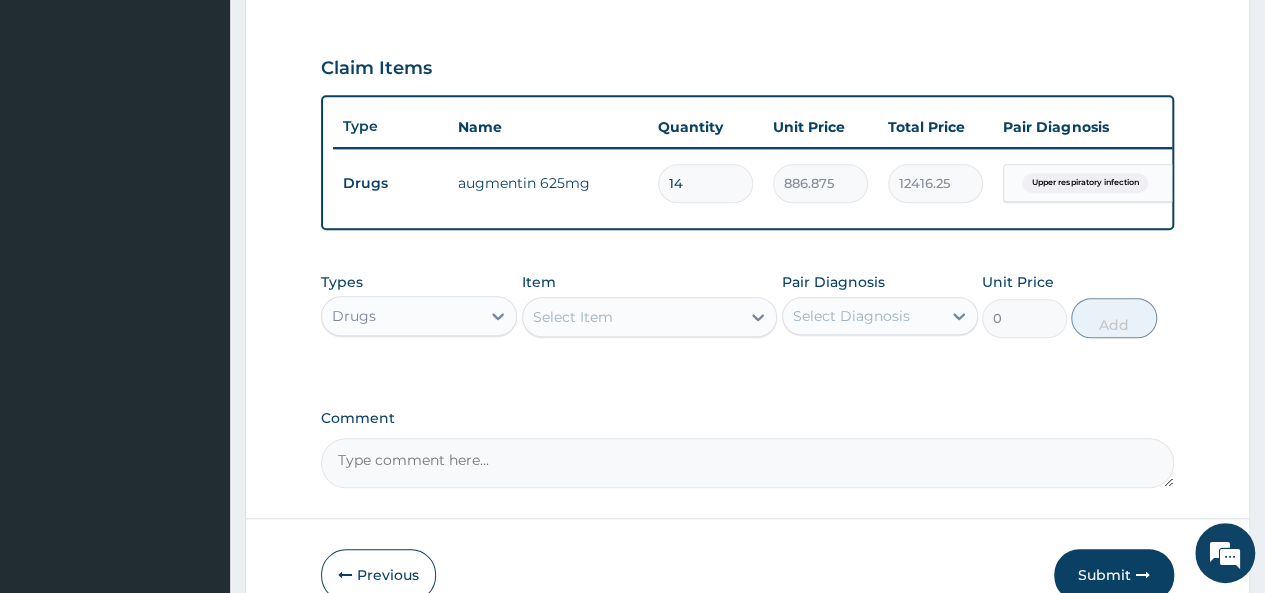 click on "Select Item" at bounding box center [632, 317] 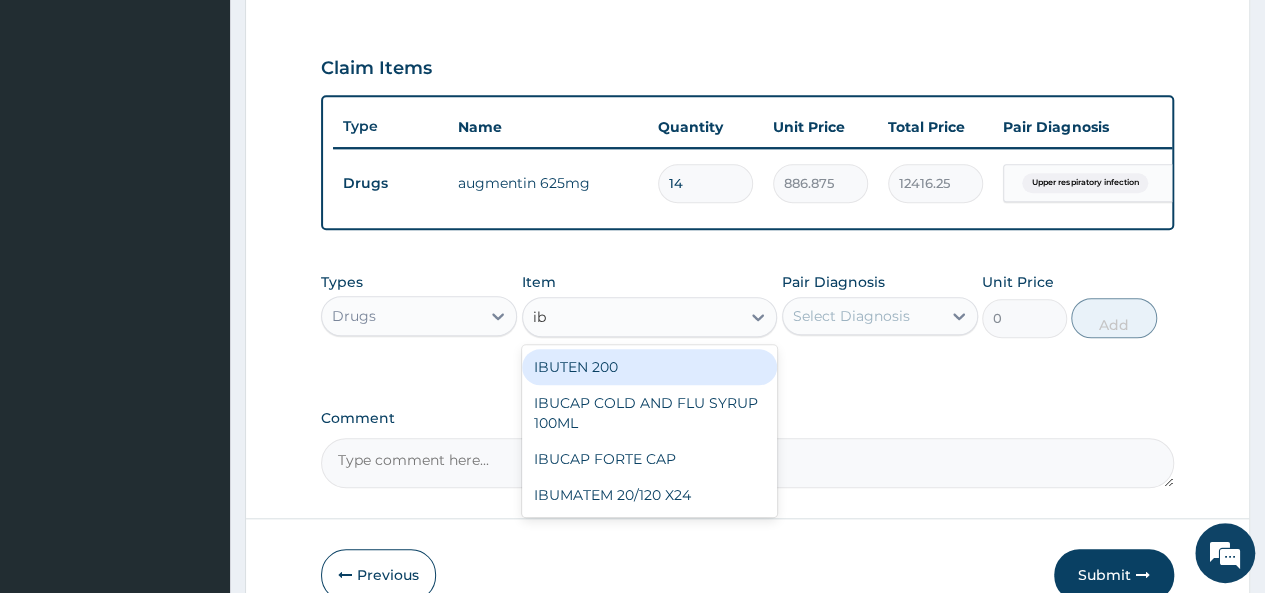 type on "i" 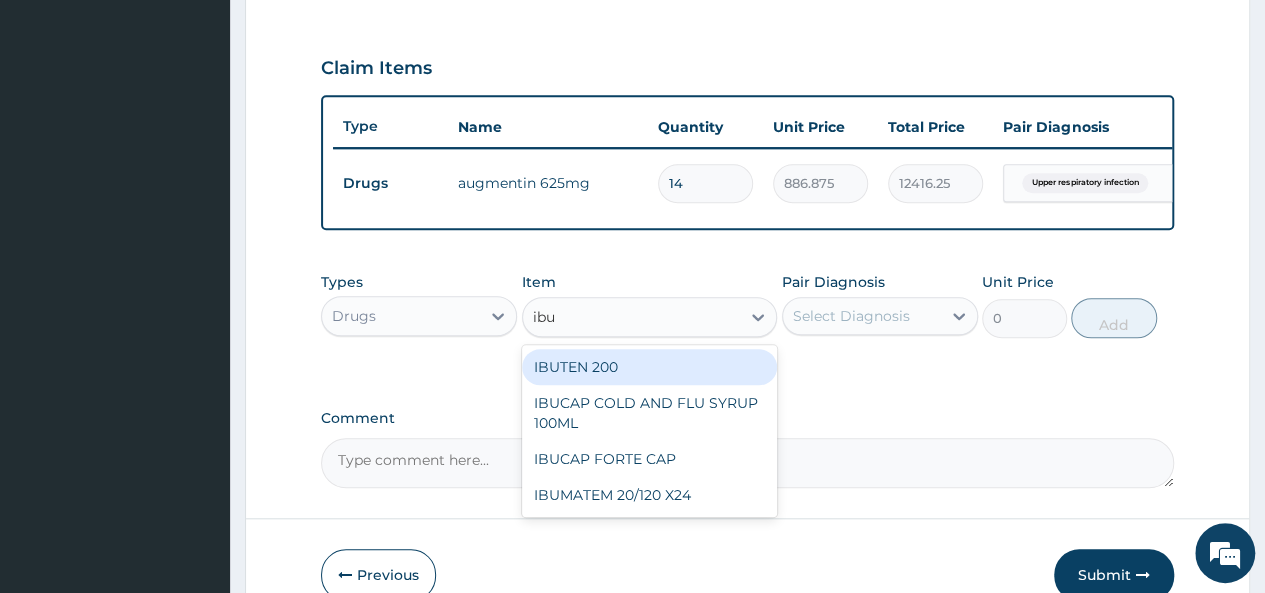 type on "ib" 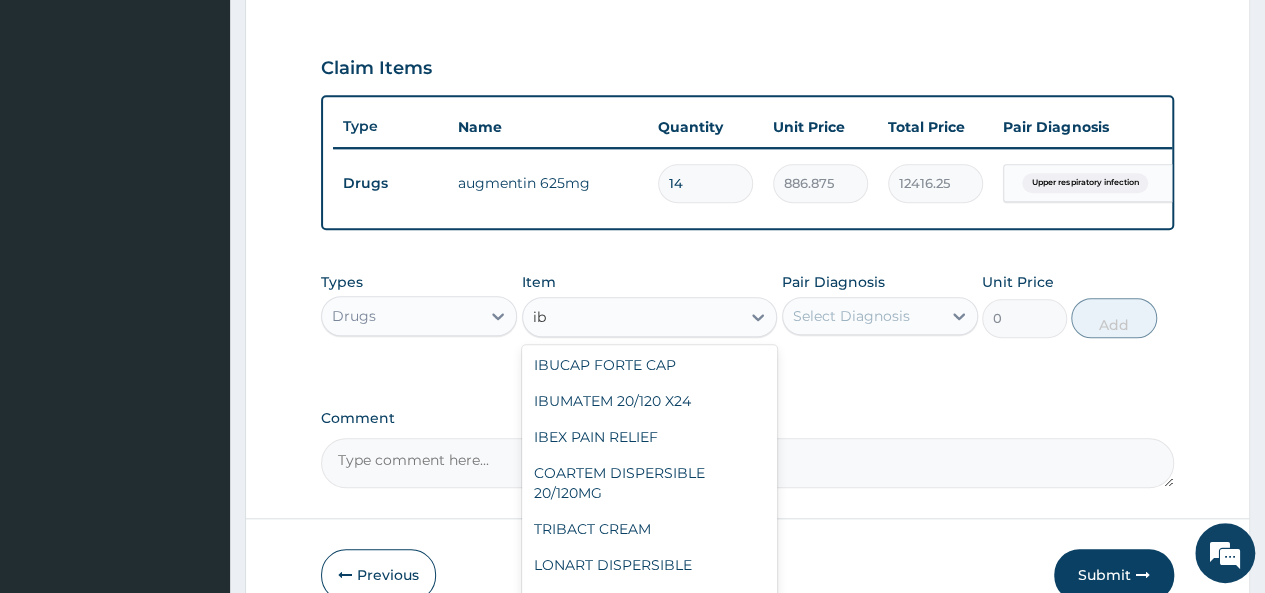 scroll, scrollTop: 256, scrollLeft: 0, axis: vertical 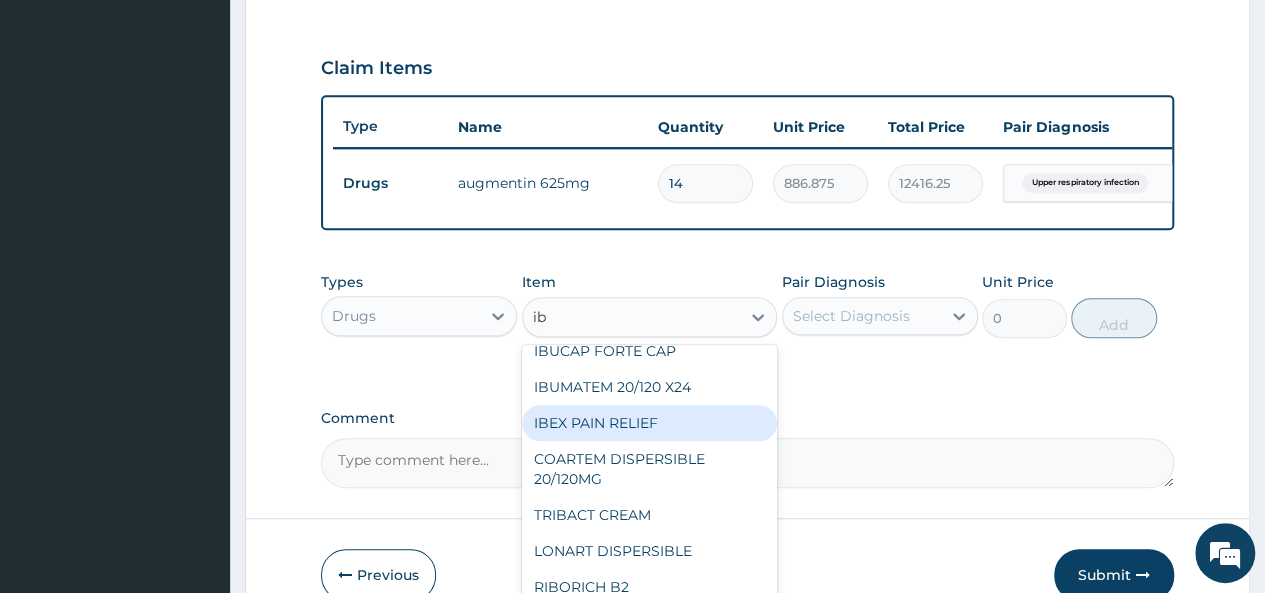 click on "IBEX PAIN RELIEF" at bounding box center [650, 423] 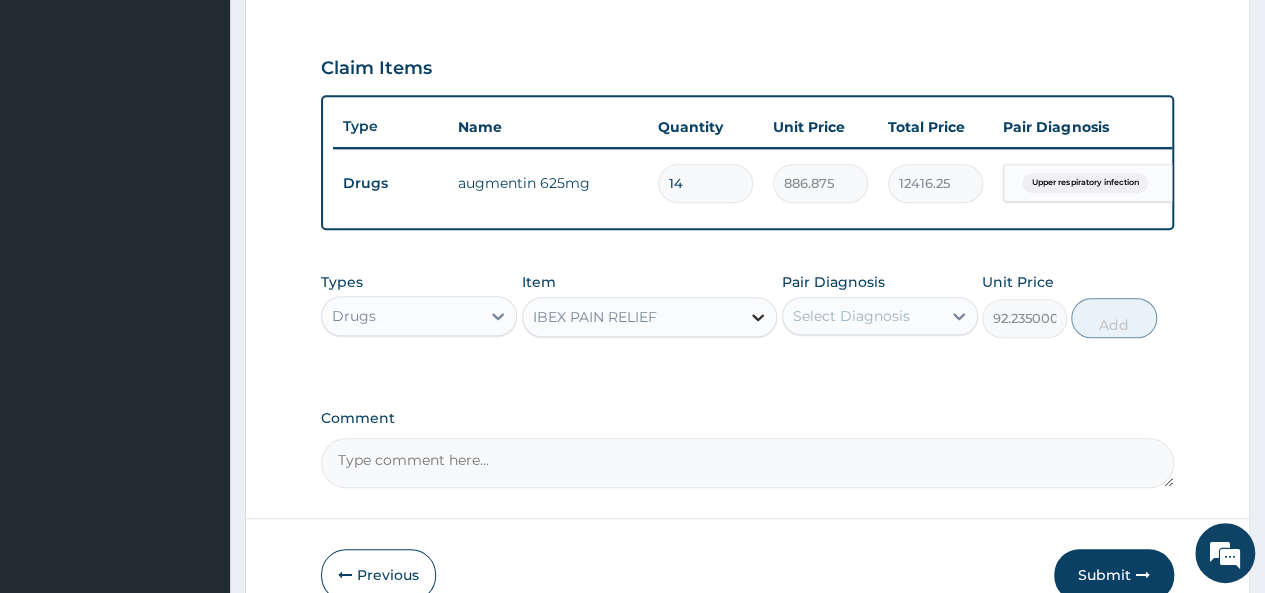 click 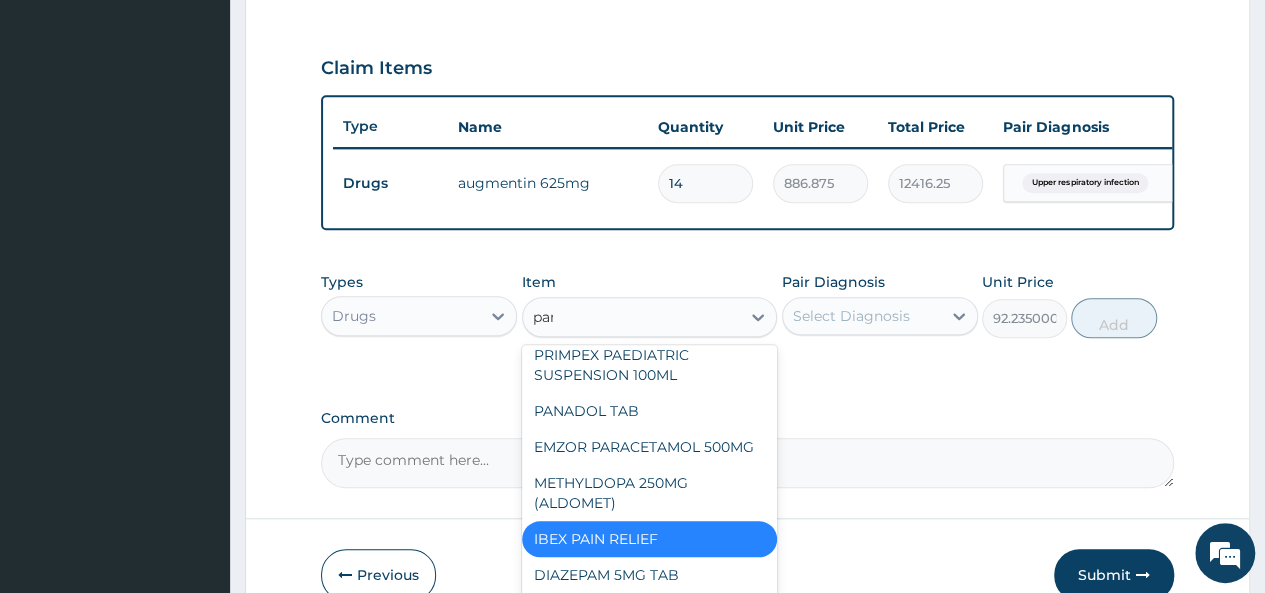 scroll, scrollTop: 0, scrollLeft: 0, axis: both 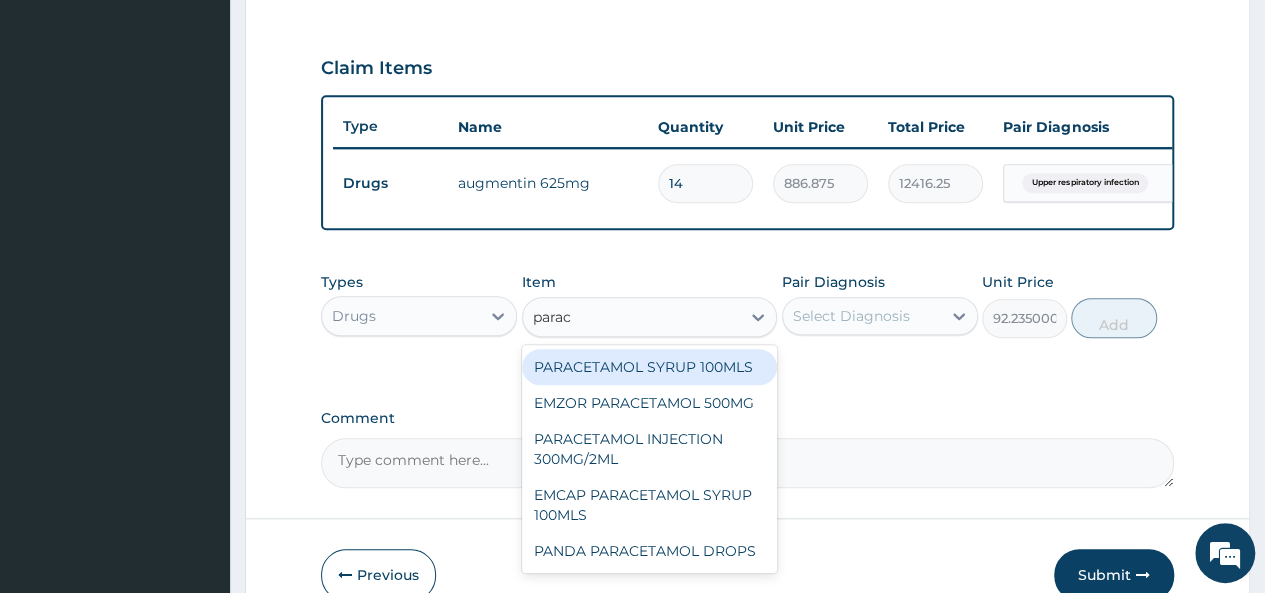 type on "parace" 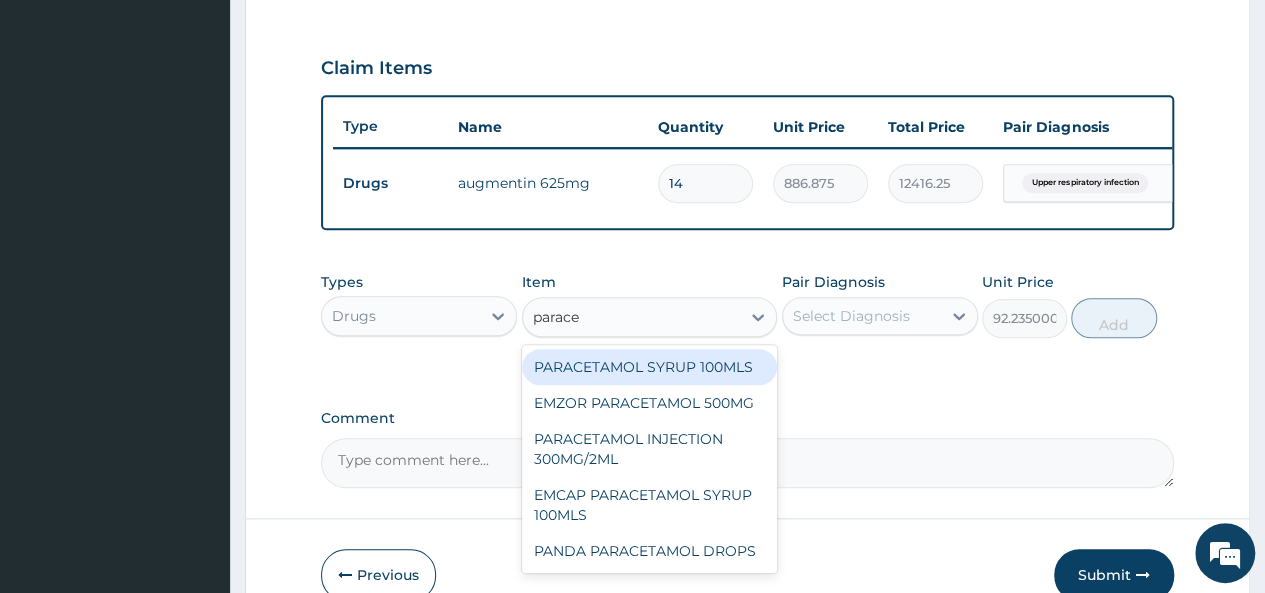 click on "PARACETAMOL SYRUP 100MLS" at bounding box center [650, 367] 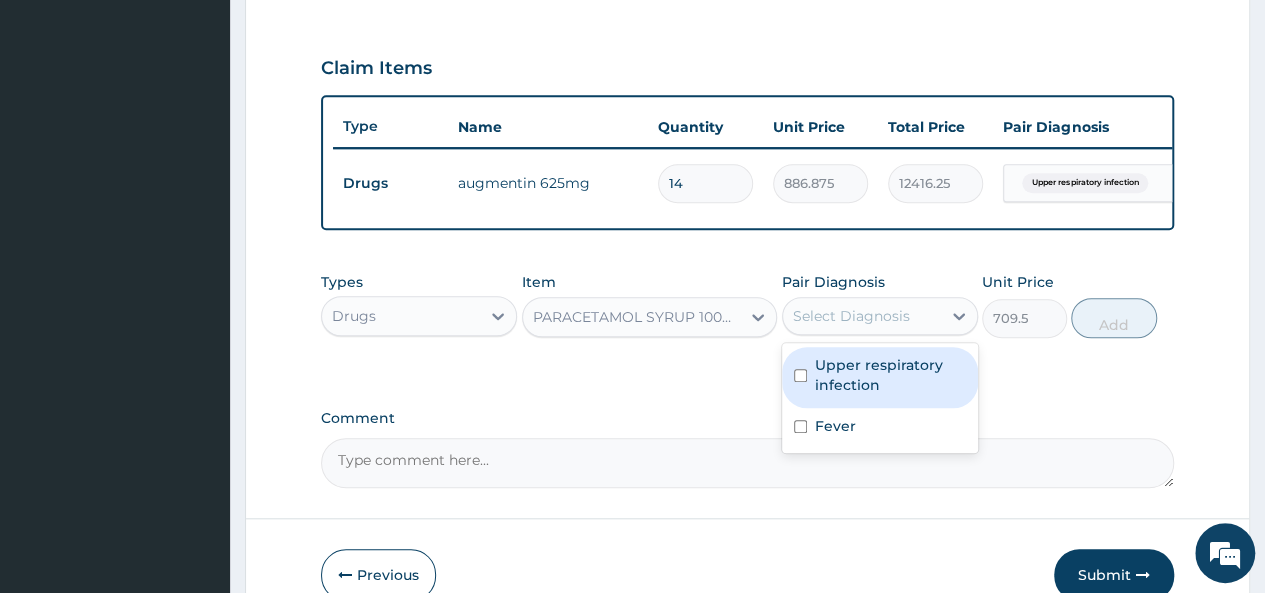 click on "Select Diagnosis" at bounding box center [862, 316] 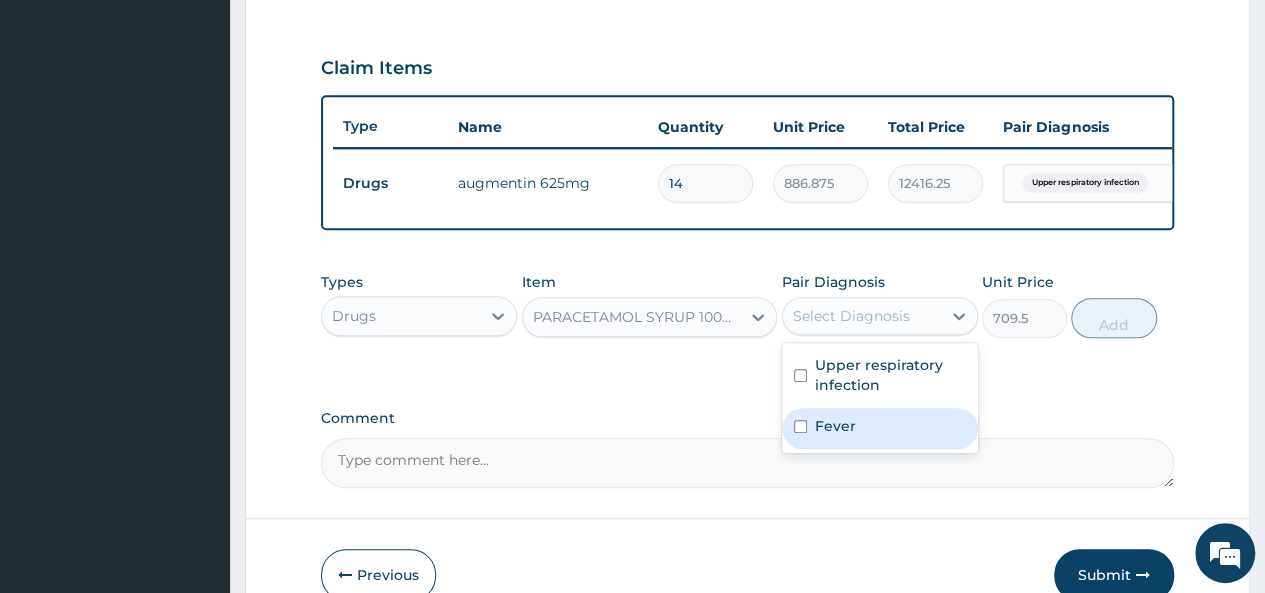 click on "Fever" at bounding box center (880, 428) 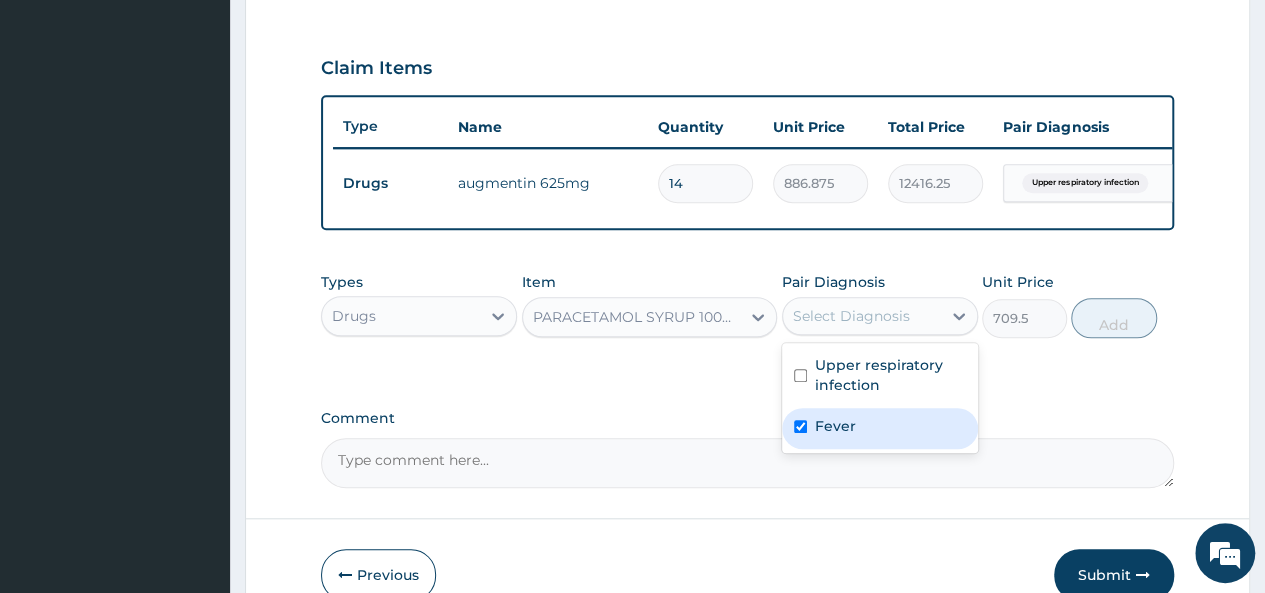 checkbox on "true" 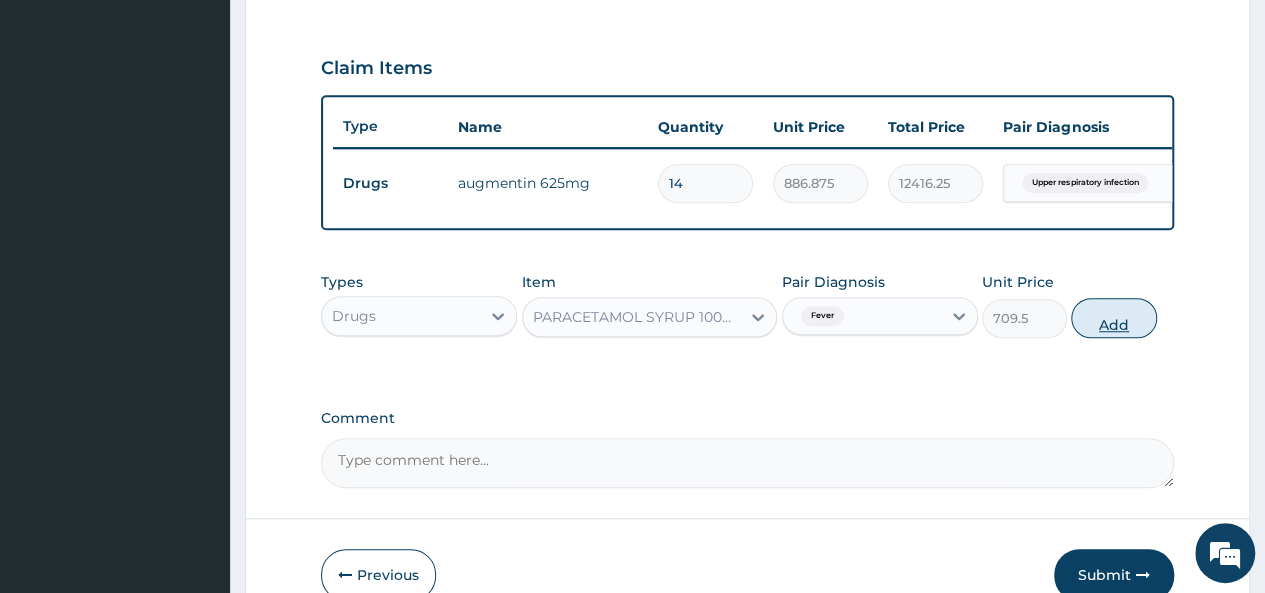 click on "Add" at bounding box center (1113, 318) 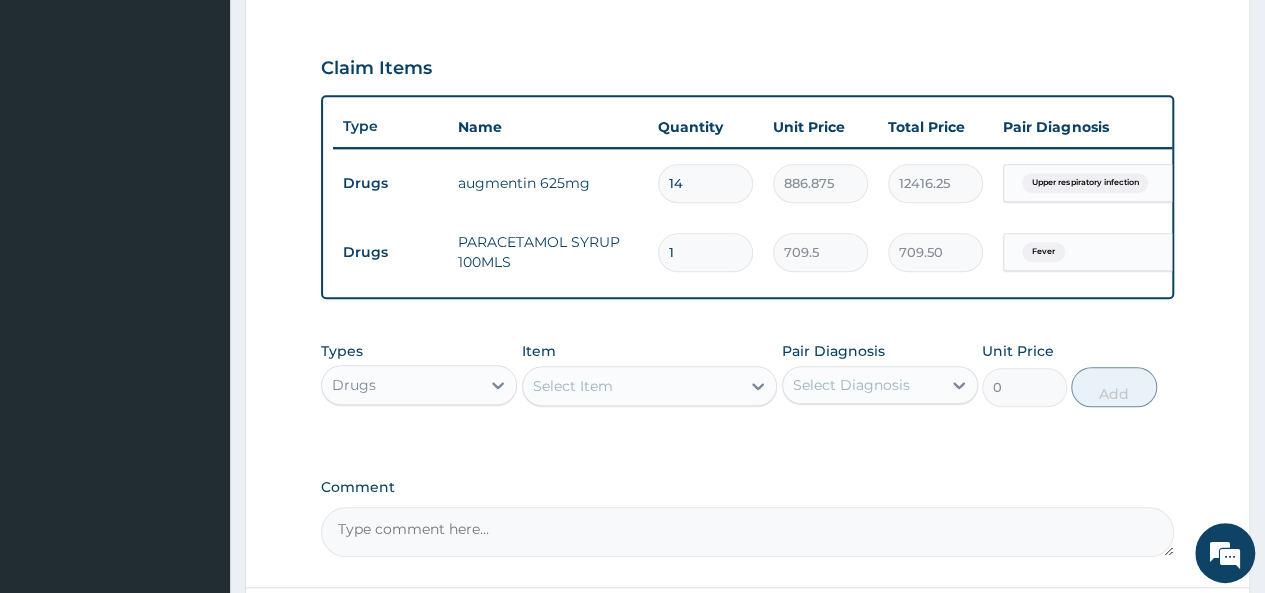 scroll, scrollTop: 648, scrollLeft: 0, axis: vertical 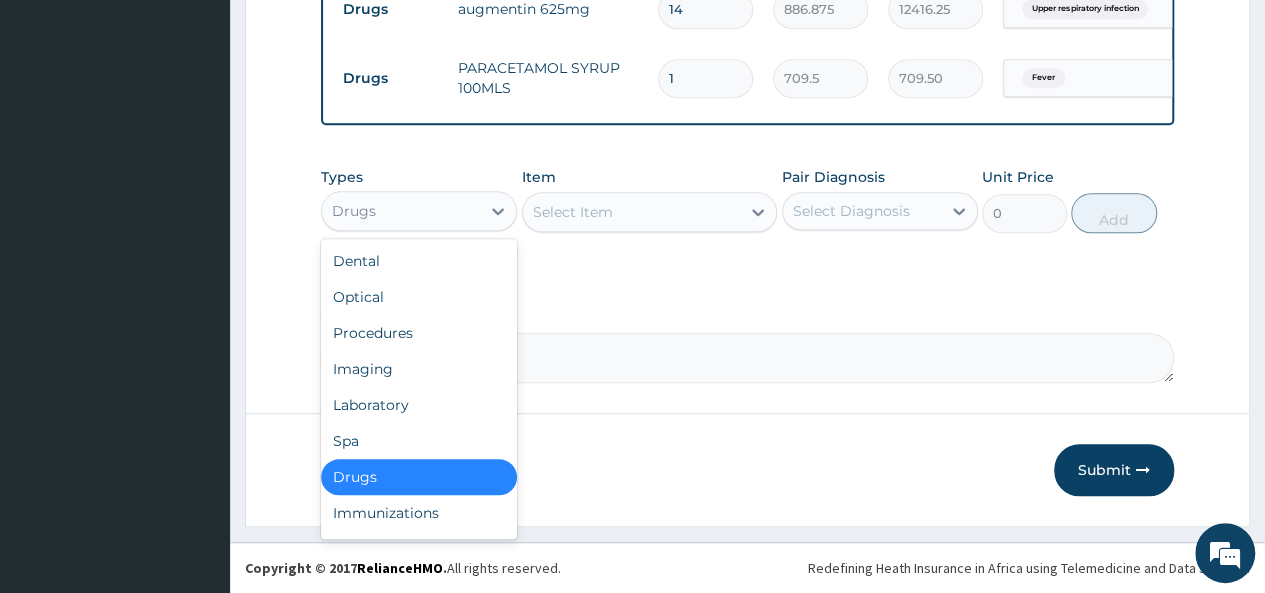 click on "Drugs" at bounding box center (401, 211) 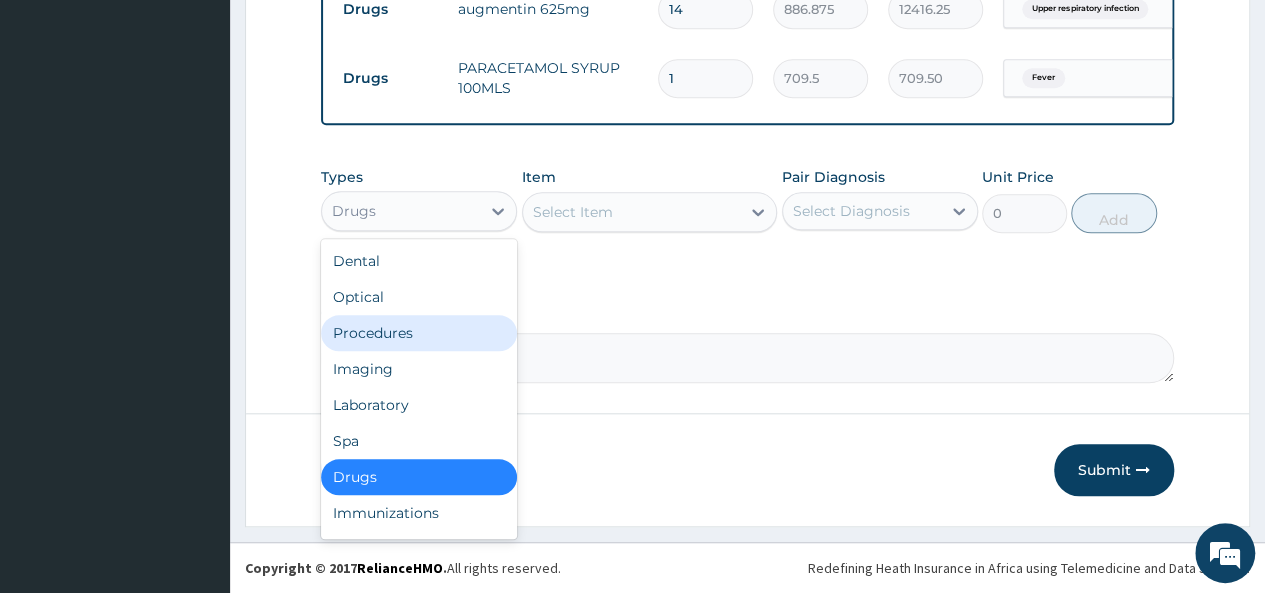 click on "Procedures" at bounding box center (419, 333) 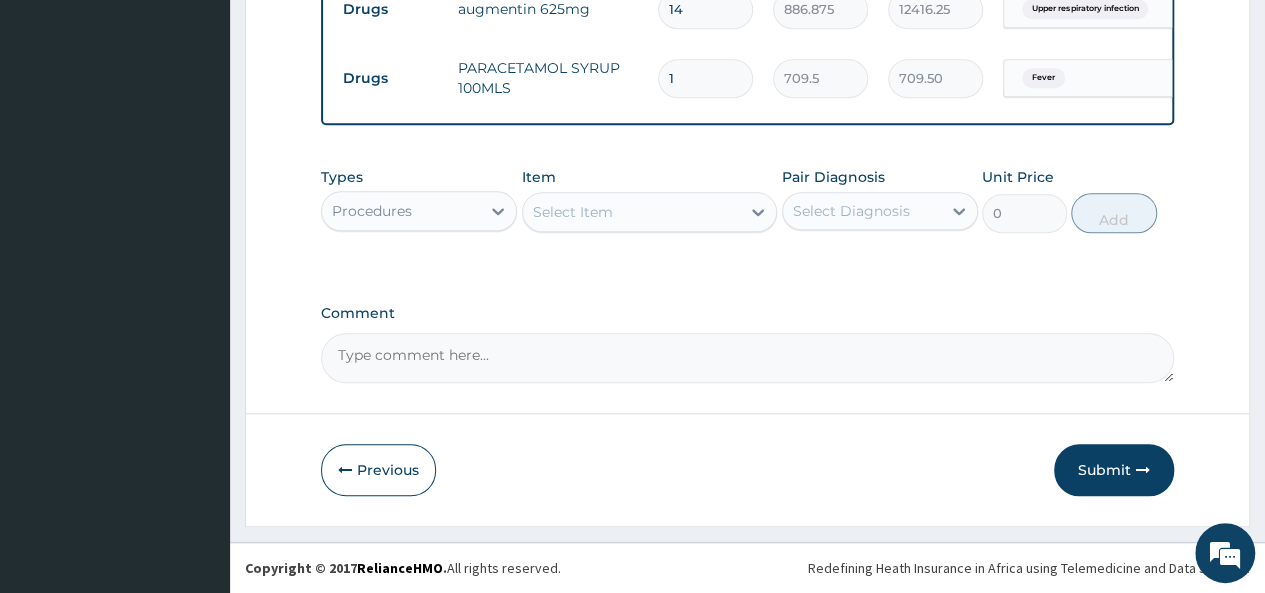 click on "Select Item" at bounding box center (632, 212) 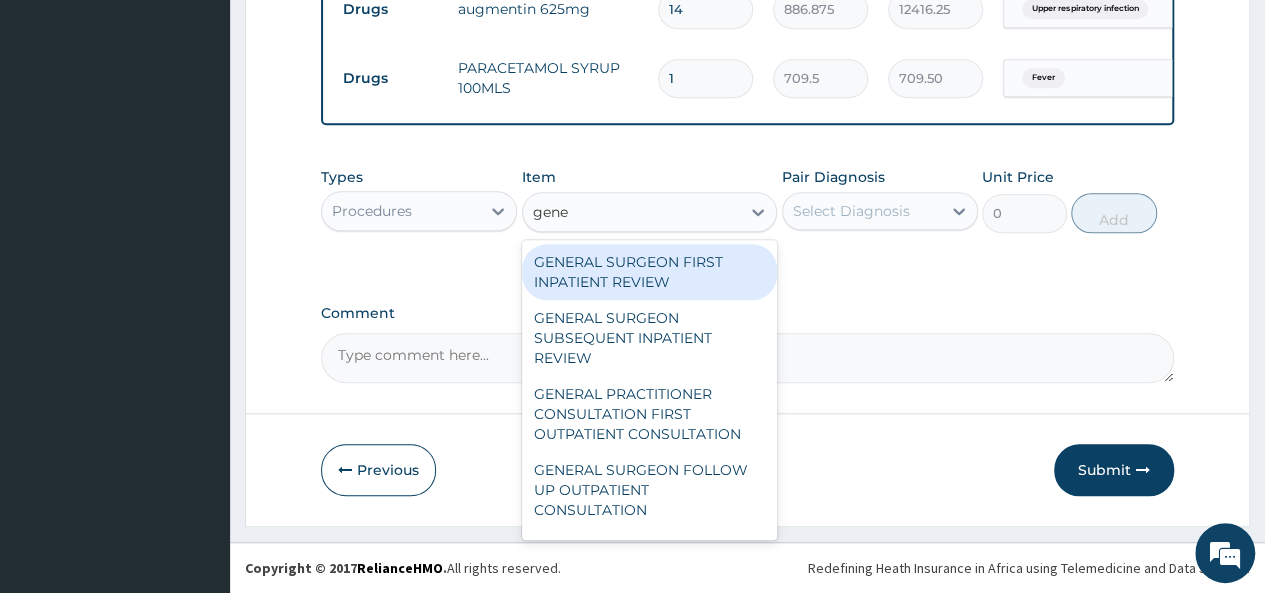 type on "gener" 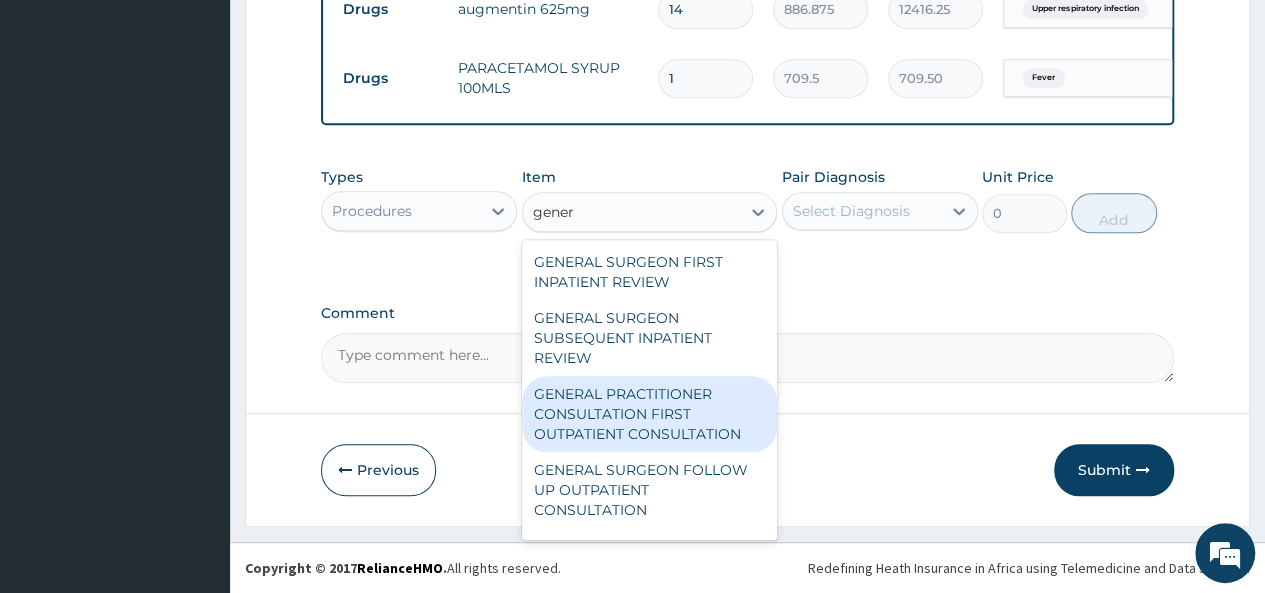 click on "GENERAL PRACTITIONER CONSULTATION FIRST OUTPATIENT CONSULTATION" at bounding box center [650, 414] 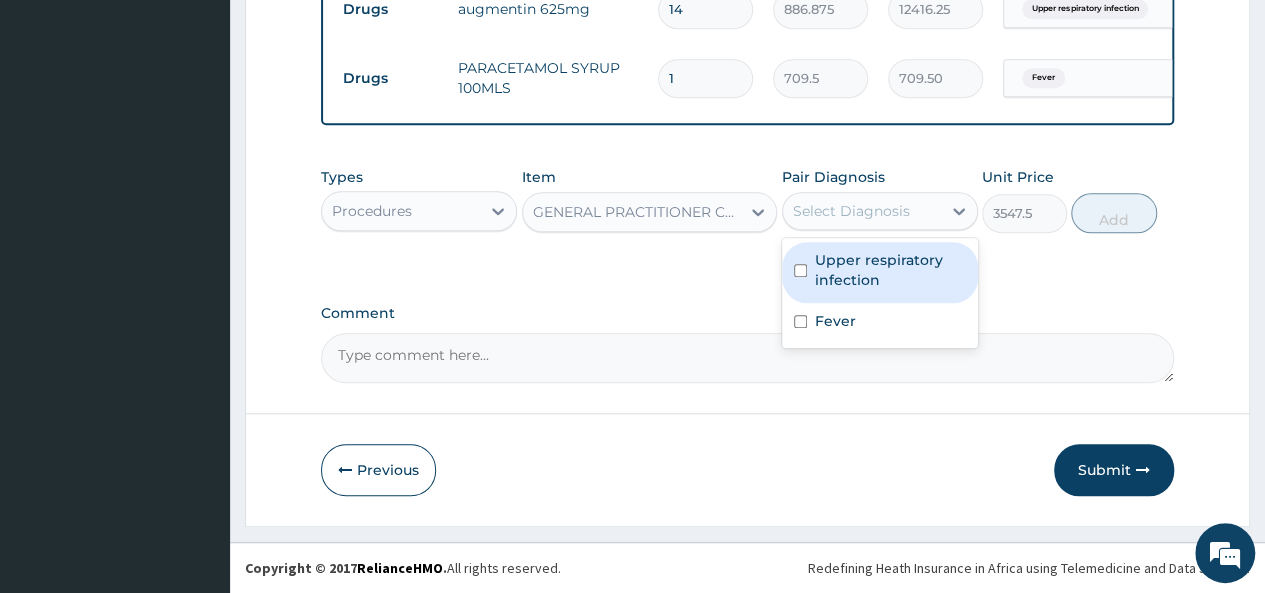 click on "Select Diagnosis" at bounding box center (862, 211) 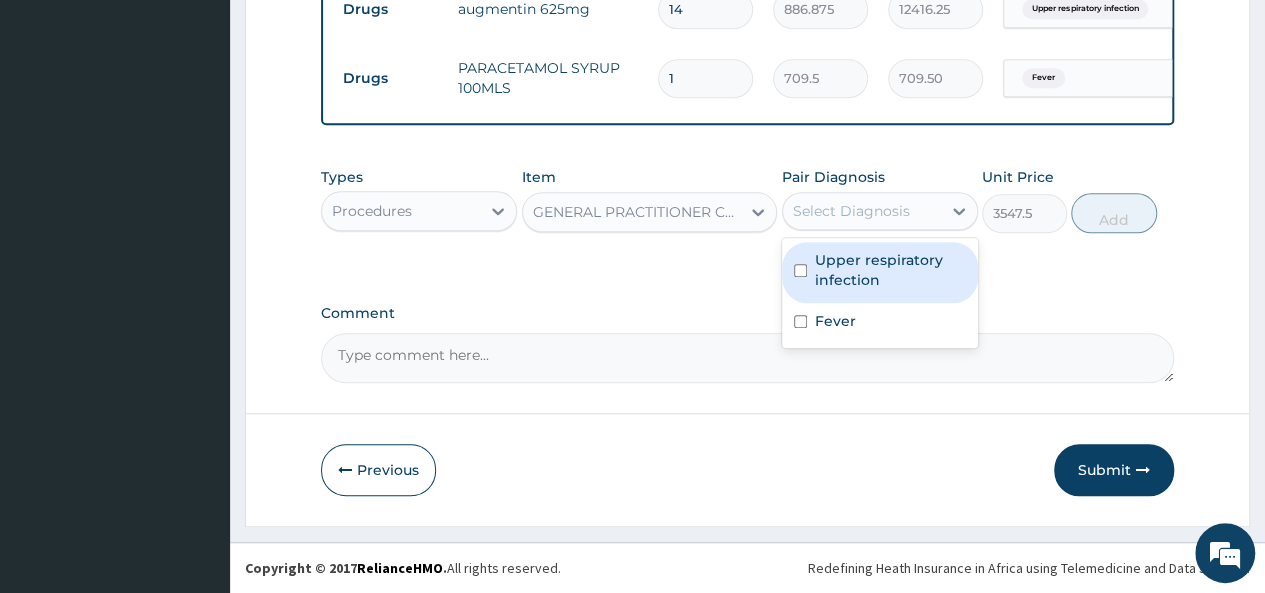 click on "Upper respiratory infection" at bounding box center [880, 272] 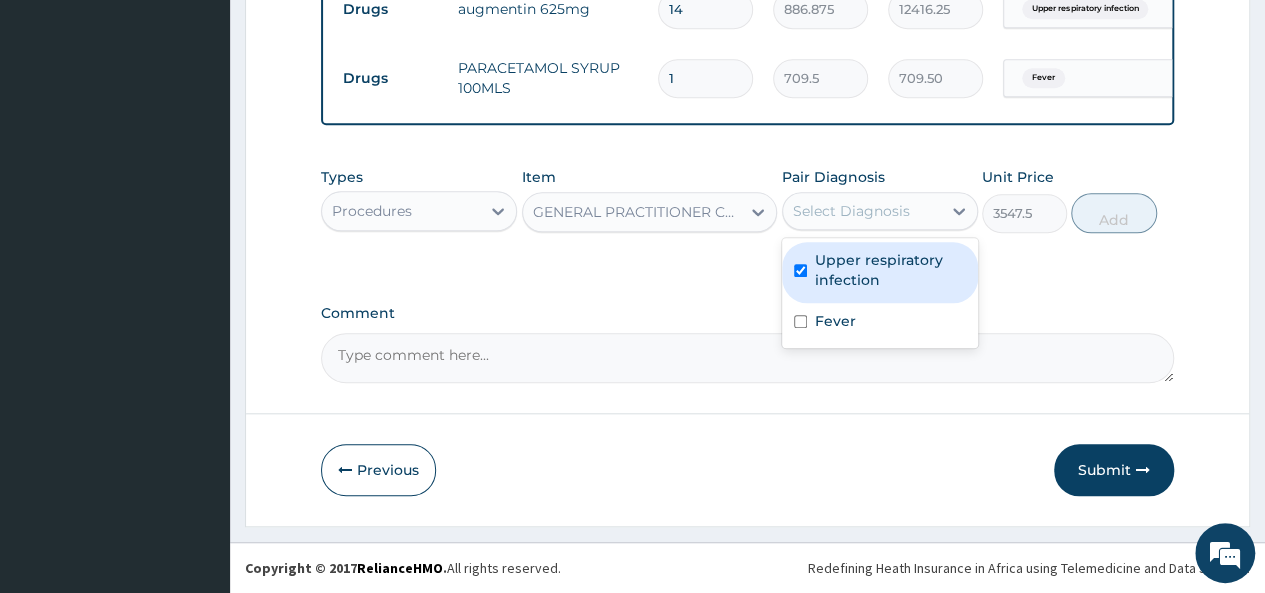 checkbox on "true" 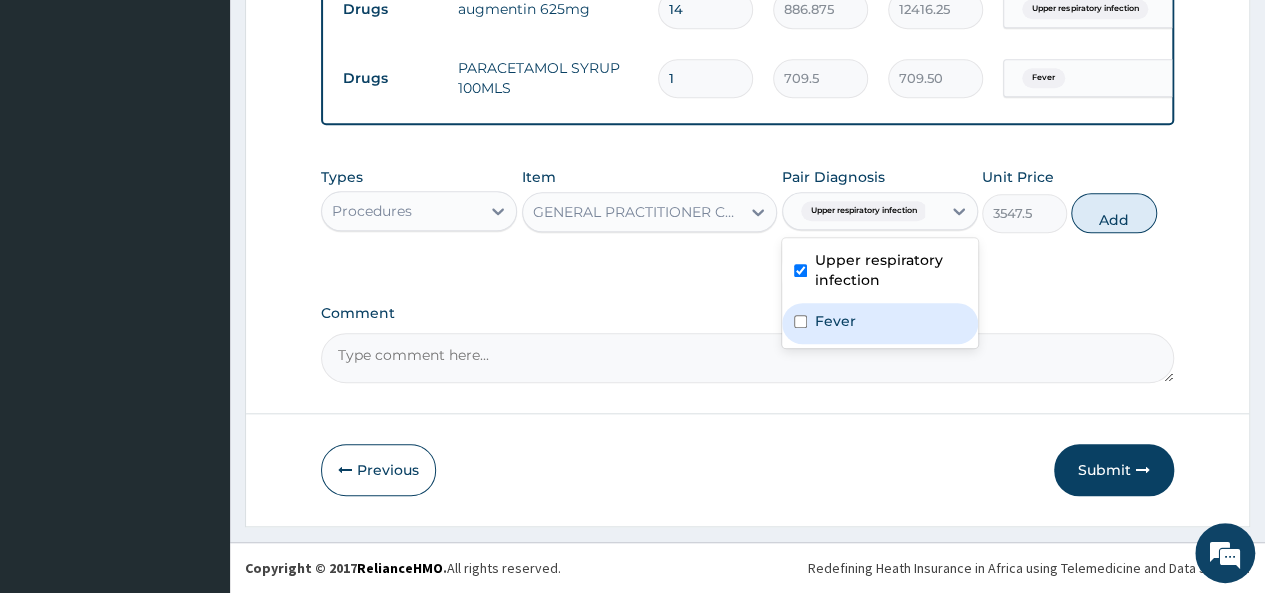 click at bounding box center [800, 321] 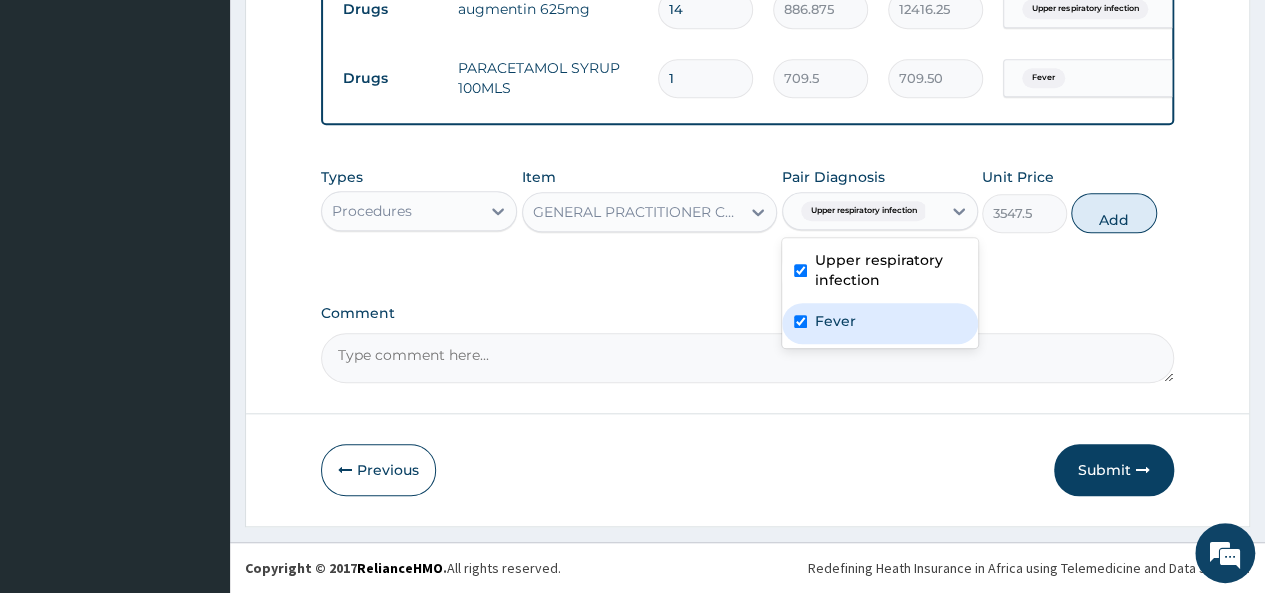 checkbox on "true" 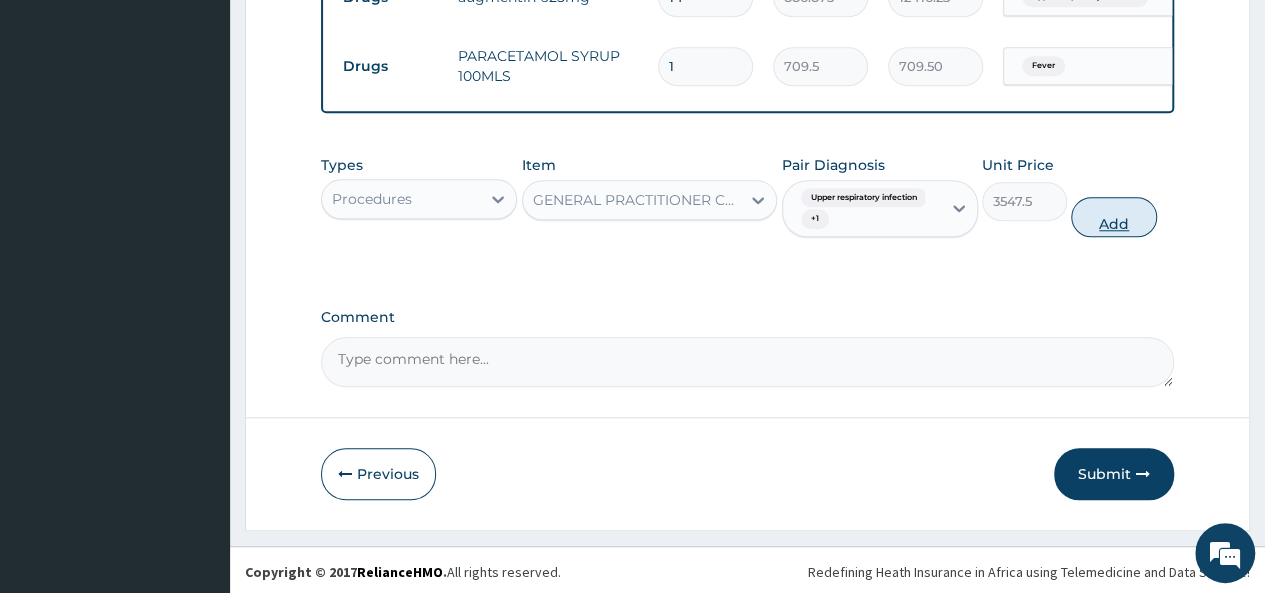 click on "Add" at bounding box center (1113, 217) 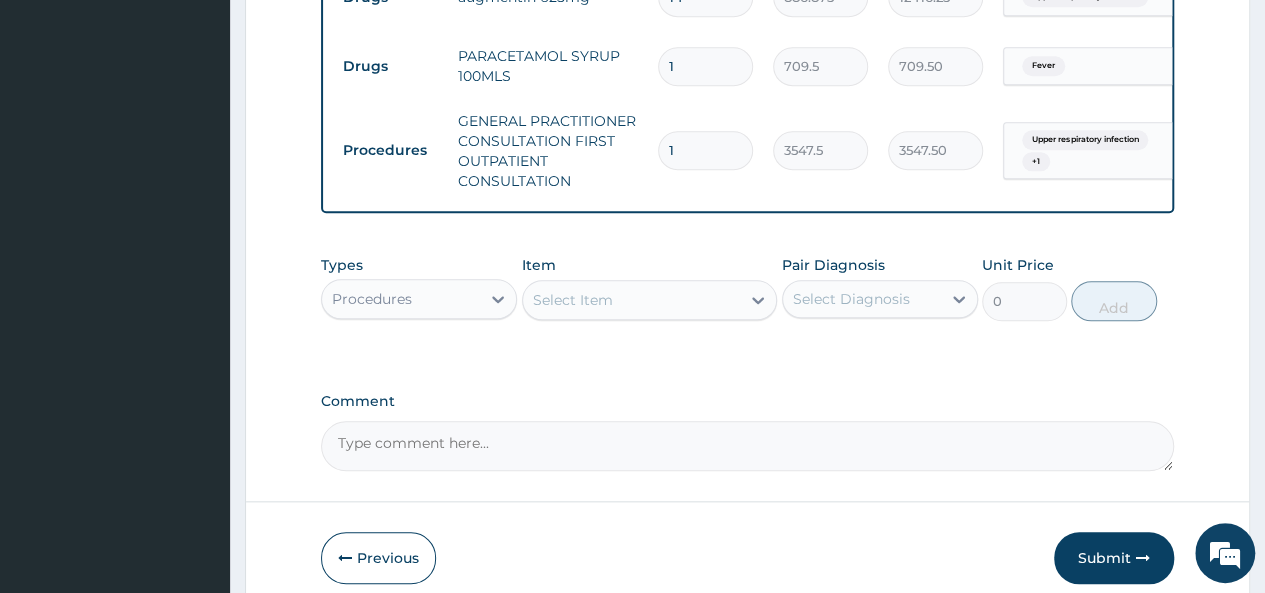 click on "Select Item" at bounding box center [632, 300] 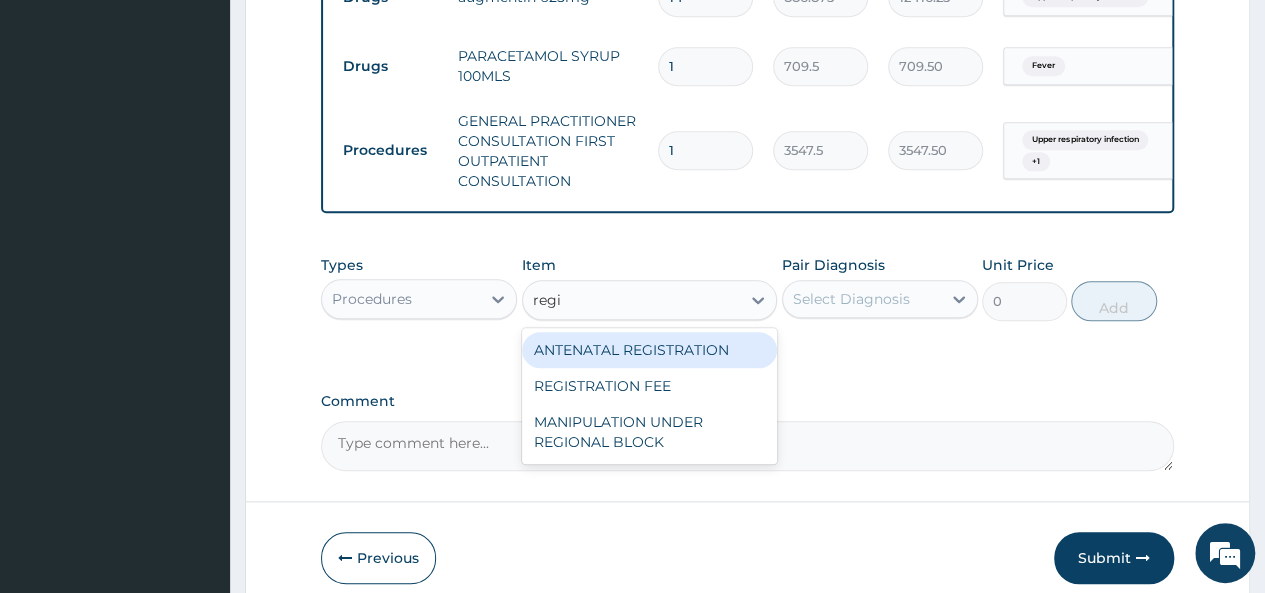 type on "regis" 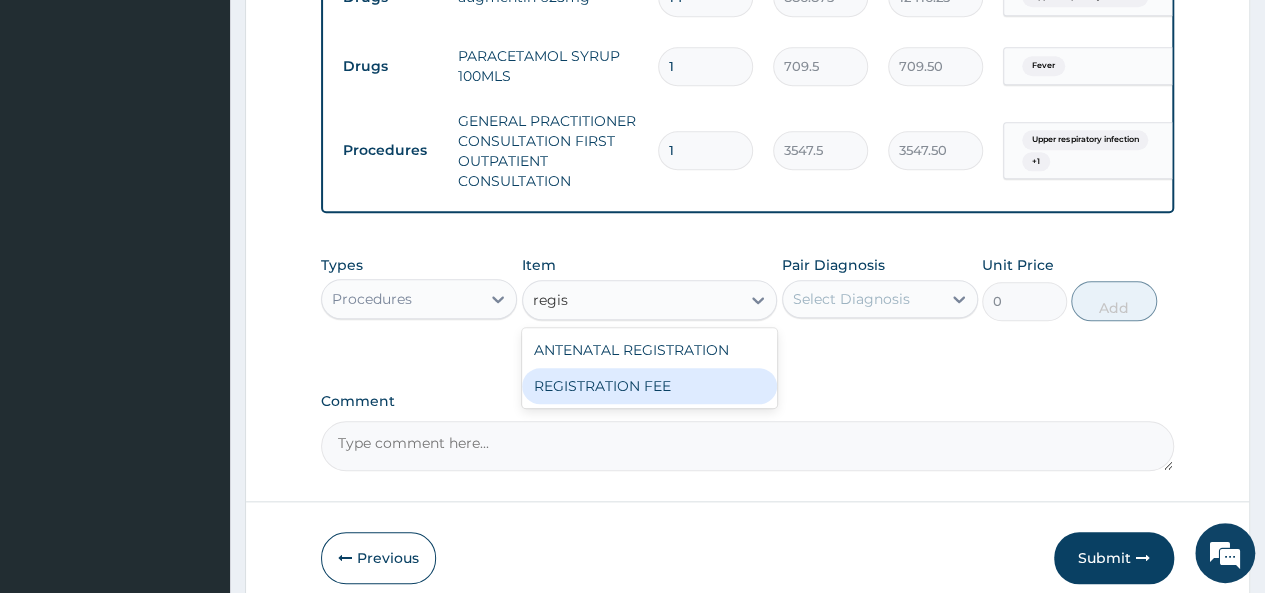 click on "REGISTRATION FEE" at bounding box center [650, 386] 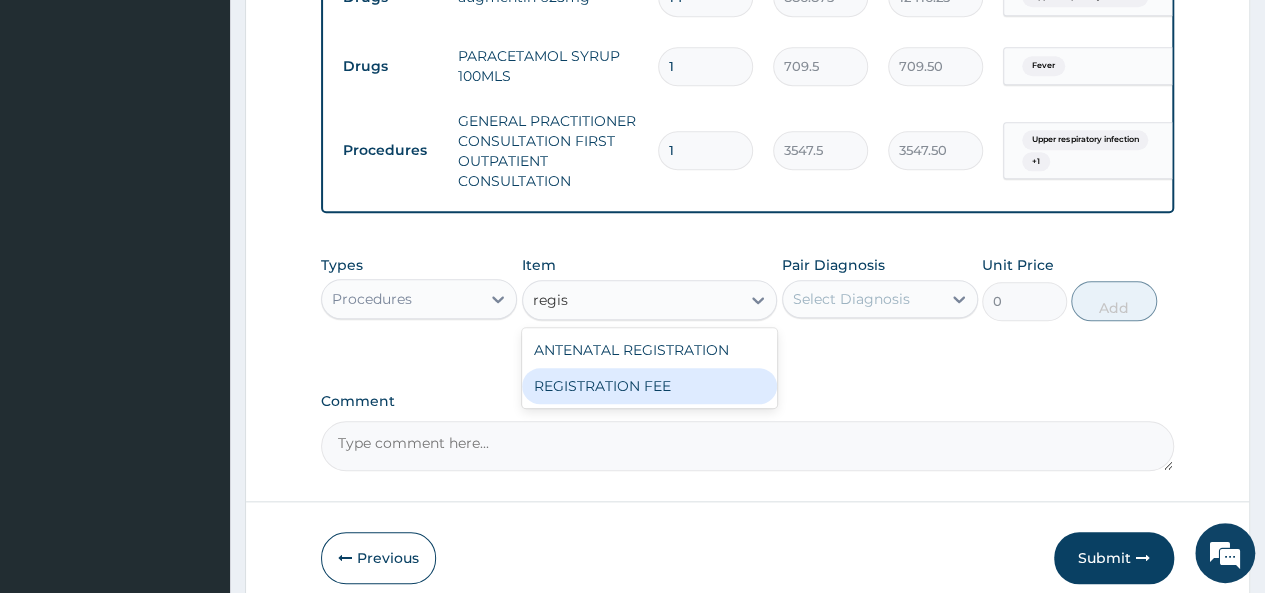 type 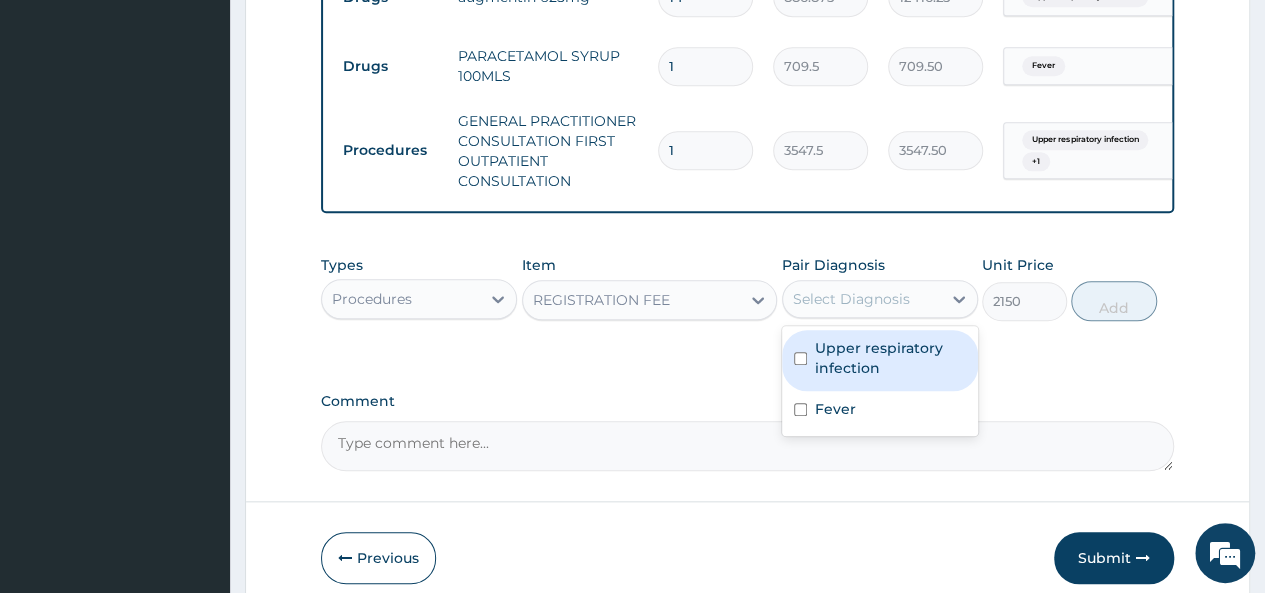 click on "Select Diagnosis" at bounding box center [862, 299] 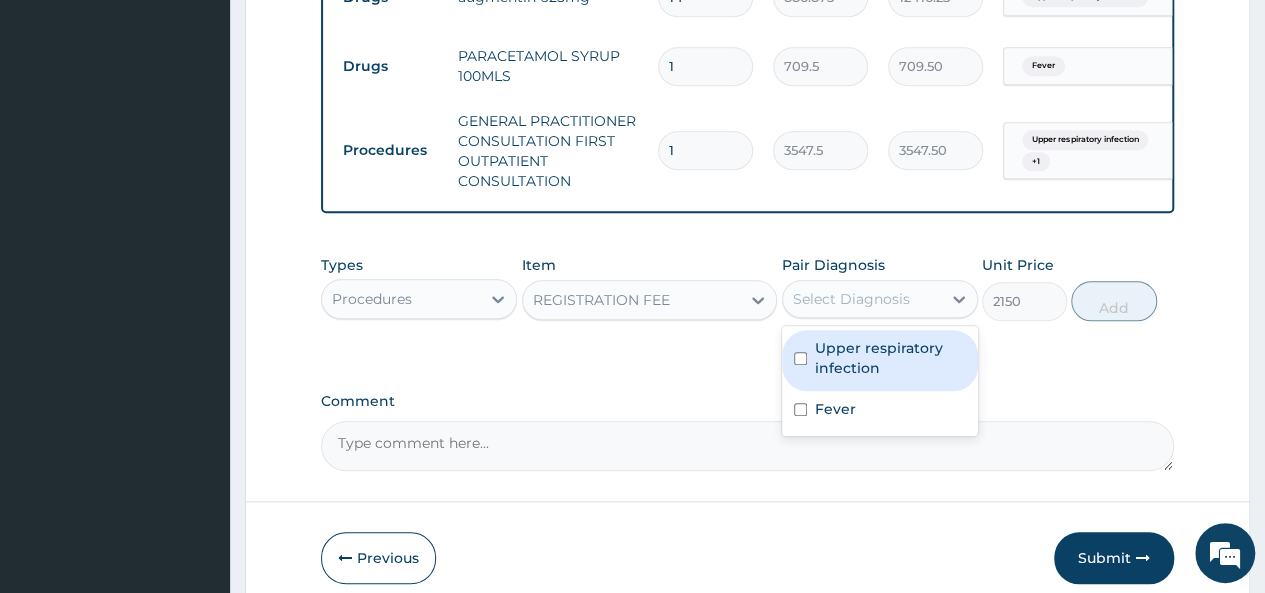click on "Upper respiratory infection" at bounding box center (880, 360) 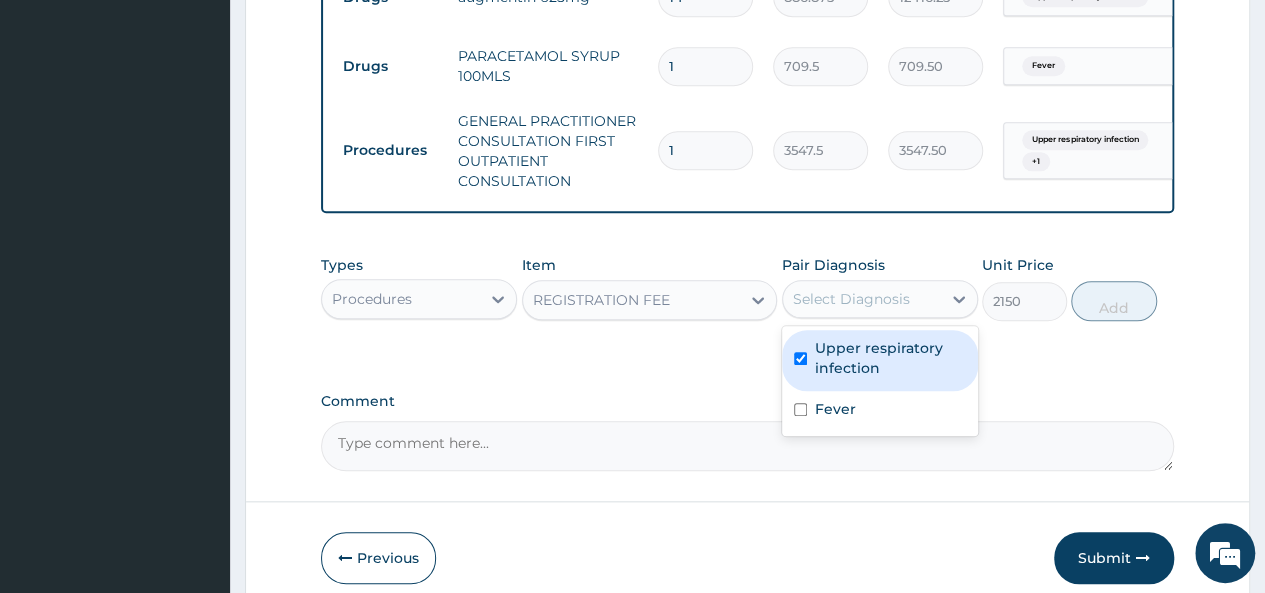 checkbox on "true" 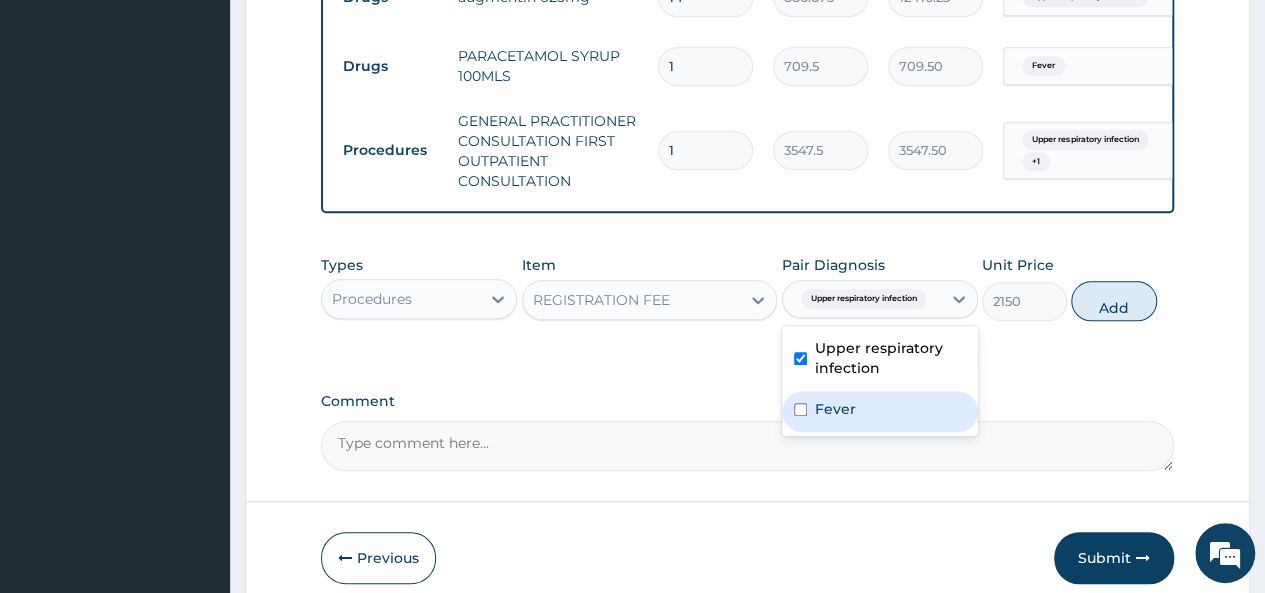 click at bounding box center (800, 409) 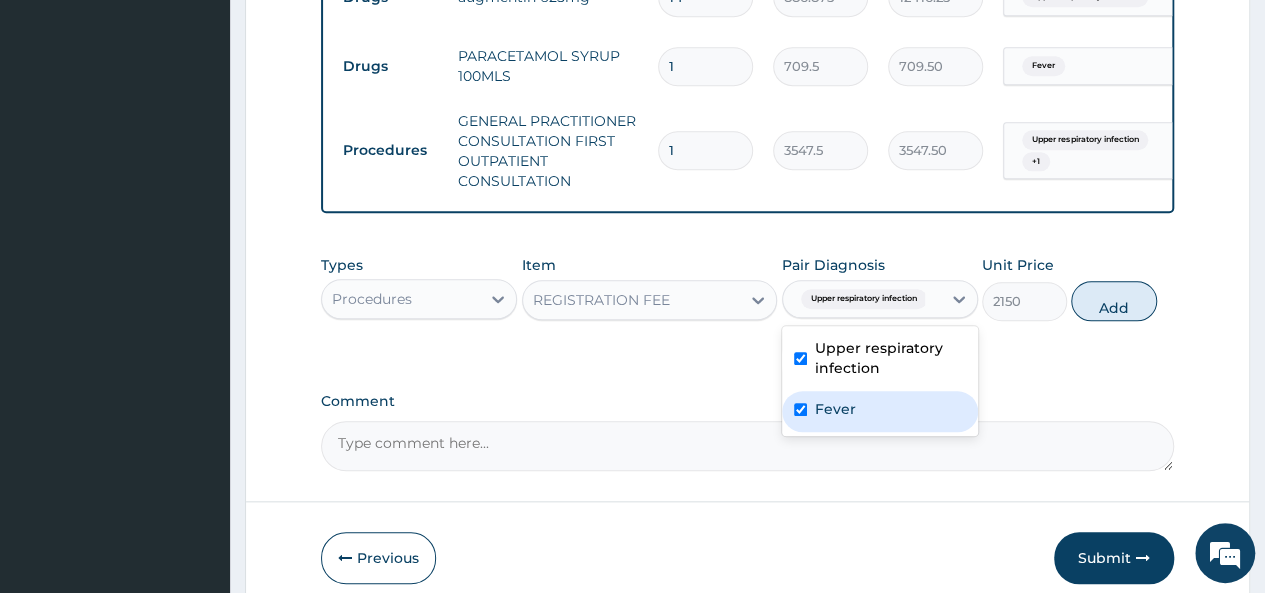 checkbox on "true" 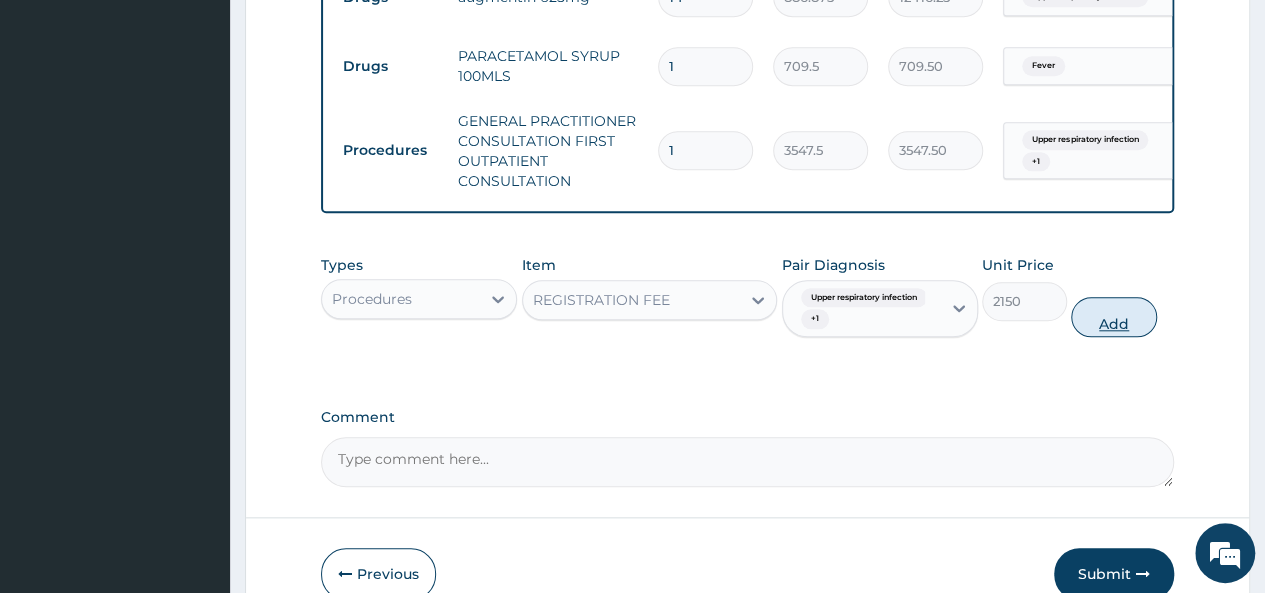 click on "Add" at bounding box center [1113, 317] 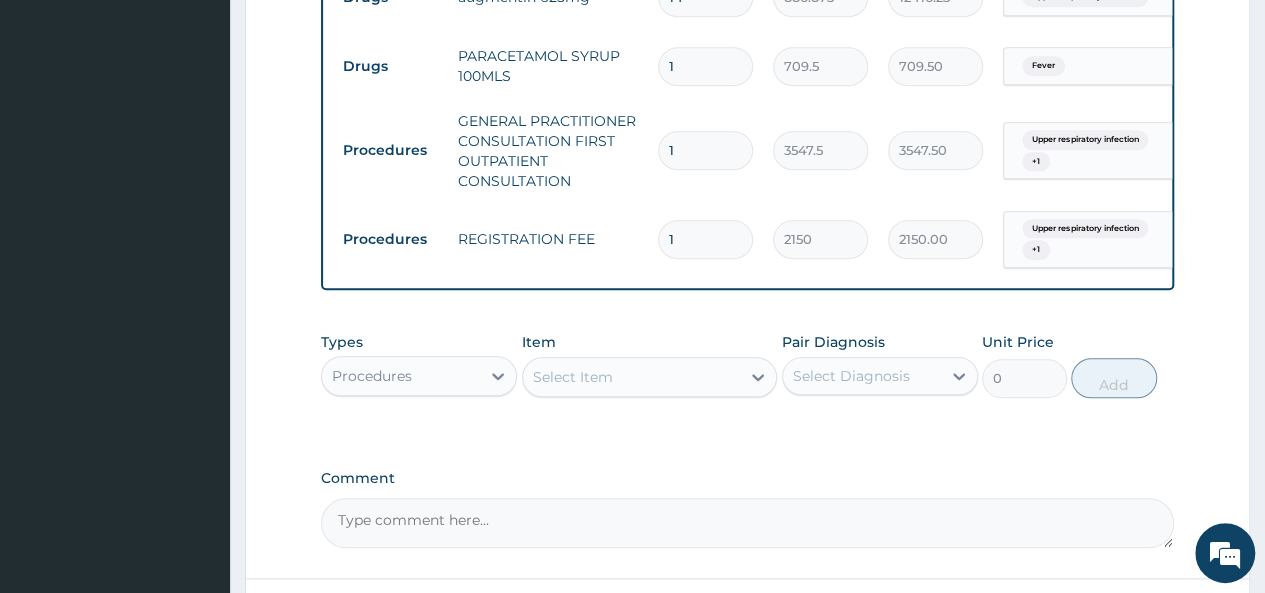 scroll, scrollTop: 1012, scrollLeft: 0, axis: vertical 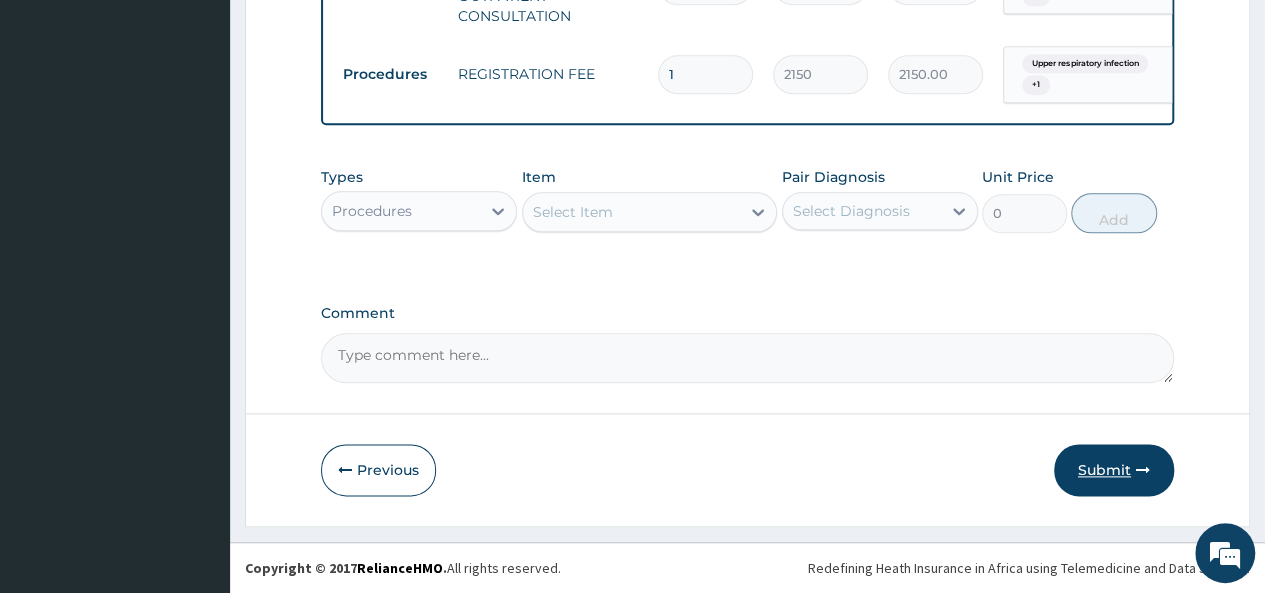 click on "Submit" at bounding box center [1114, 470] 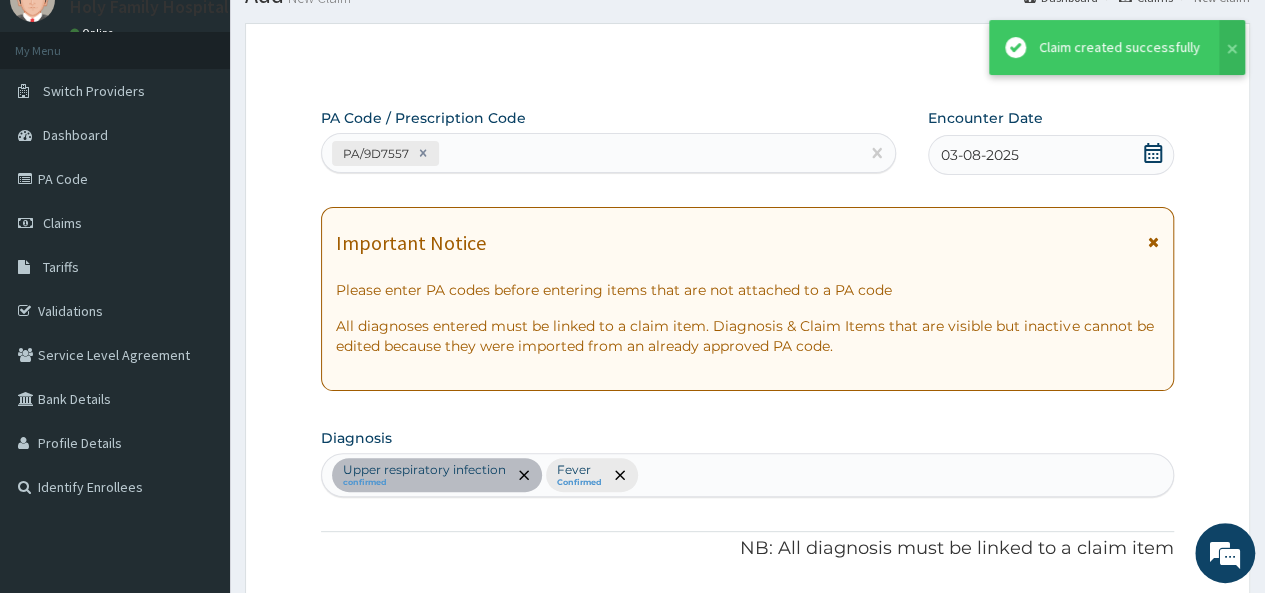 scroll, scrollTop: 1012, scrollLeft: 0, axis: vertical 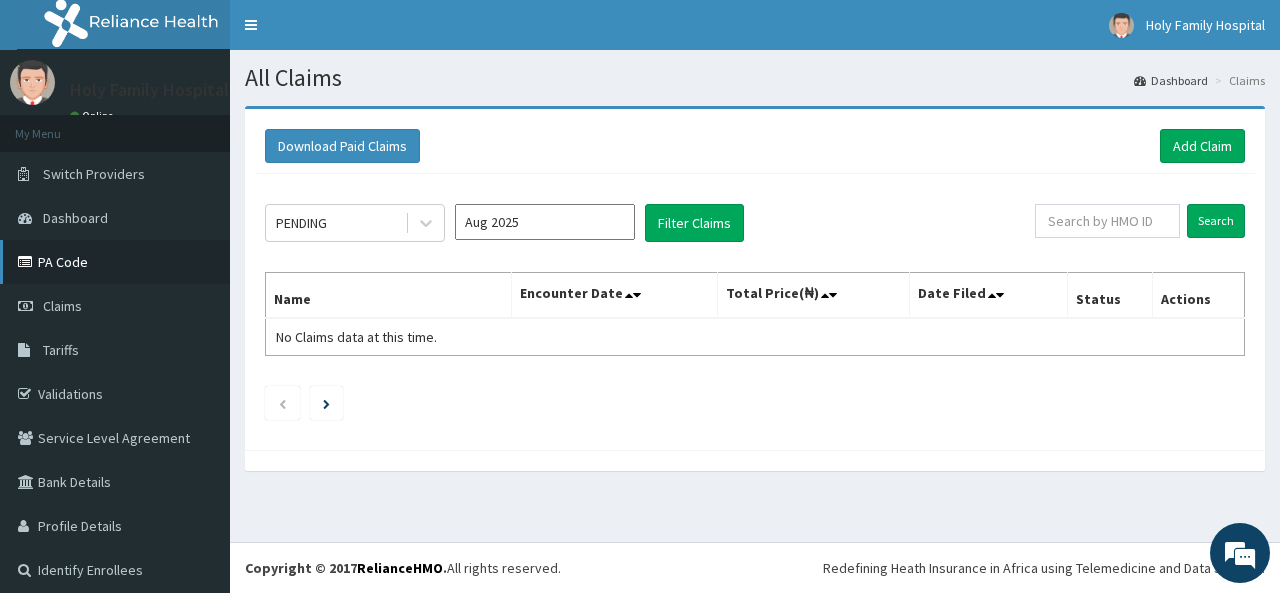 click on "PA Code" at bounding box center [115, 262] 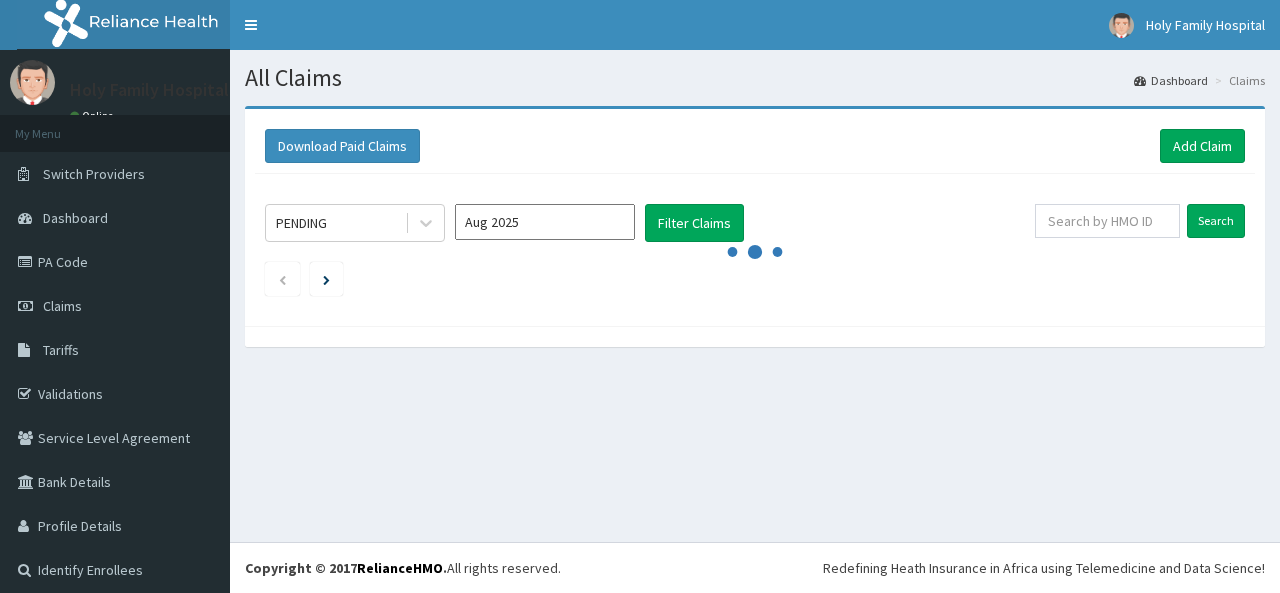 scroll, scrollTop: 0, scrollLeft: 0, axis: both 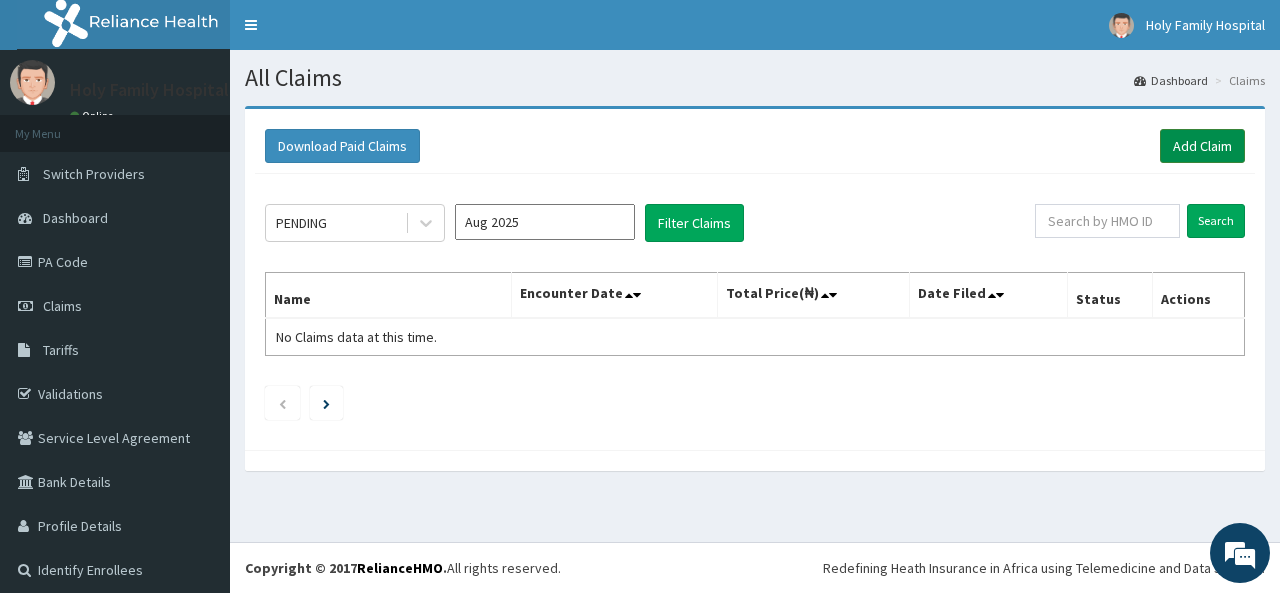 click on "Add Claim" at bounding box center (1202, 146) 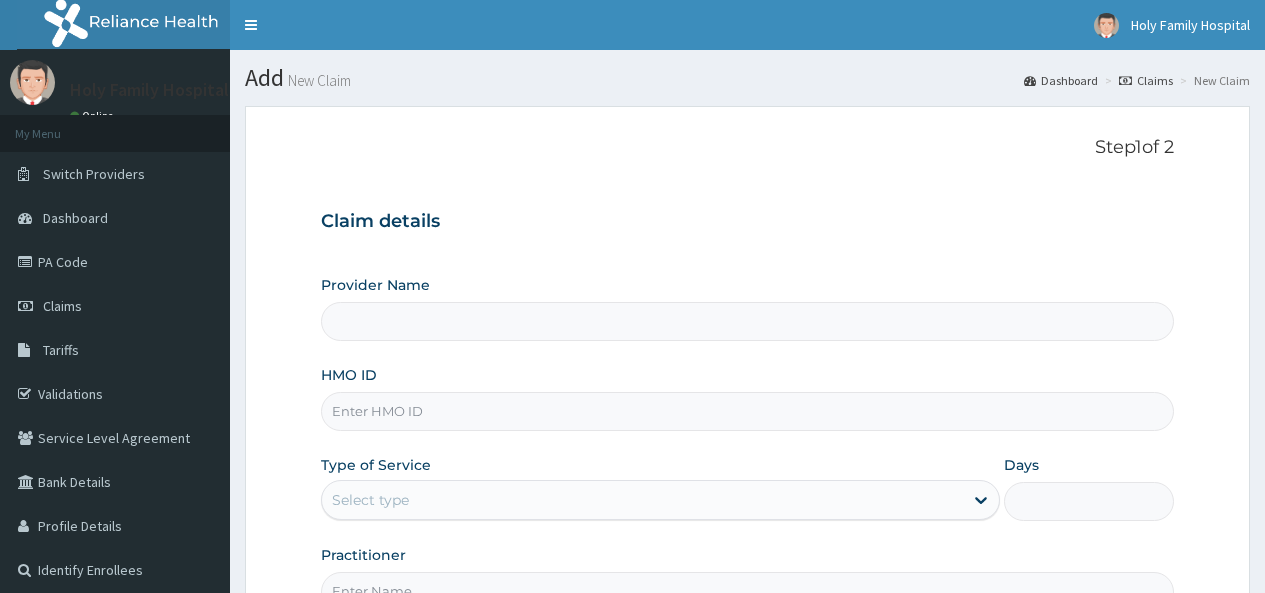 scroll, scrollTop: 0, scrollLeft: 0, axis: both 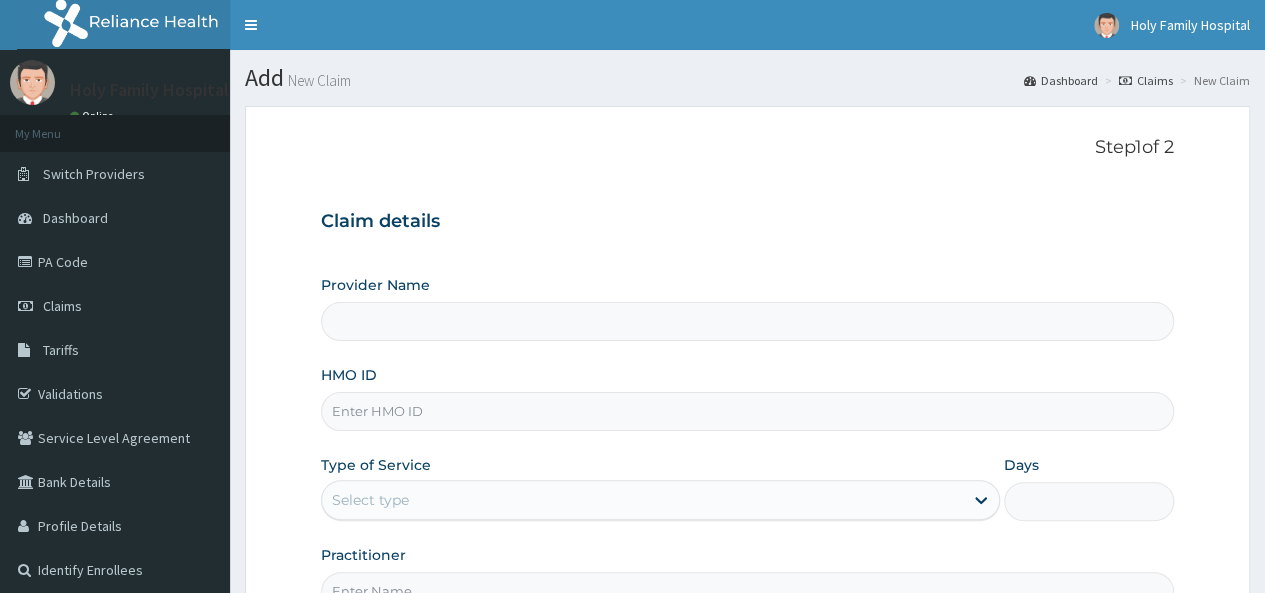 type on "Holy Family Hospital" 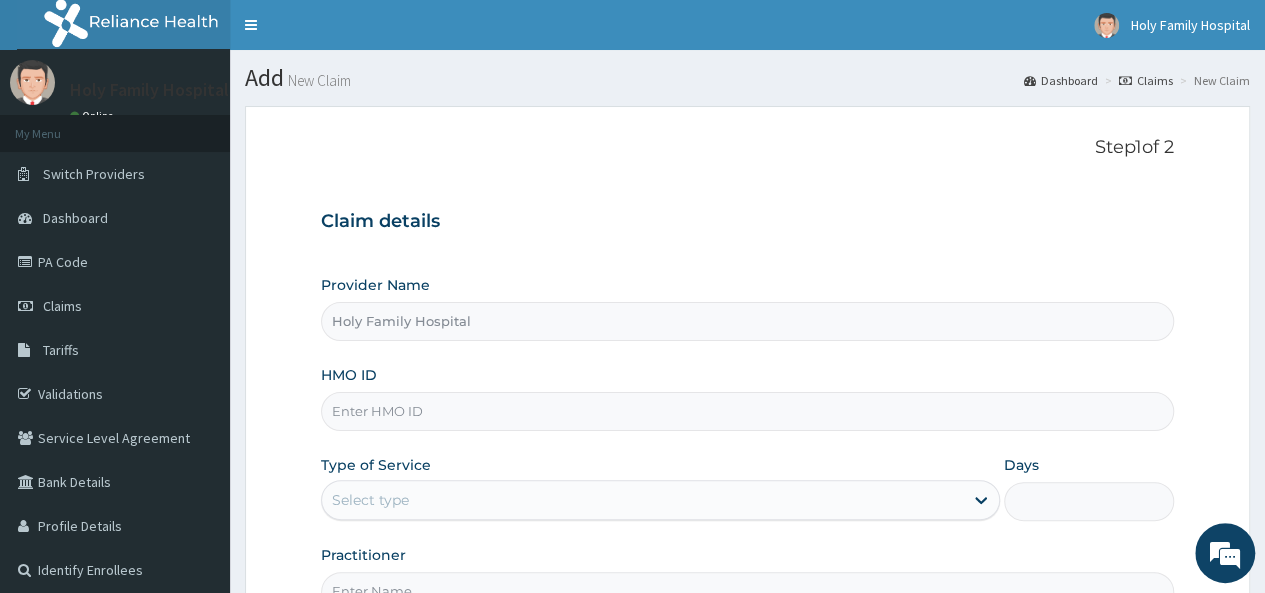 scroll, scrollTop: 0, scrollLeft: 0, axis: both 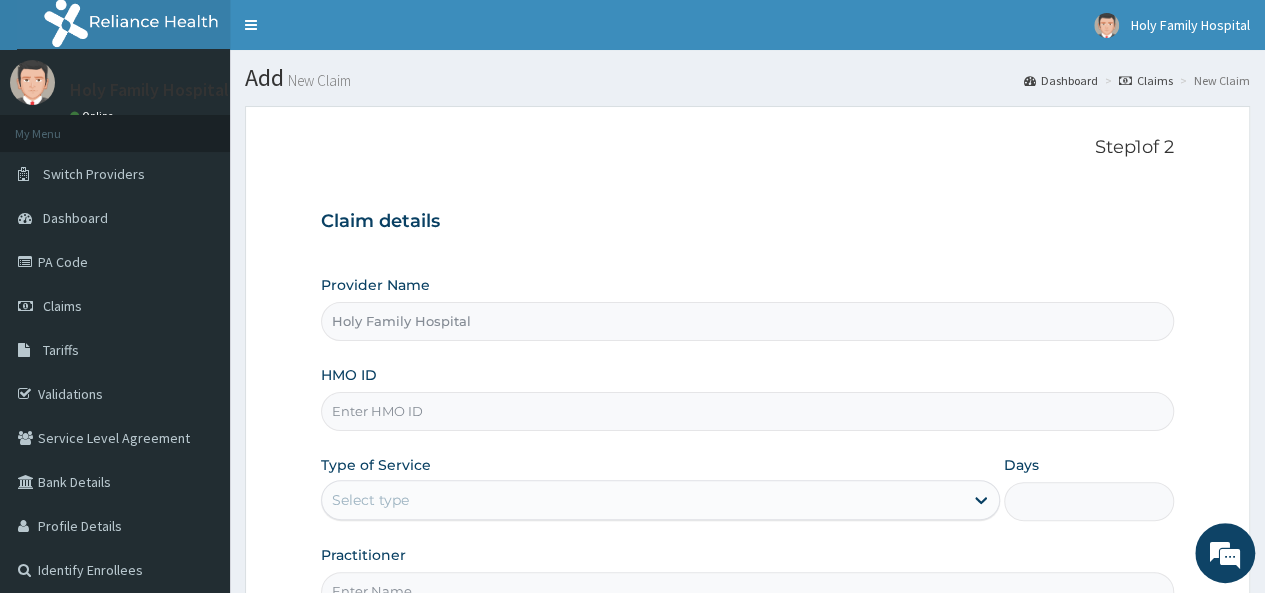 click on "HMO ID" at bounding box center [747, 411] 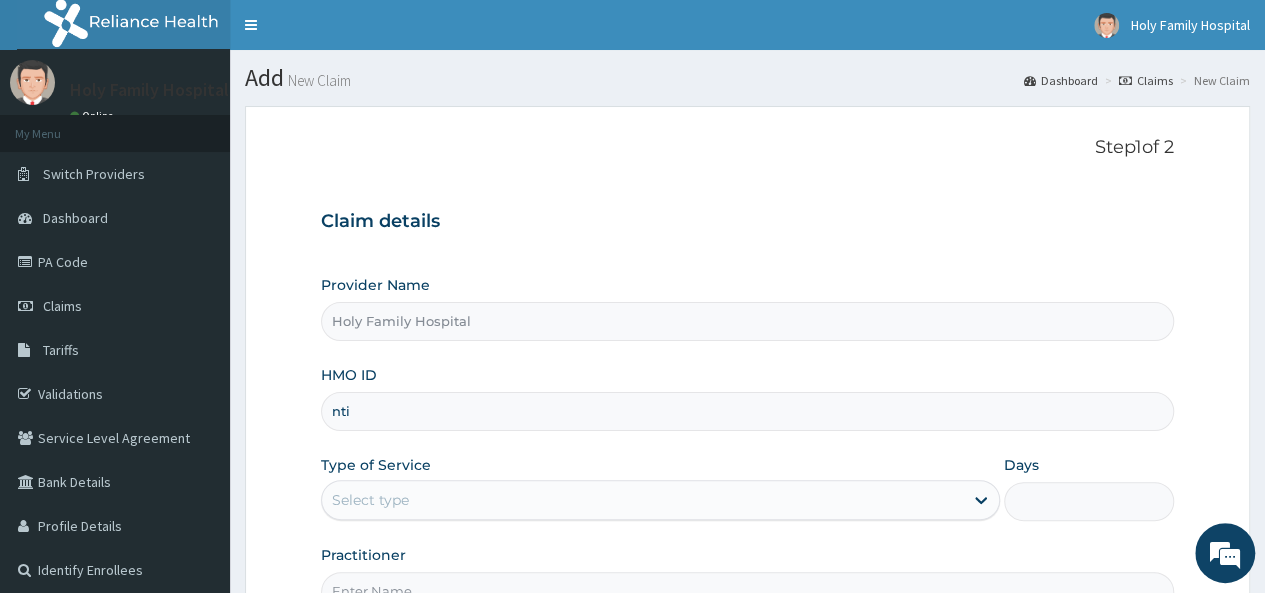 type on "nti/10025/a" 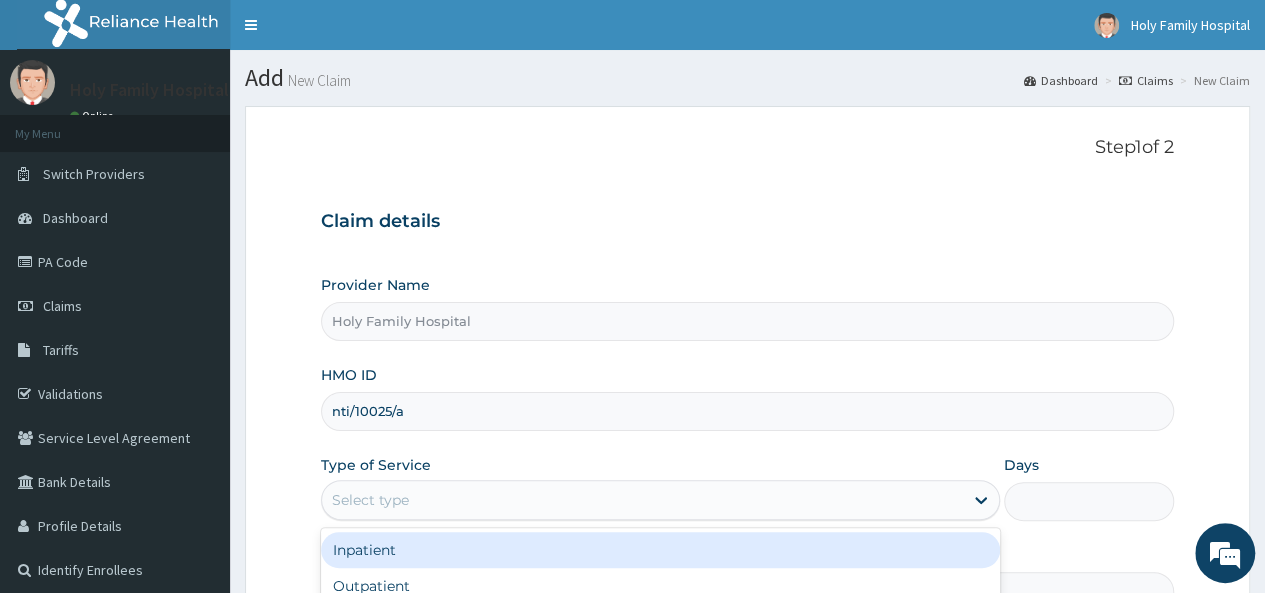click on "Select type" at bounding box center [642, 500] 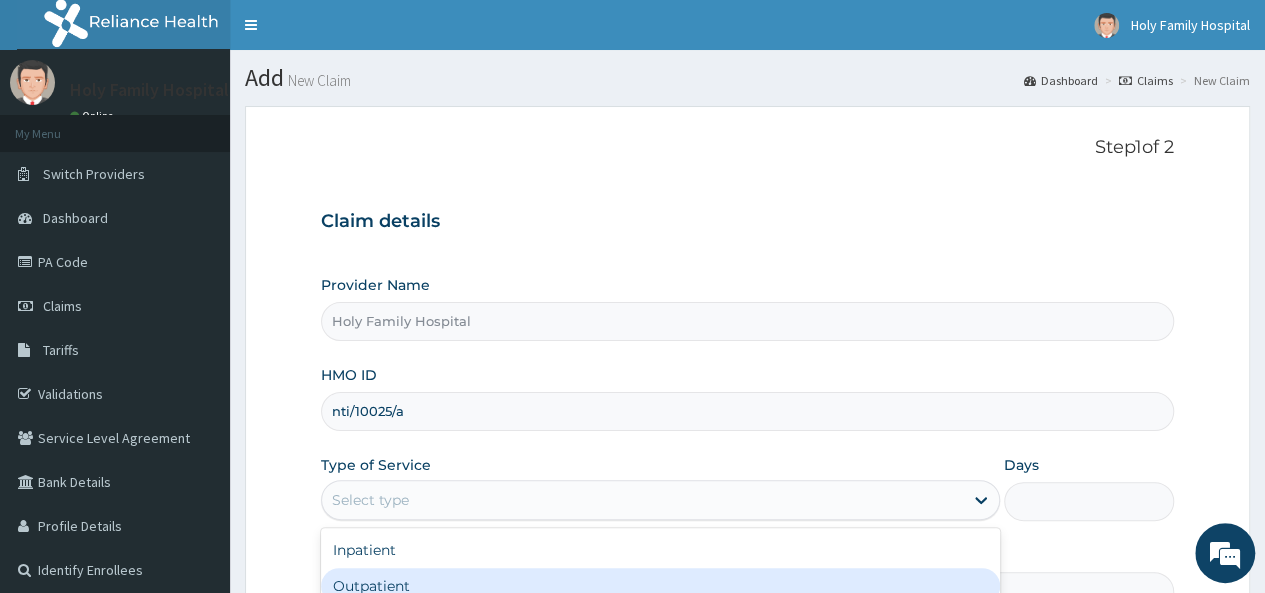 click on "Outpatient" at bounding box center [660, 586] 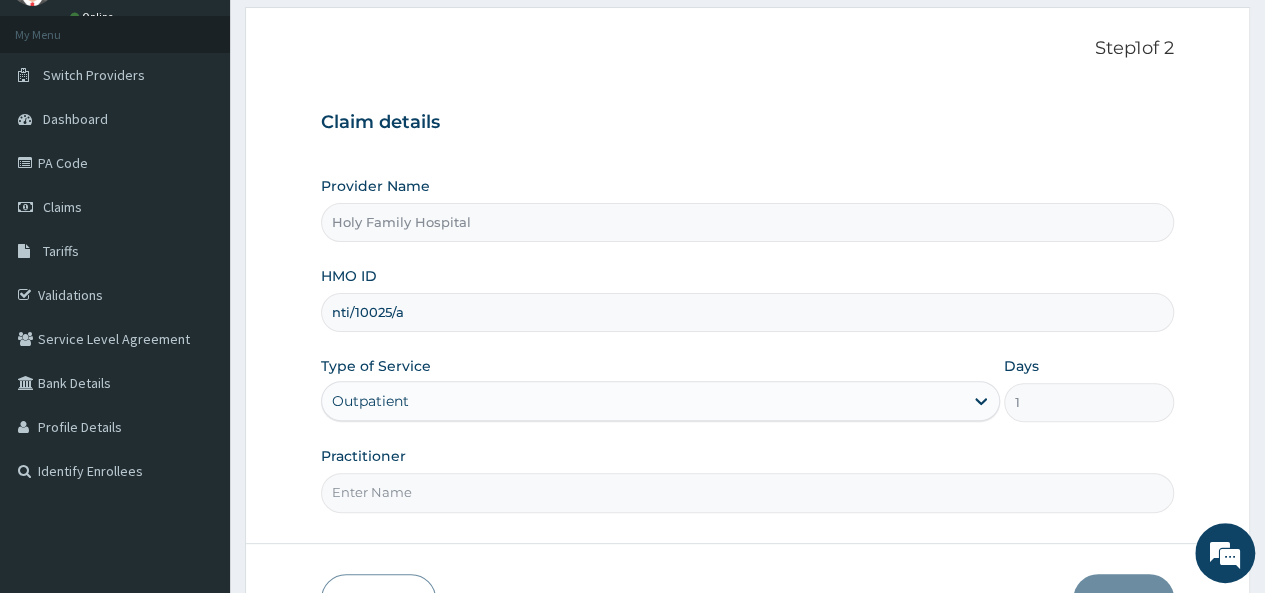 scroll, scrollTop: 224, scrollLeft: 0, axis: vertical 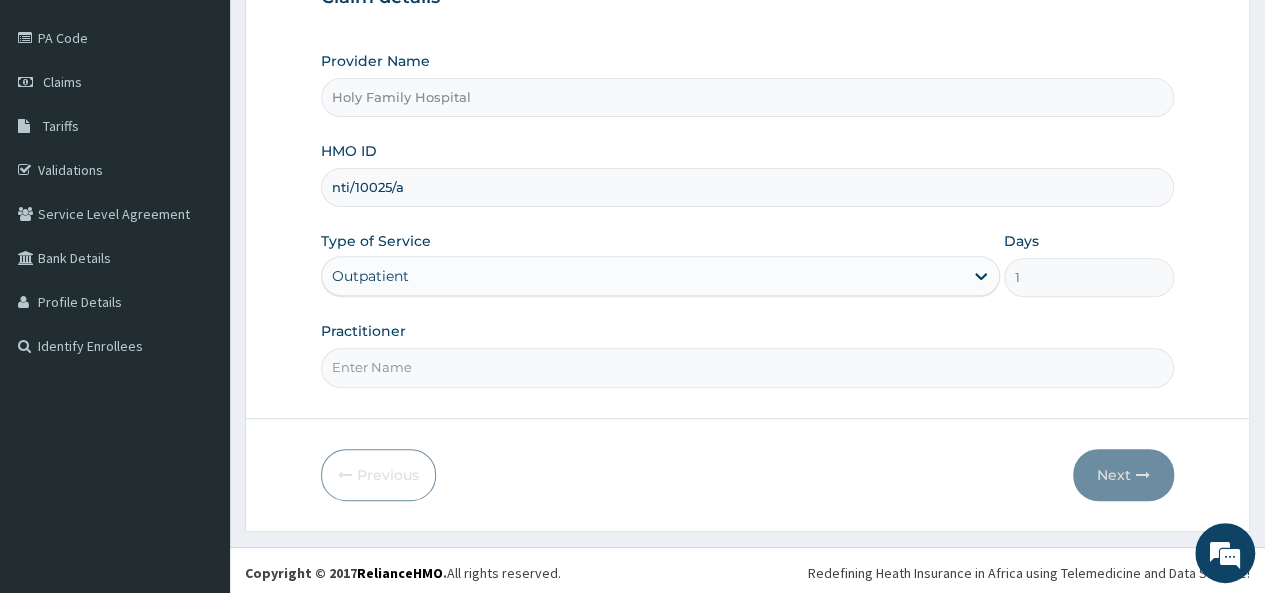 click on "Practitioner" at bounding box center (747, 367) 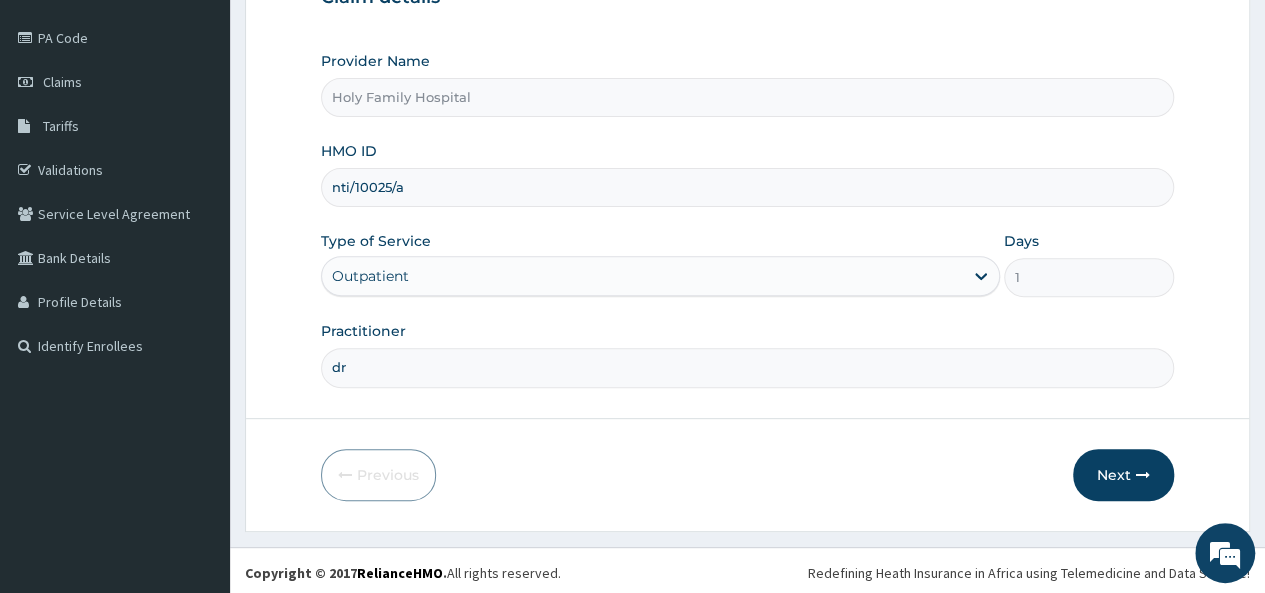 type on "d" 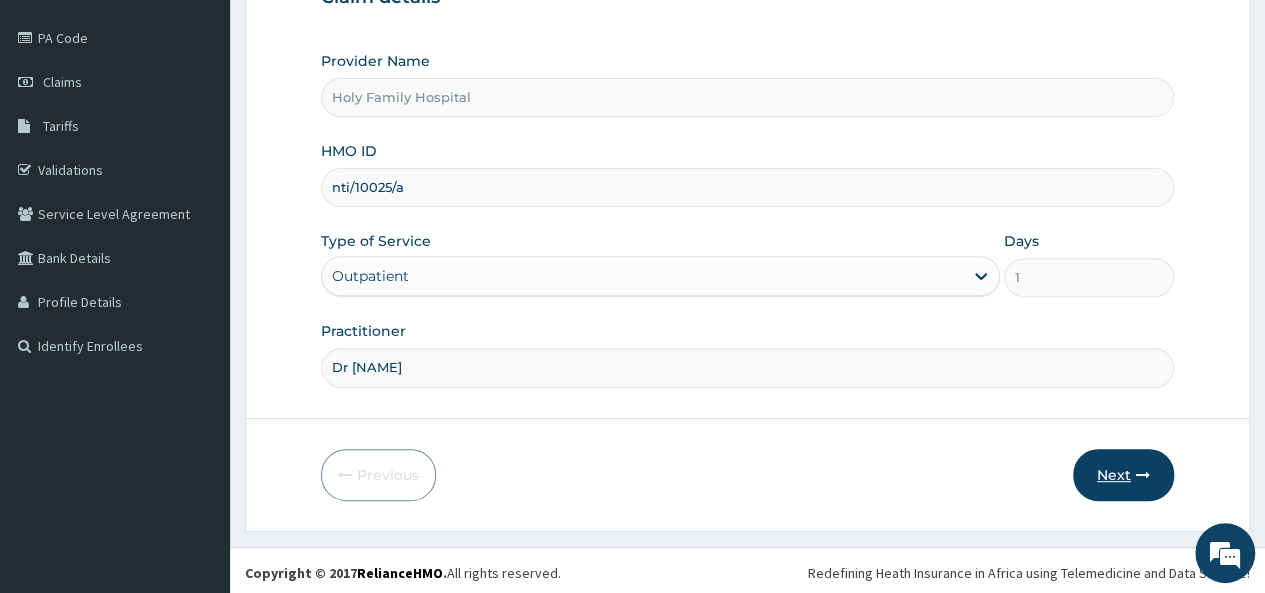 type on "Dr Azu" 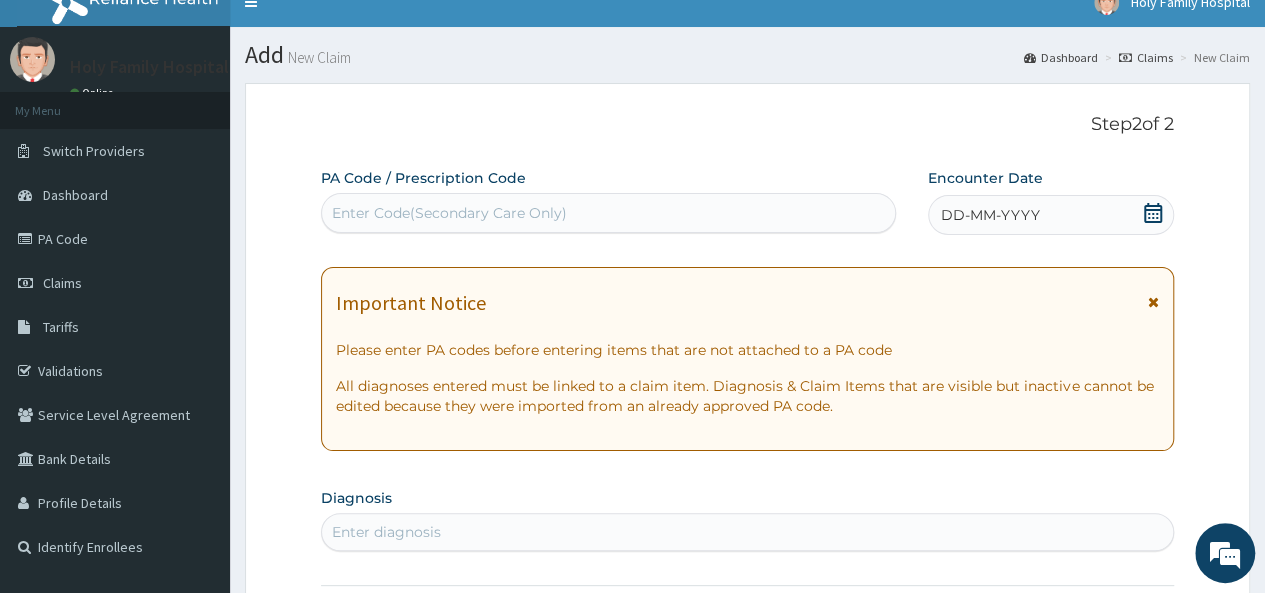 scroll, scrollTop: 0, scrollLeft: 0, axis: both 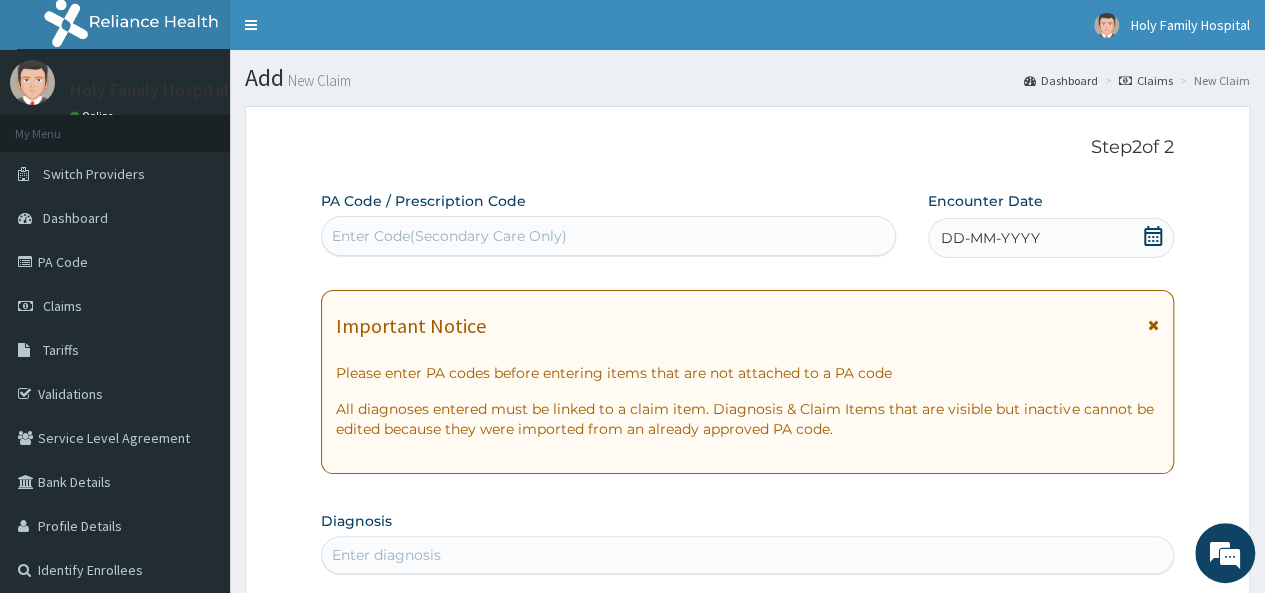click on "DD-MM-YYYY" at bounding box center (1051, 238) 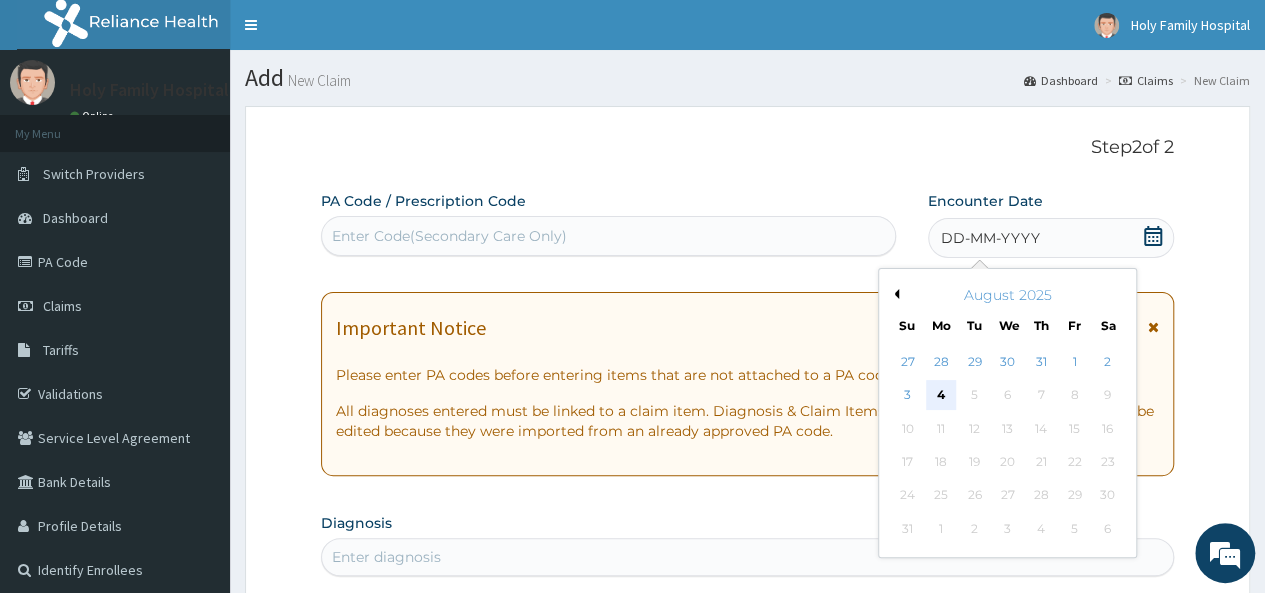 click on "4" at bounding box center (941, 396) 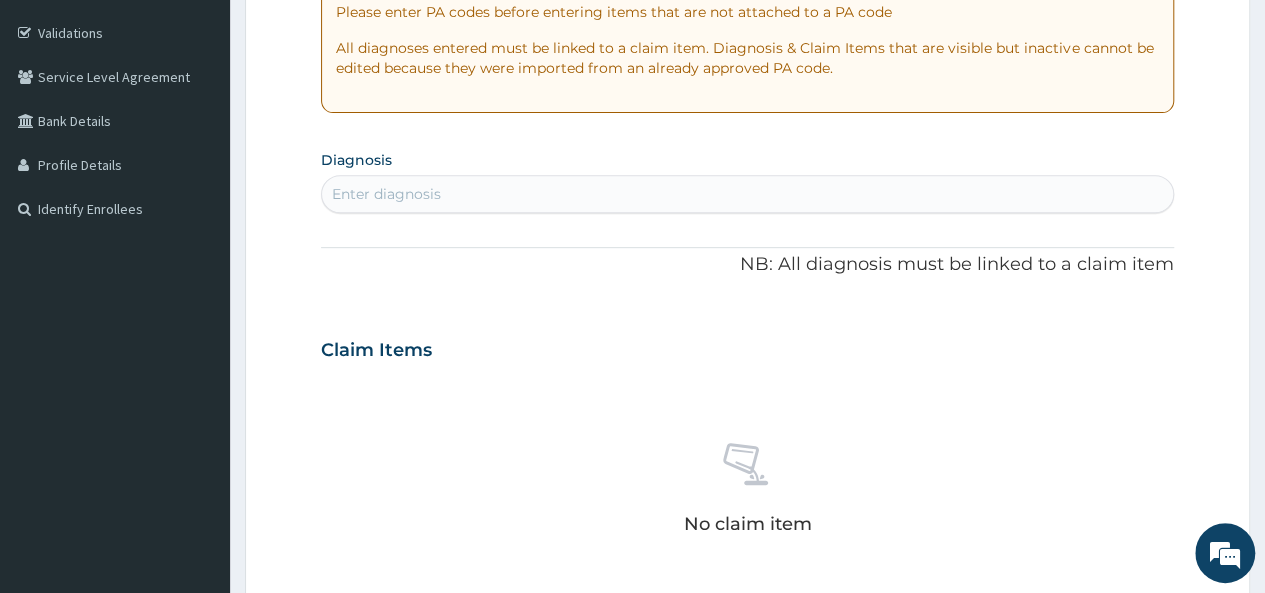 scroll, scrollTop: 385, scrollLeft: 0, axis: vertical 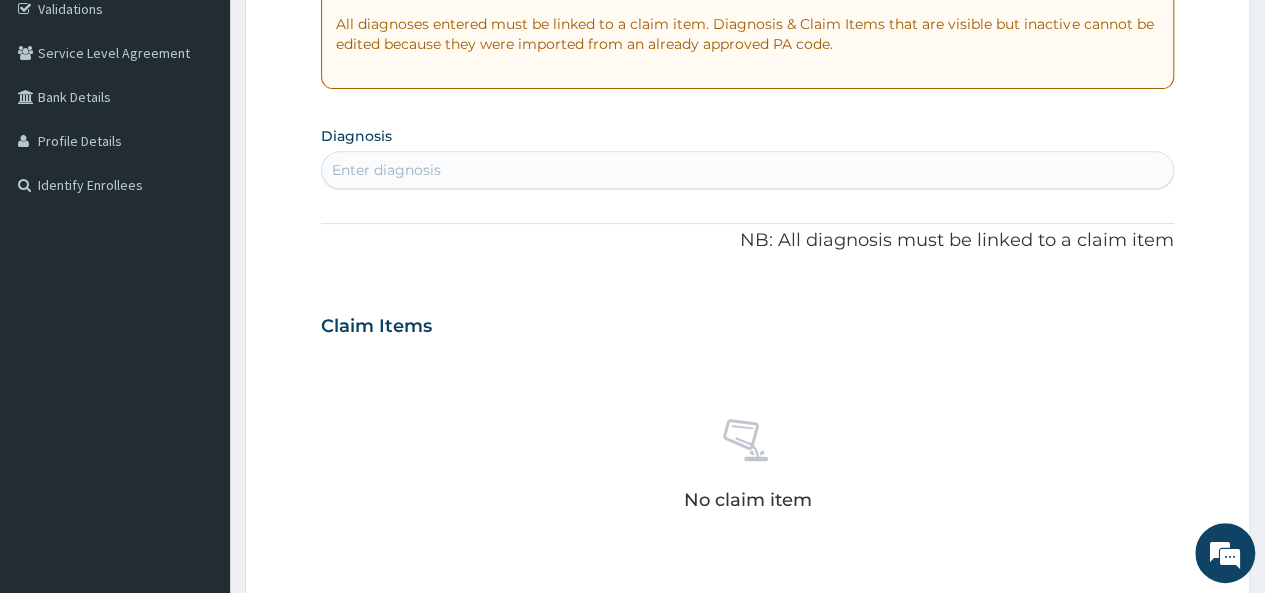 click on "Enter diagnosis" at bounding box center (747, 170) 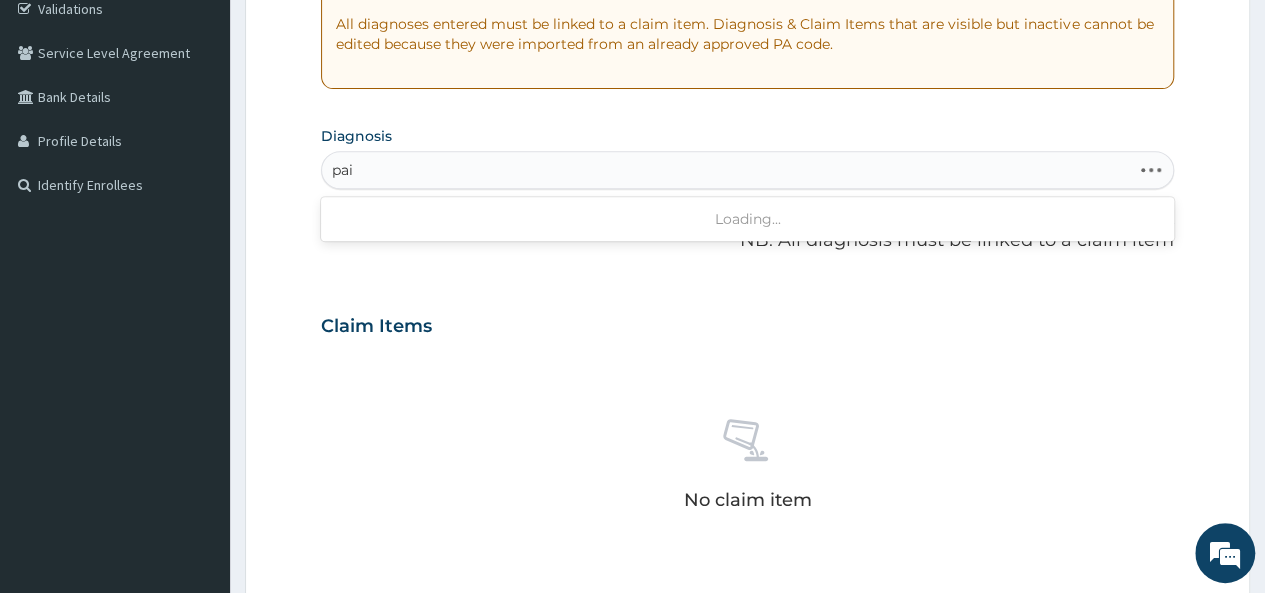 type on "pain" 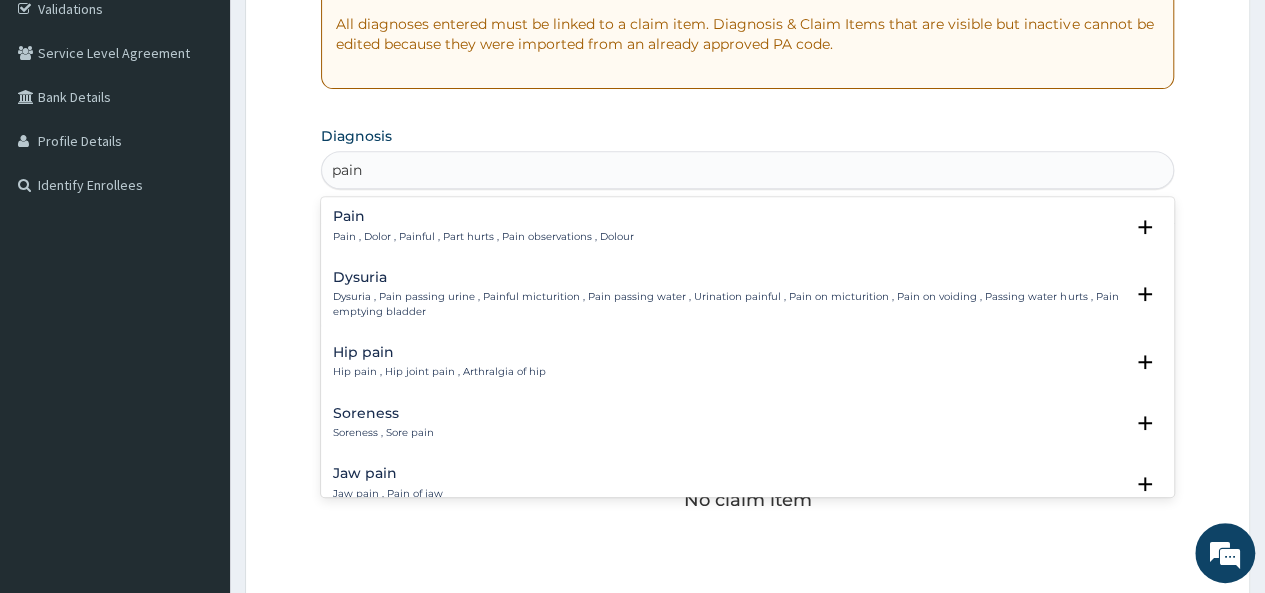 click on "Pain Pain , Dolor , Painful , Part hurts , Pain observations , Dolour Select Status Query Query covers suspected (?), Keep in view (kiv), Ruled out (r/o) Confirmed" at bounding box center [747, 231] 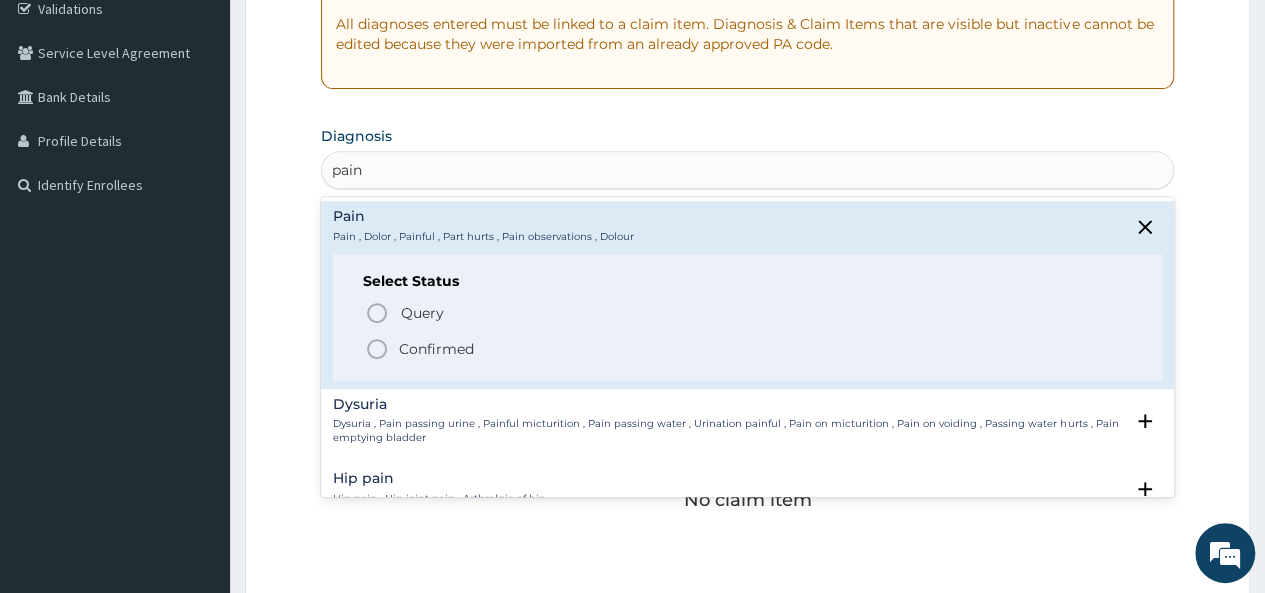 click on "Confirmed" at bounding box center (436, 349) 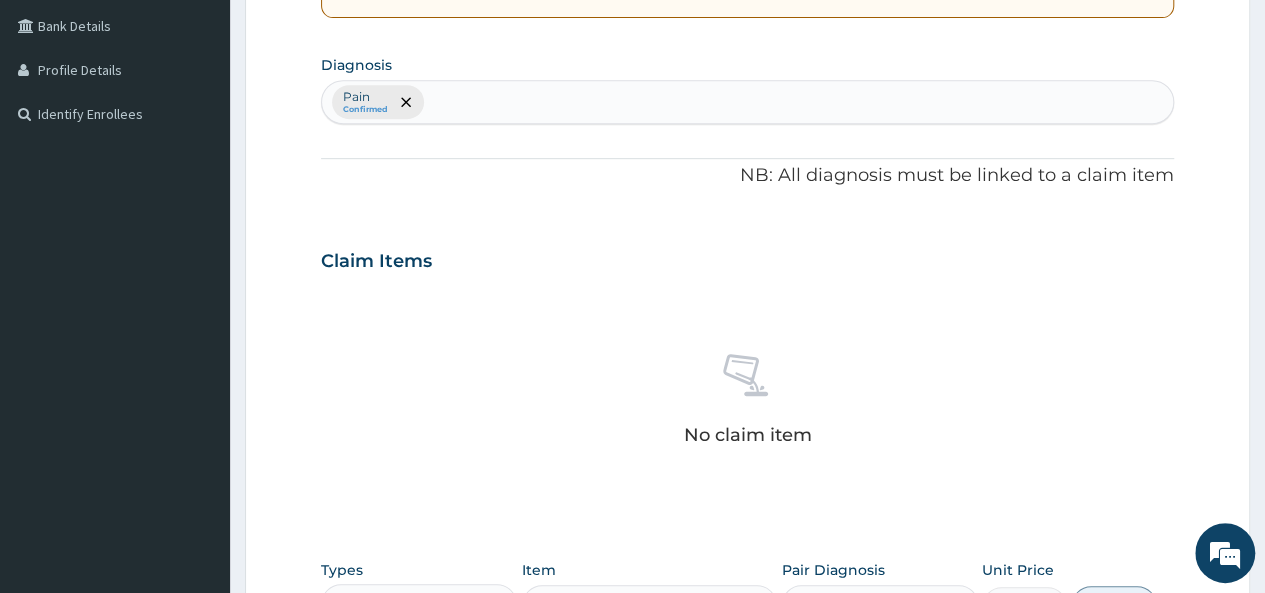 scroll, scrollTop: 451, scrollLeft: 0, axis: vertical 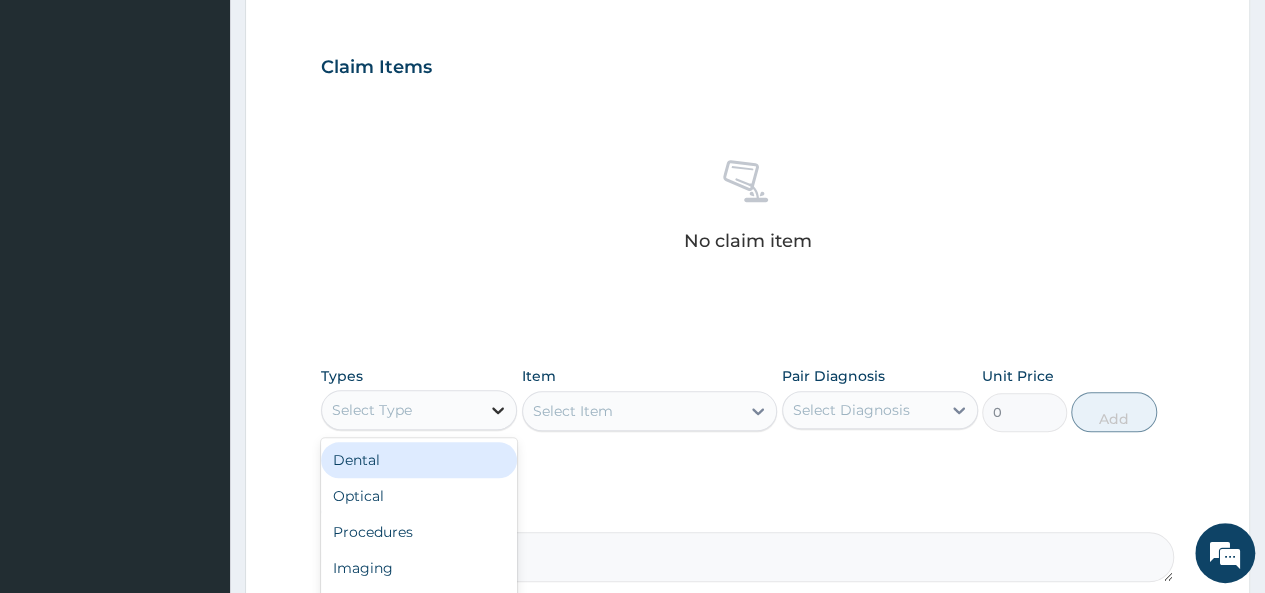 click 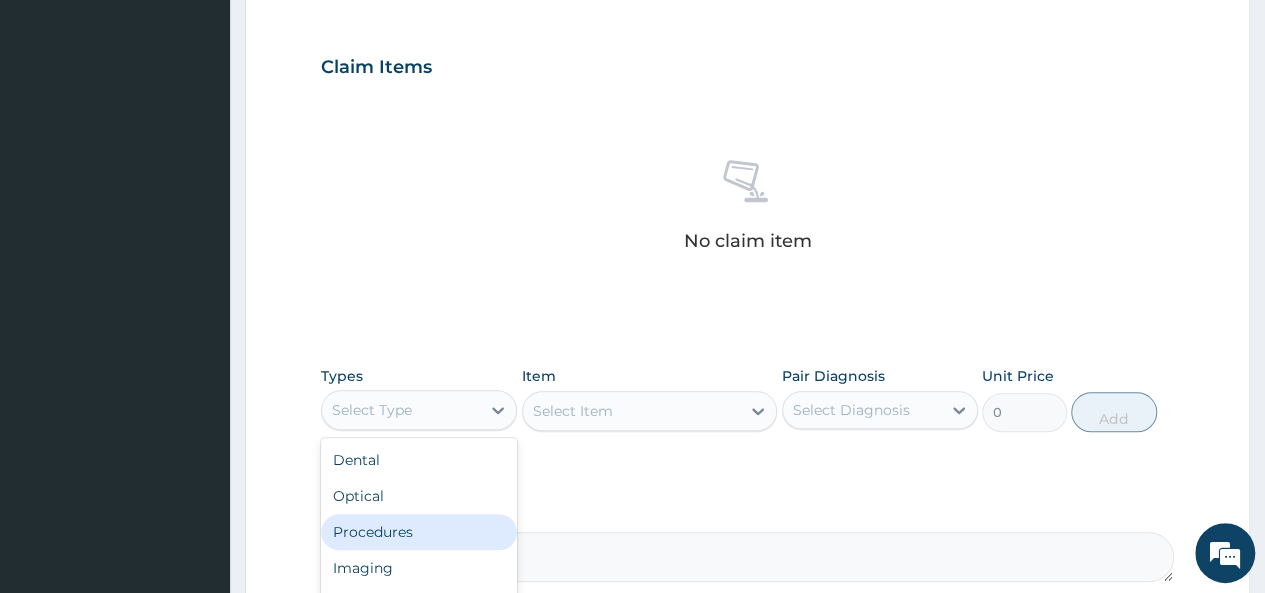 click on "Procedures" at bounding box center [419, 532] 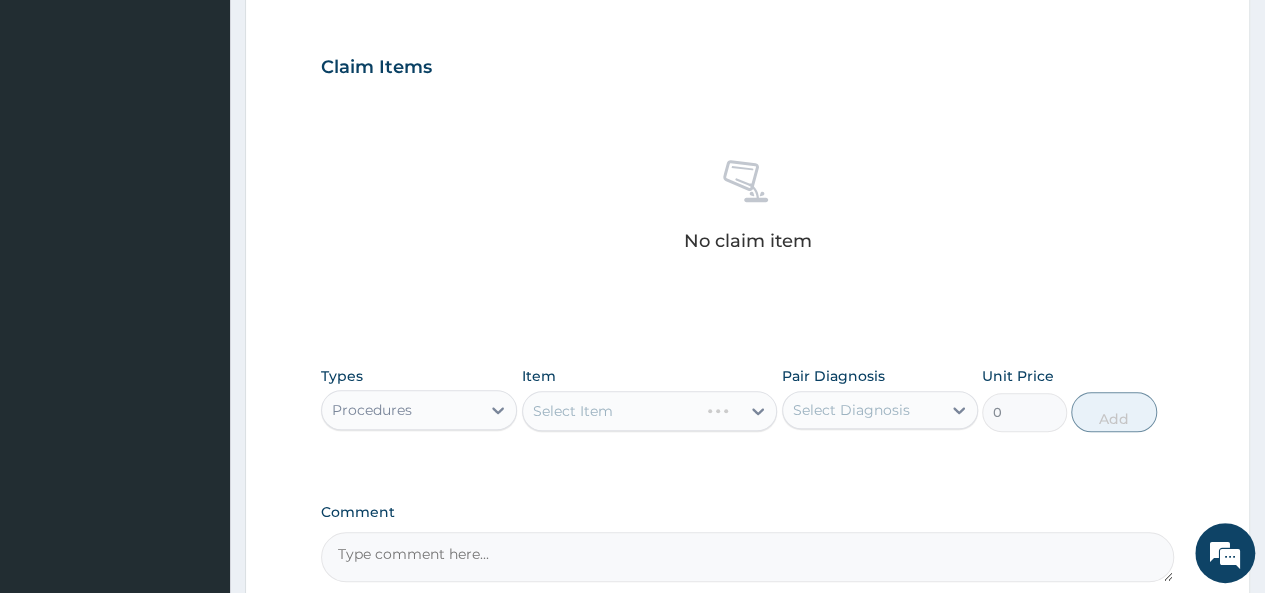 click on "Select Item" at bounding box center (650, 411) 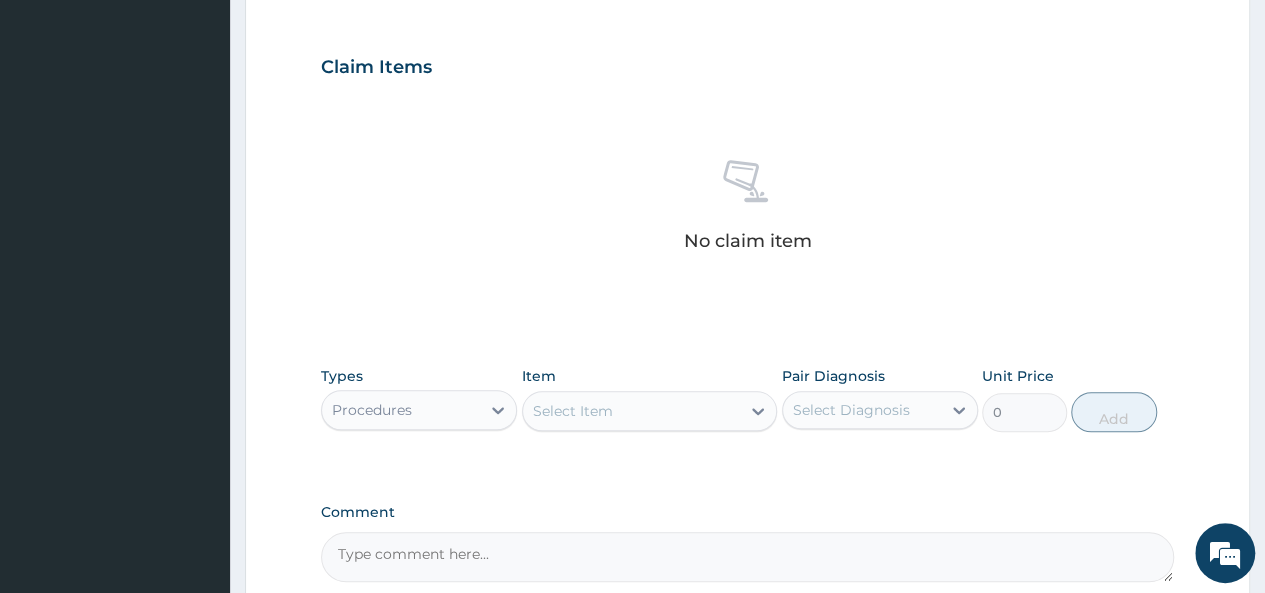 scroll, scrollTop: 131, scrollLeft: 0, axis: vertical 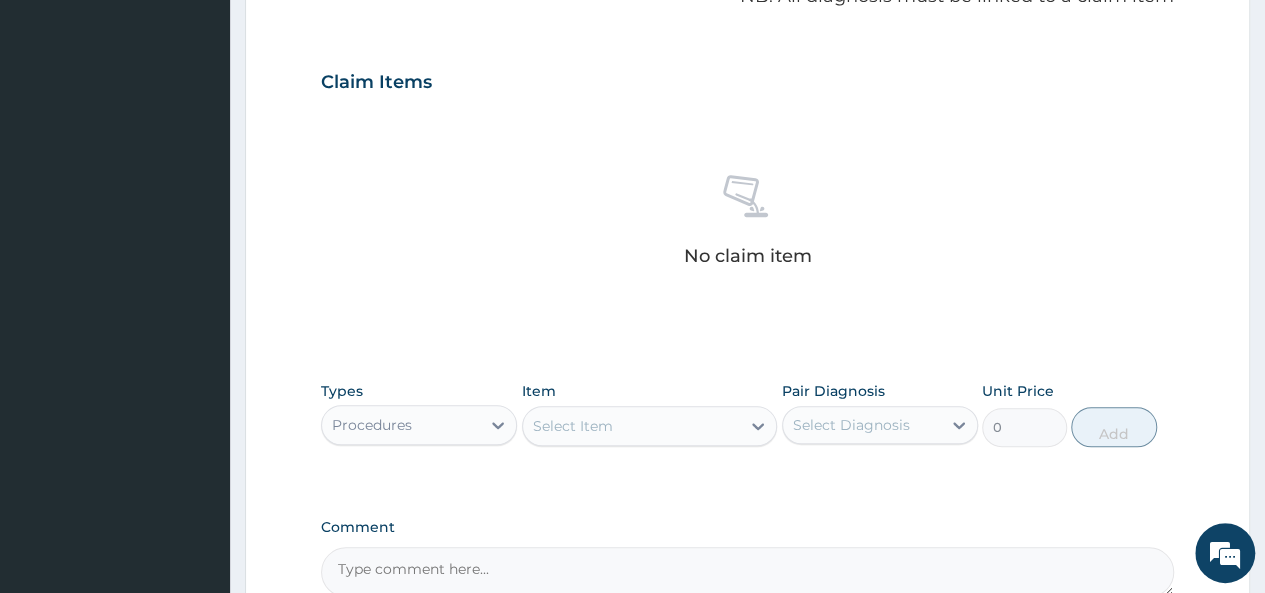 click on "Select Item" at bounding box center [632, 426] 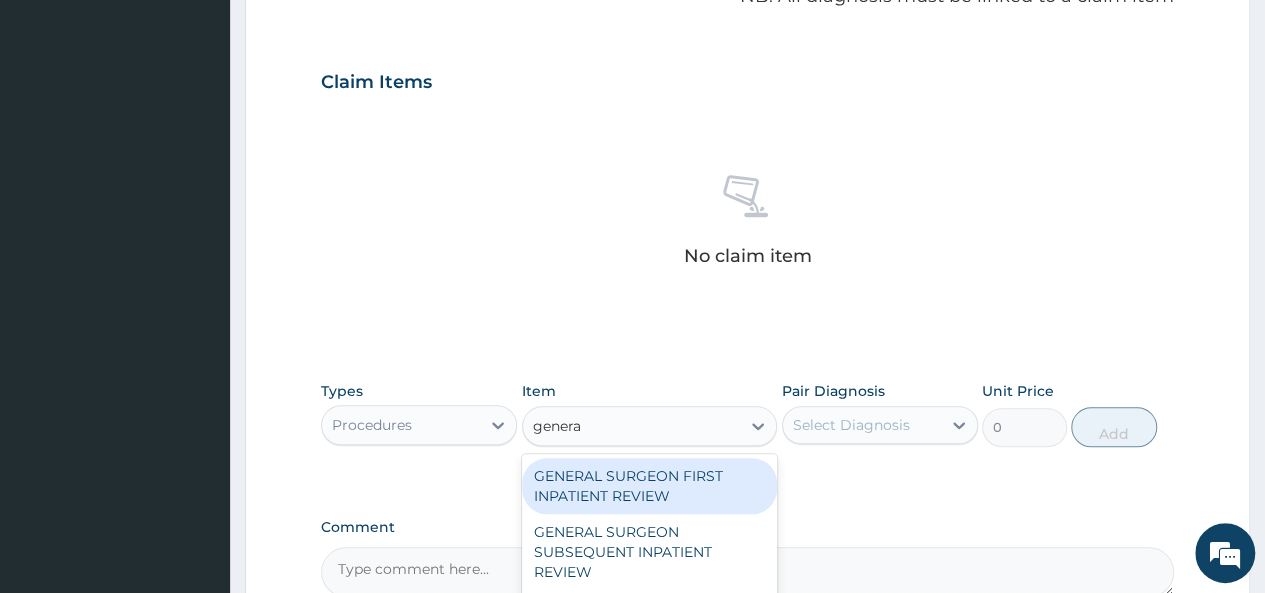 type on "general" 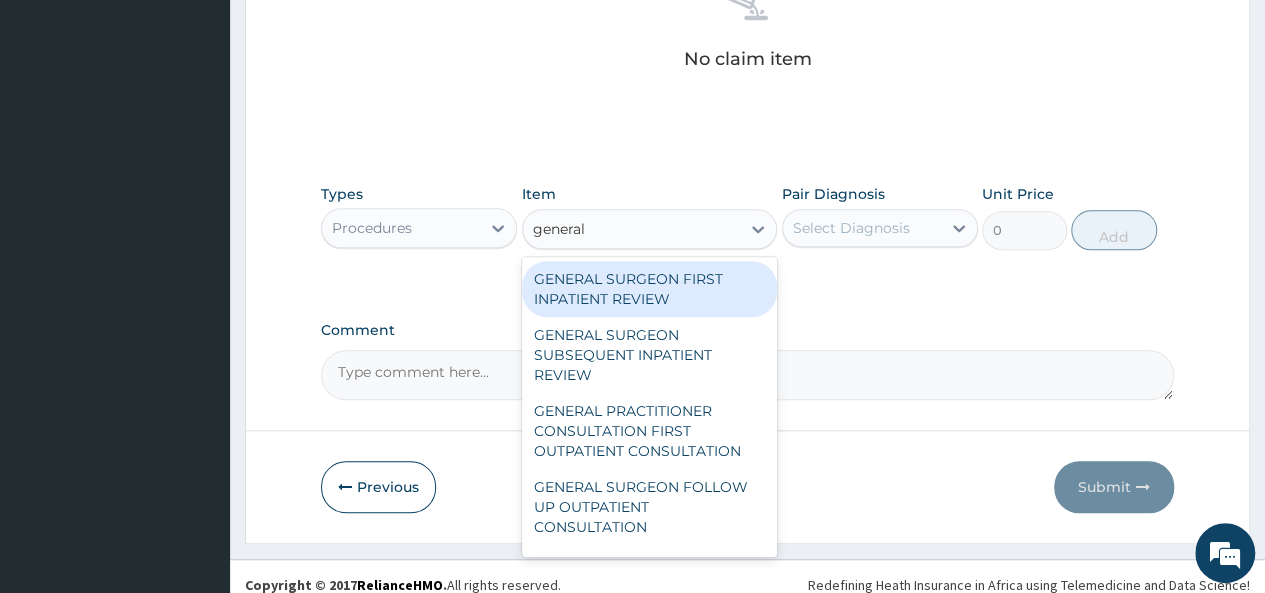 scroll, scrollTop: 845, scrollLeft: 0, axis: vertical 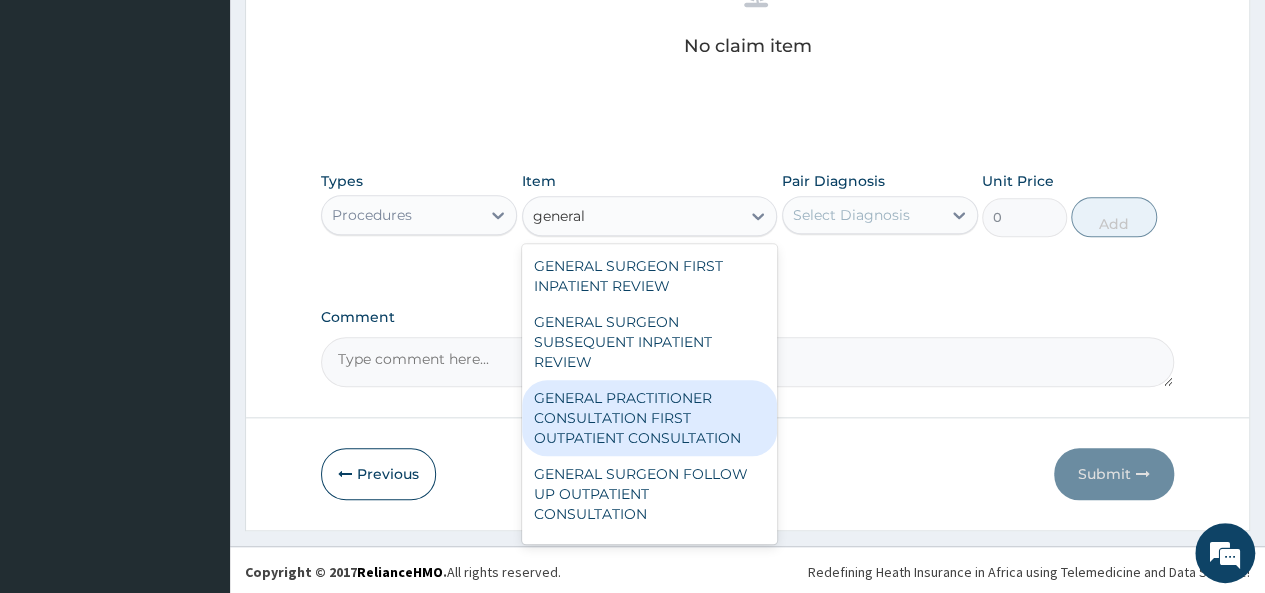 click on "GENERAL PRACTITIONER CONSULTATION FIRST OUTPATIENT CONSULTATION" at bounding box center (650, 418) 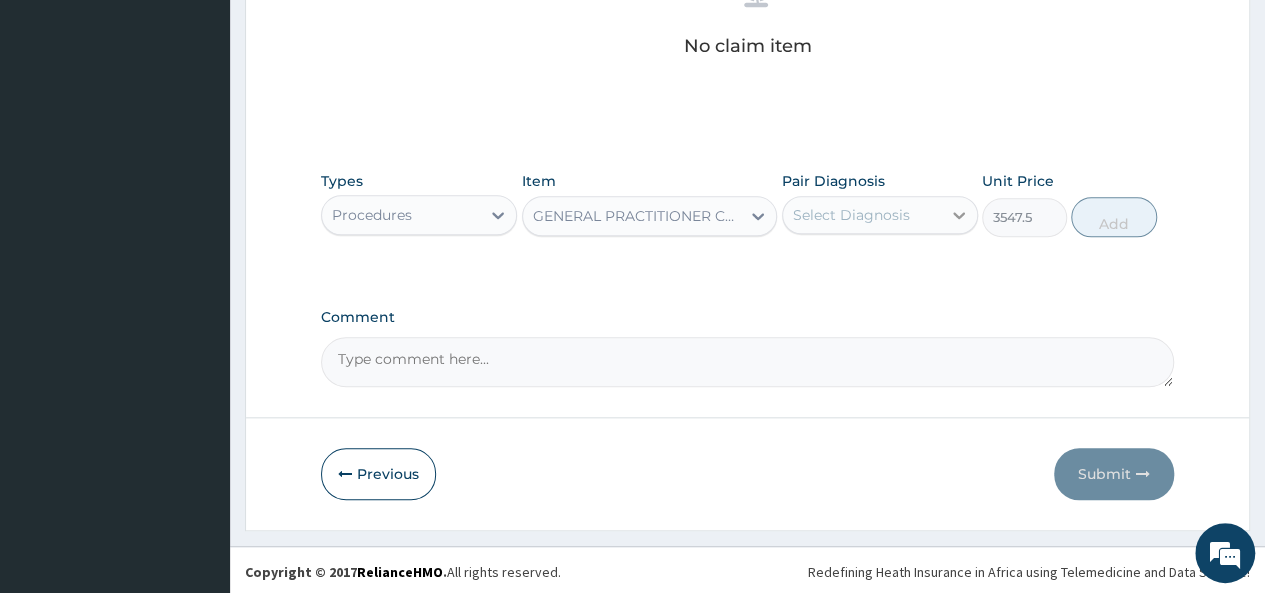 click 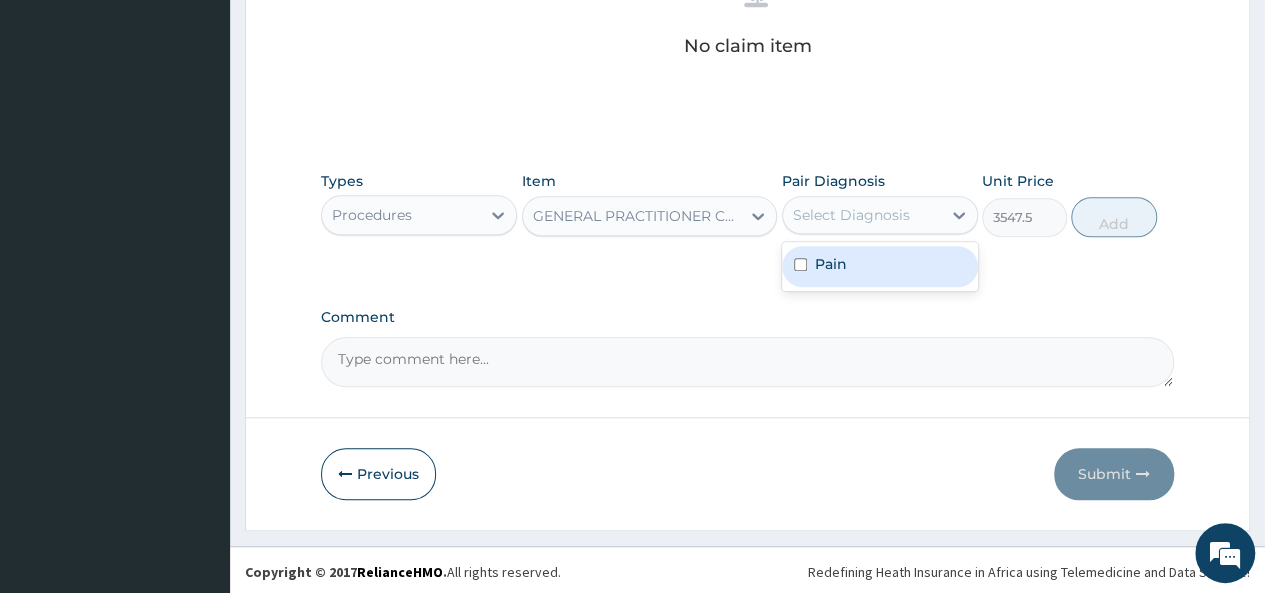 click on "Pain" at bounding box center (880, 266) 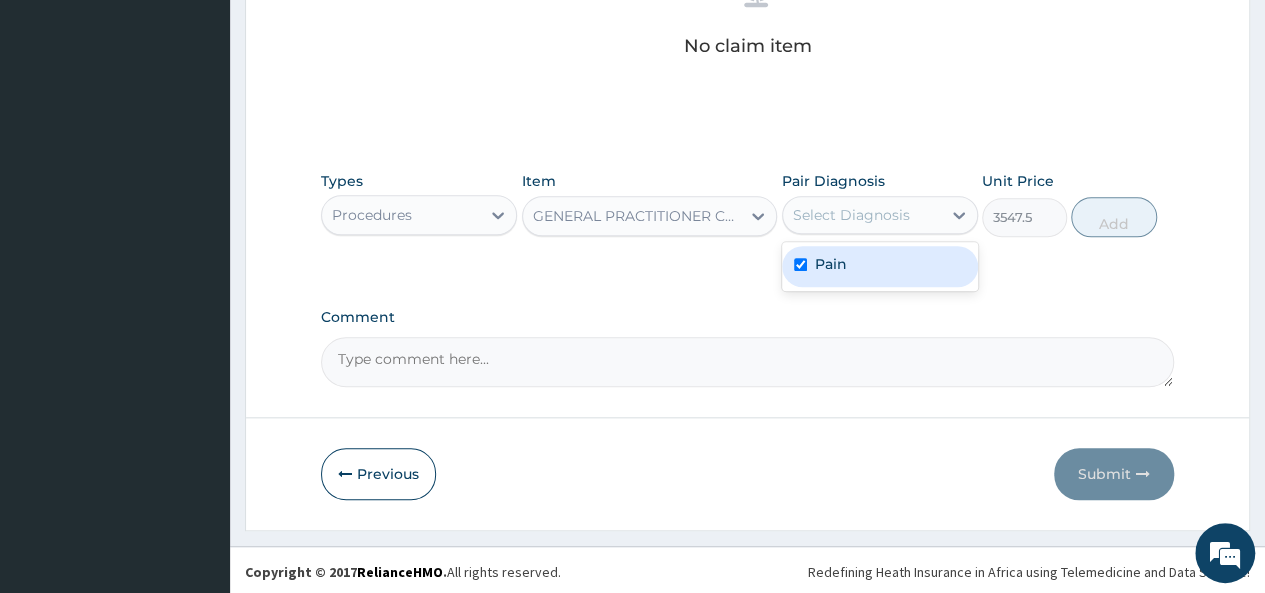 checkbox on "true" 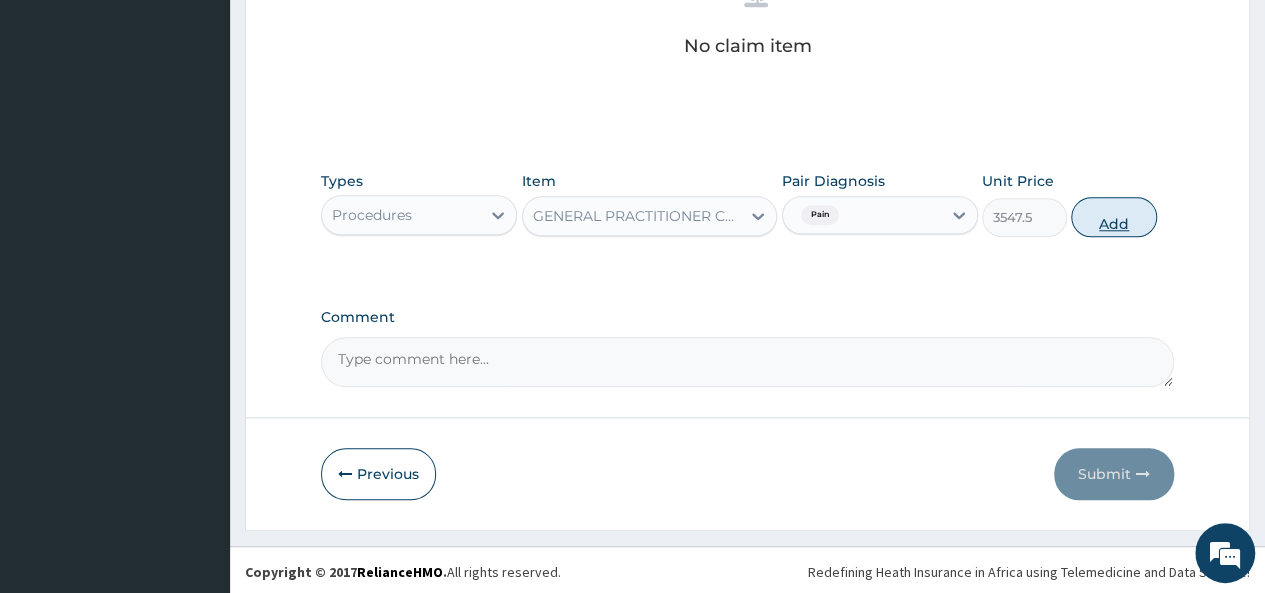 click on "Add" at bounding box center (1113, 217) 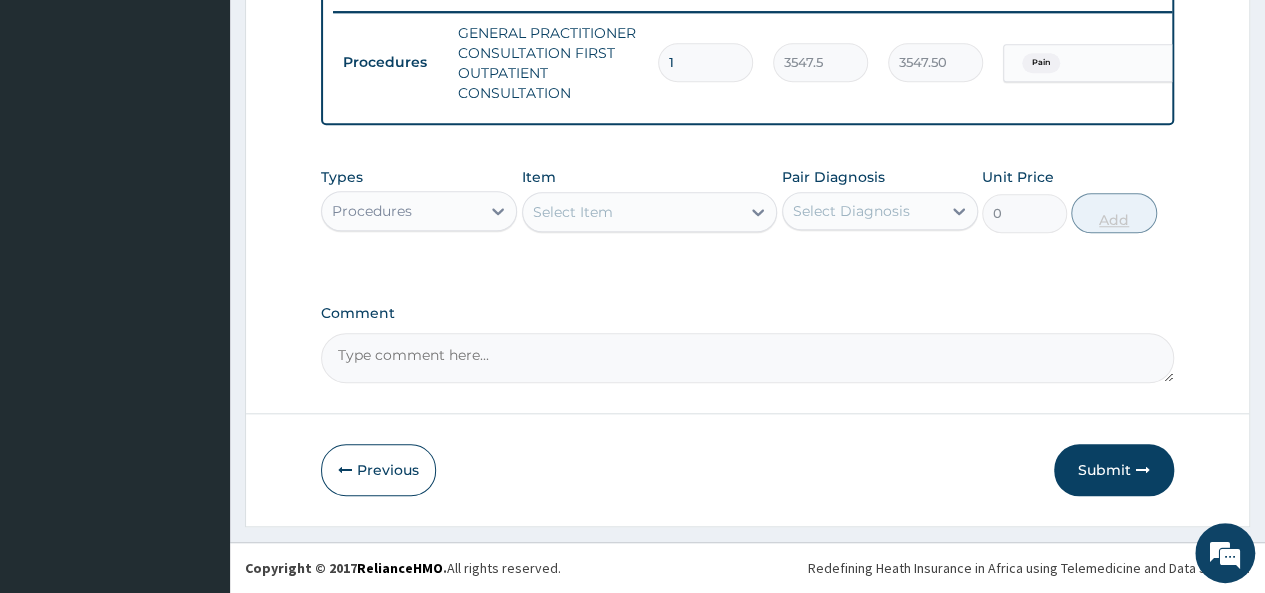 scroll, scrollTop: 796, scrollLeft: 0, axis: vertical 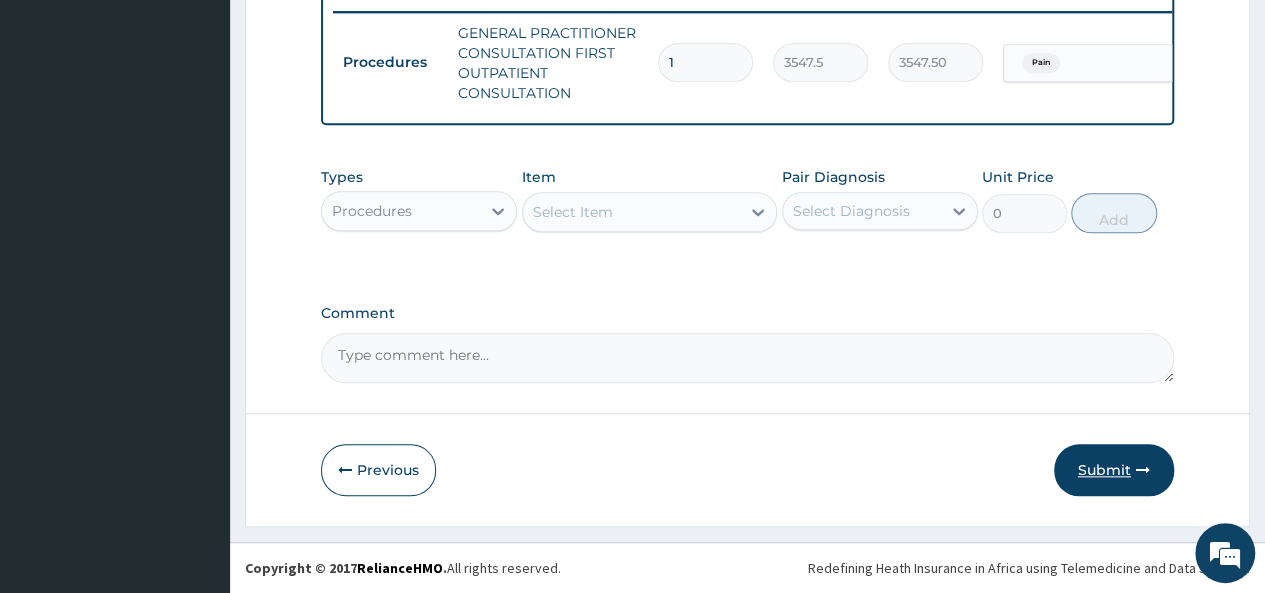 click on "Submit" at bounding box center (1114, 470) 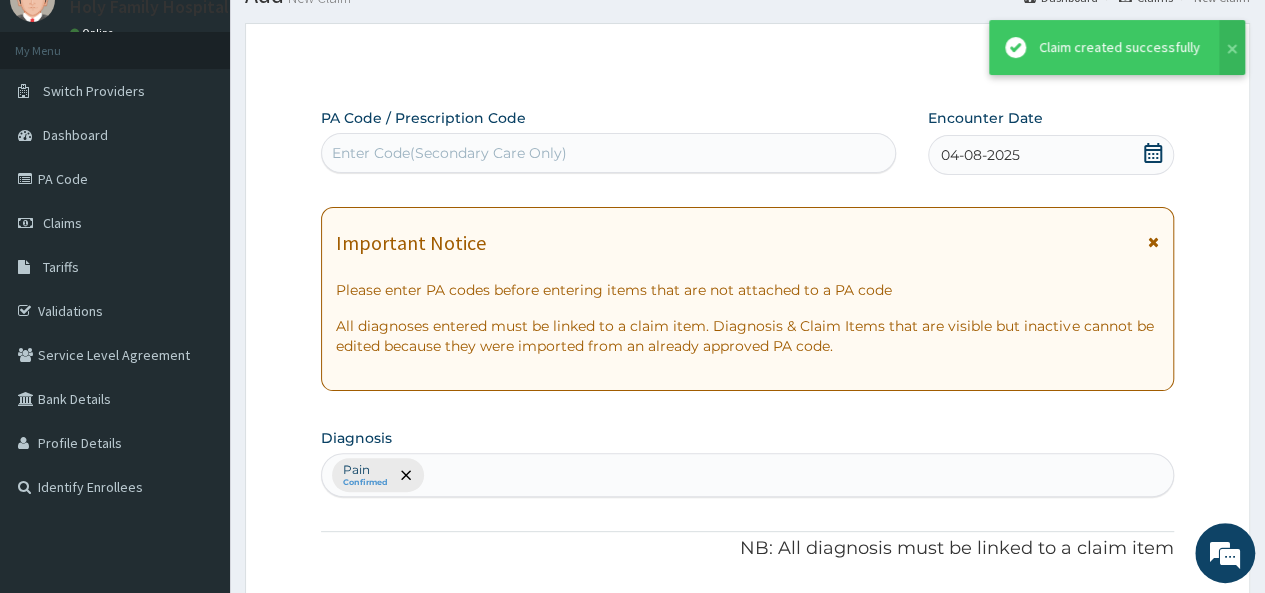 scroll, scrollTop: 796, scrollLeft: 0, axis: vertical 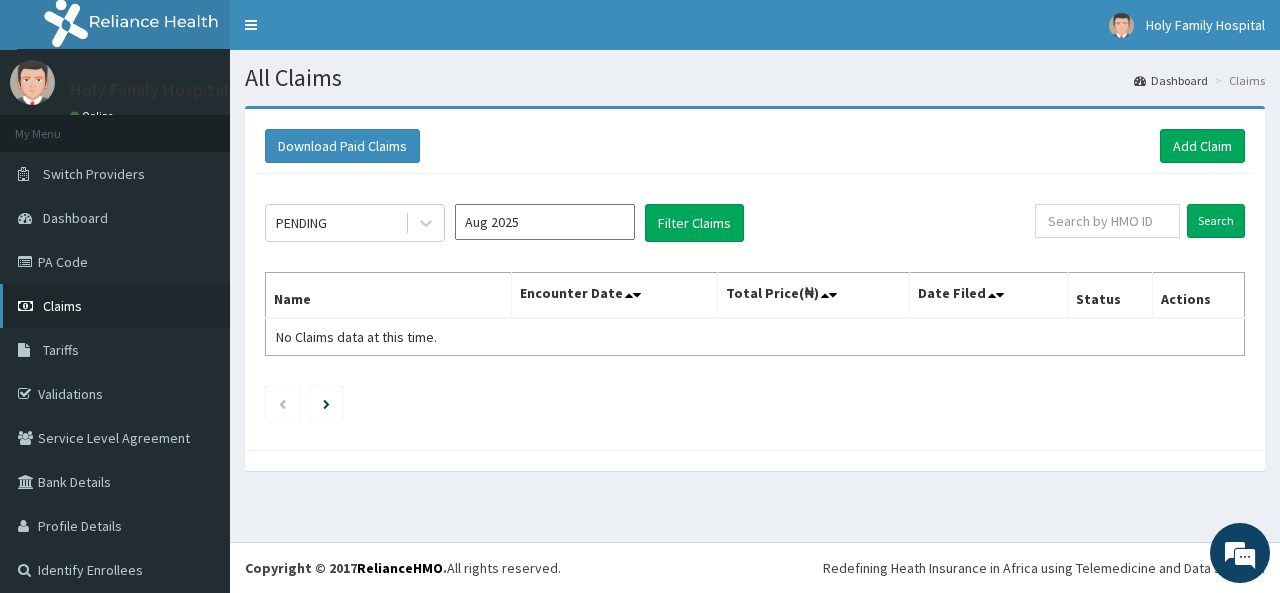 click on "Claims" at bounding box center (115, 306) 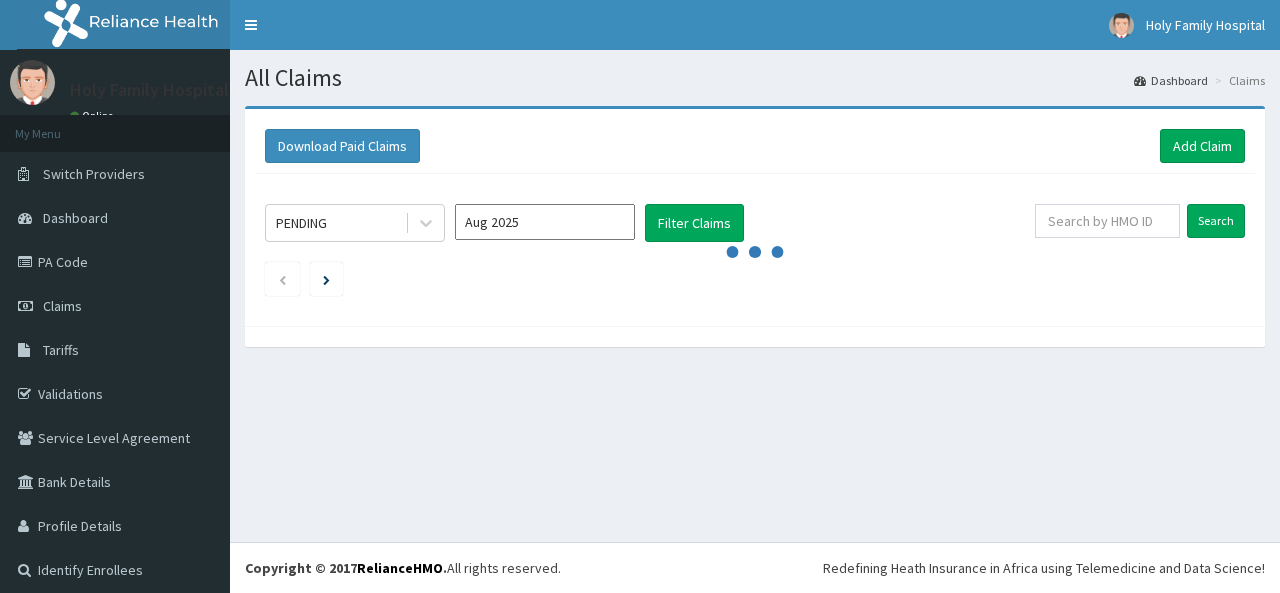 scroll, scrollTop: 0, scrollLeft: 0, axis: both 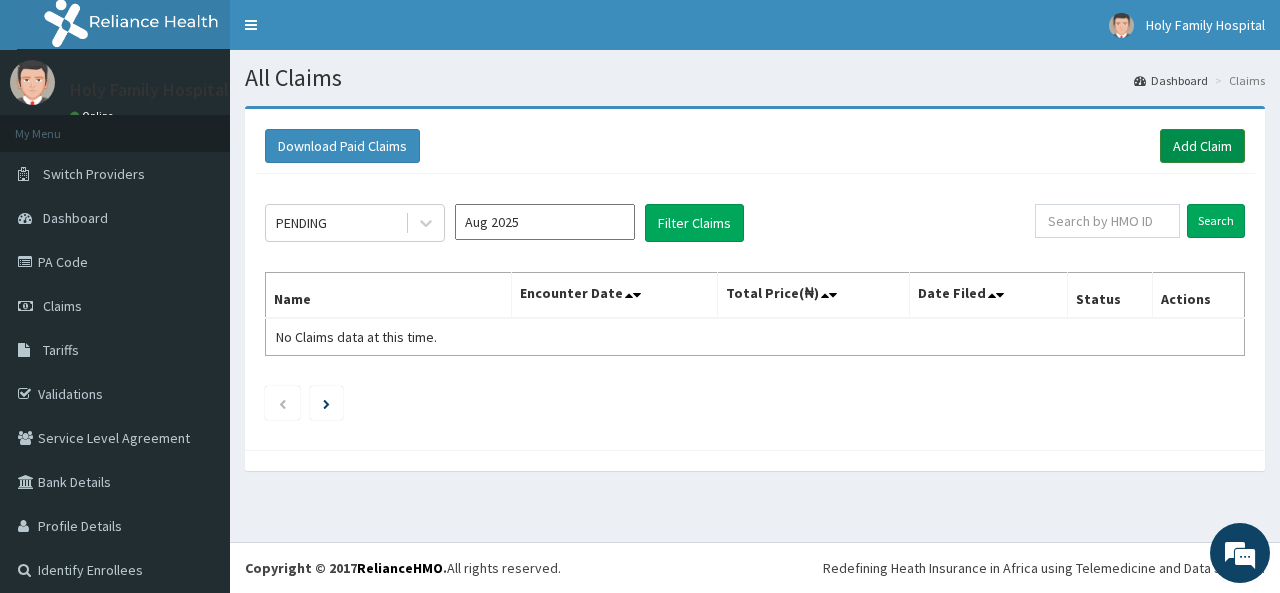 click on "Add Claim" at bounding box center [1202, 146] 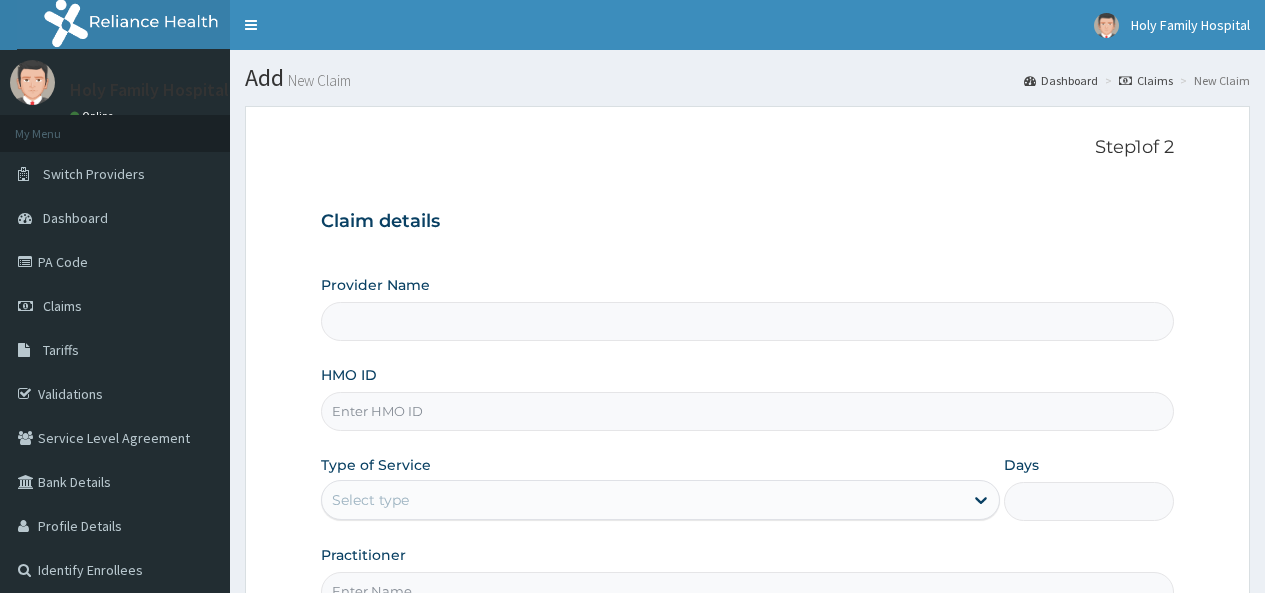 scroll, scrollTop: 0, scrollLeft: 0, axis: both 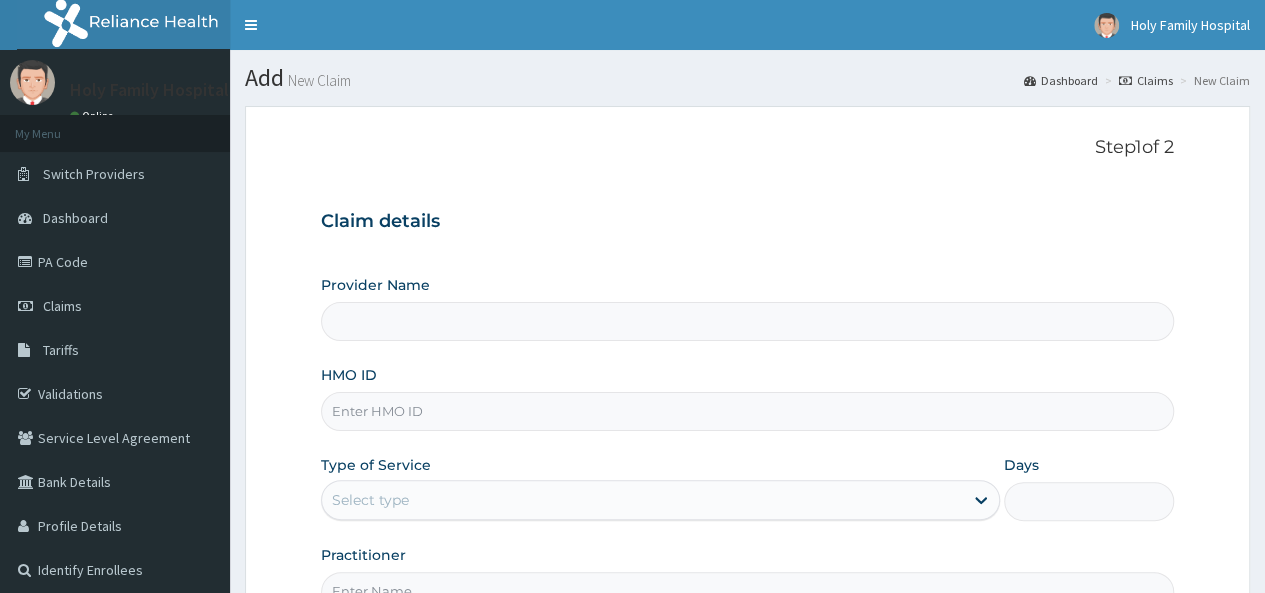 type on "Holy Family Hospital" 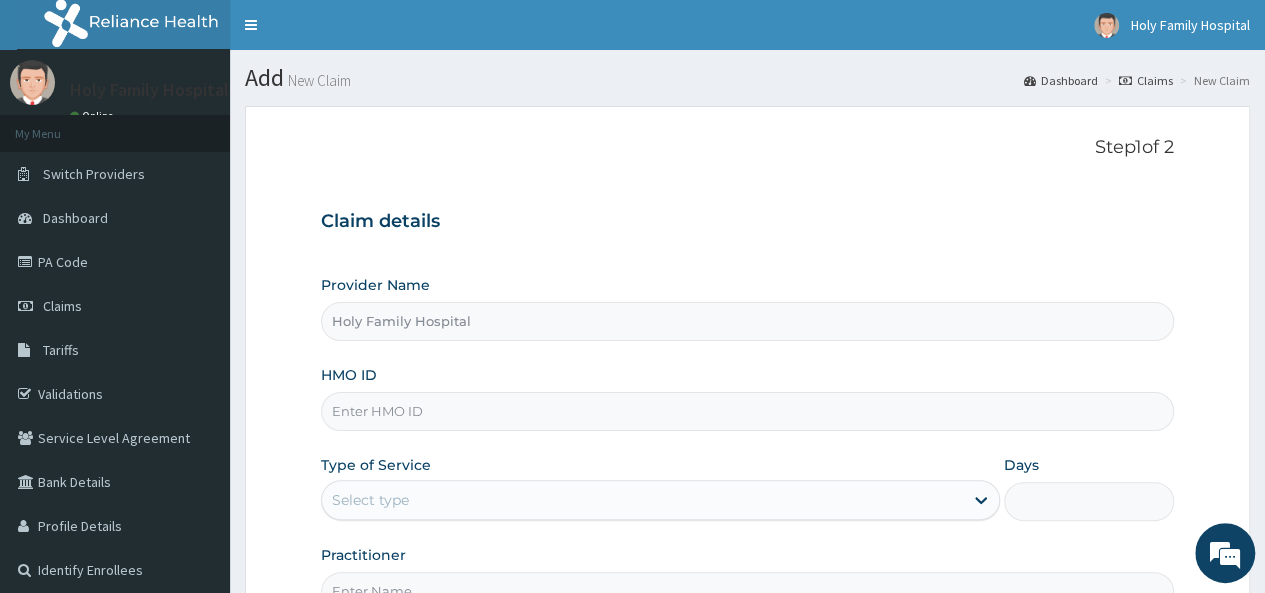 click on "HMO ID" at bounding box center (747, 411) 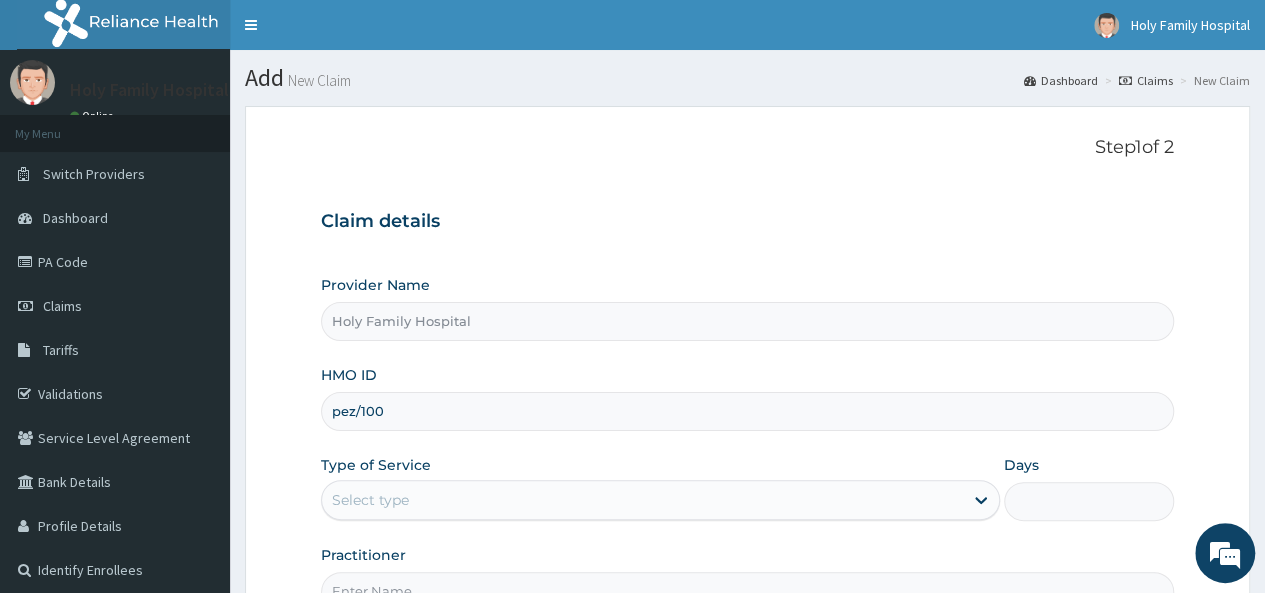scroll, scrollTop: 0, scrollLeft: 0, axis: both 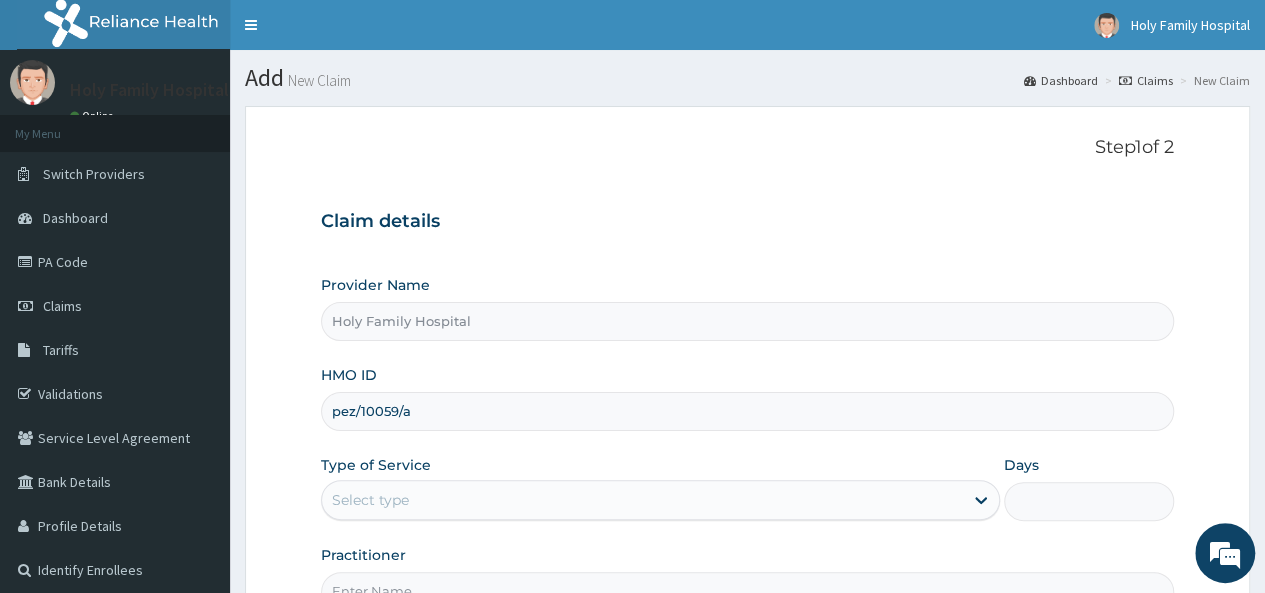 type on "pez/10059/a" 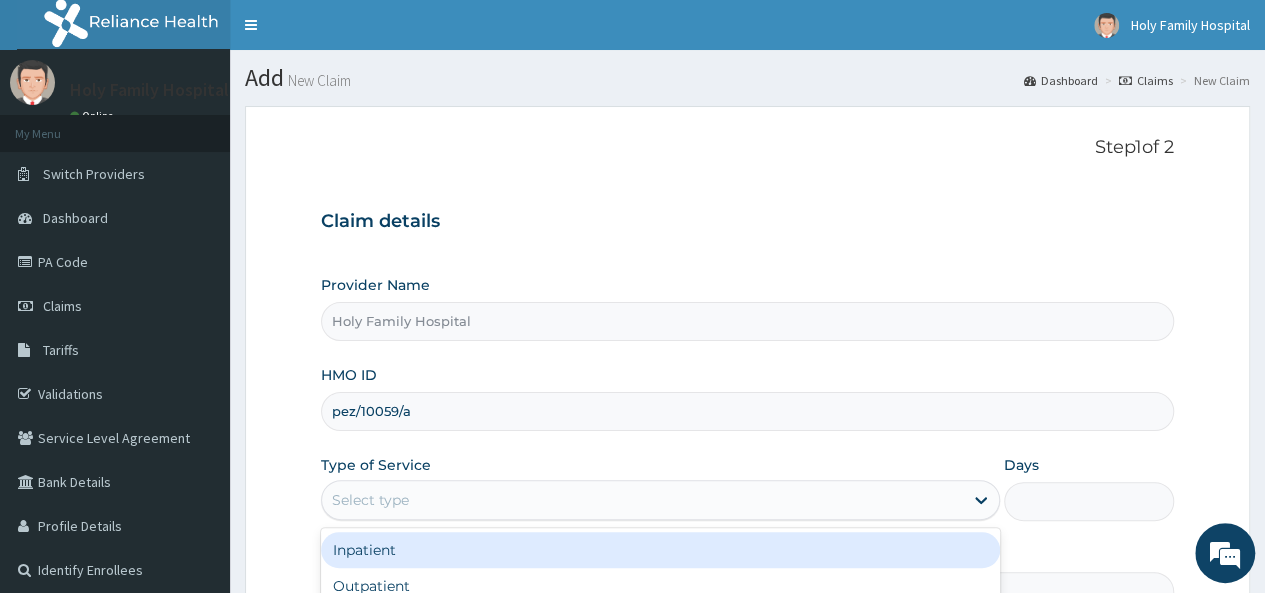 click on "Select type" at bounding box center (660, 500) 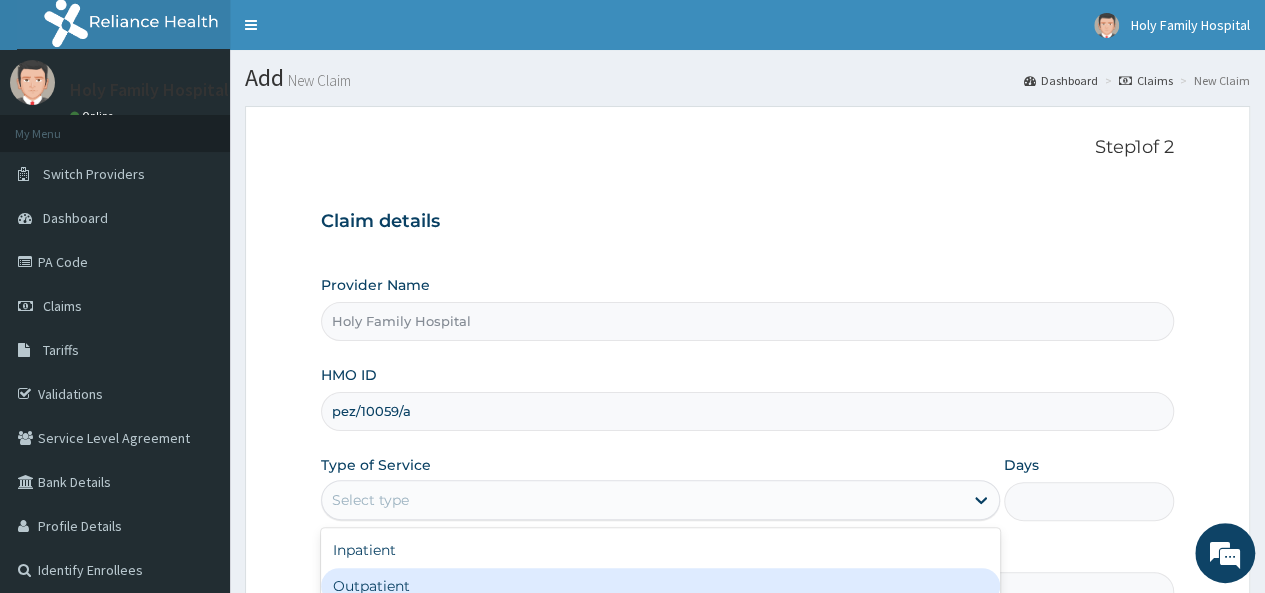 click on "Outpatient" at bounding box center (660, 586) 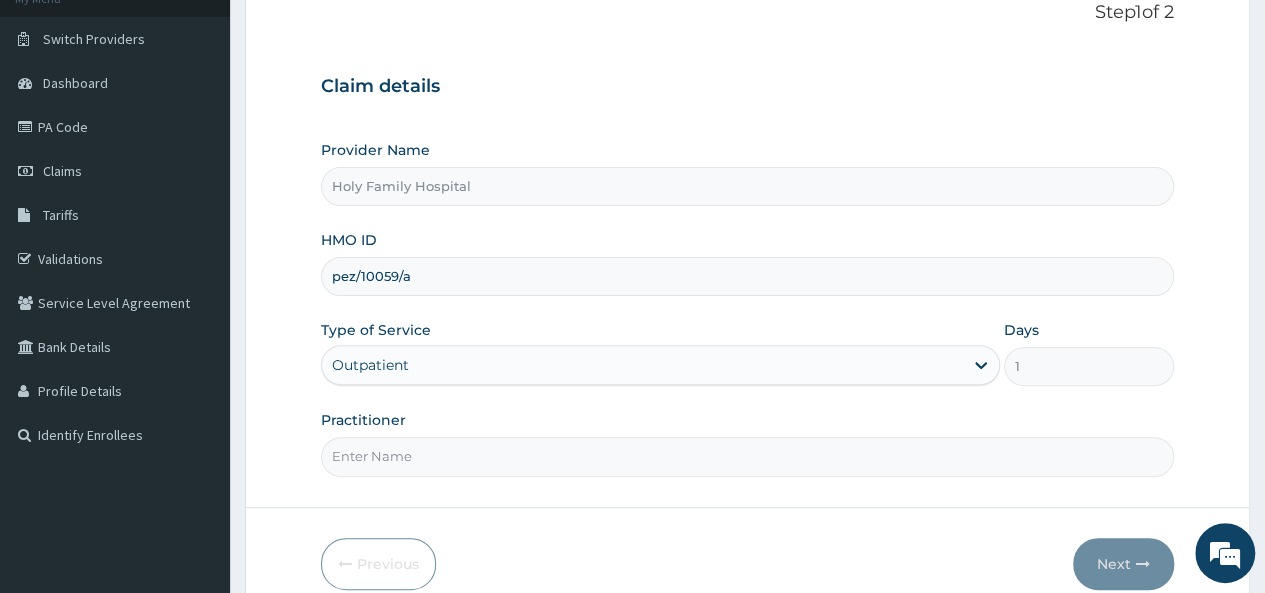 scroll, scrollTop: 136, scrollLeft: 0, axis: vertical 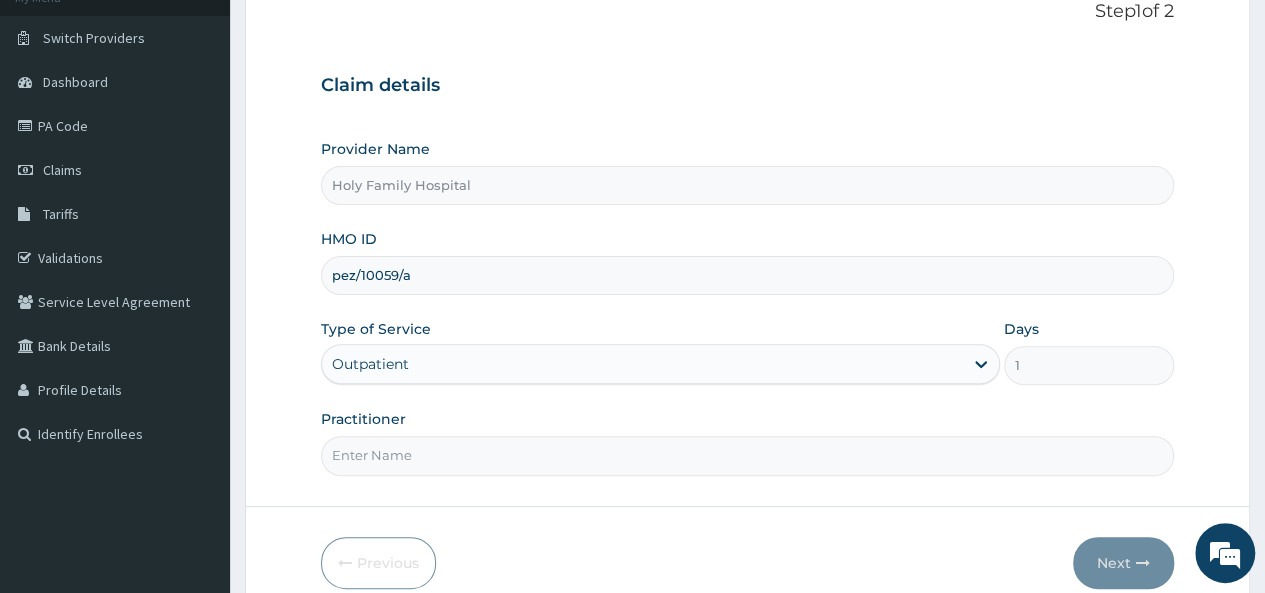 click on "Practitioner" at bounding box center [747, 455] 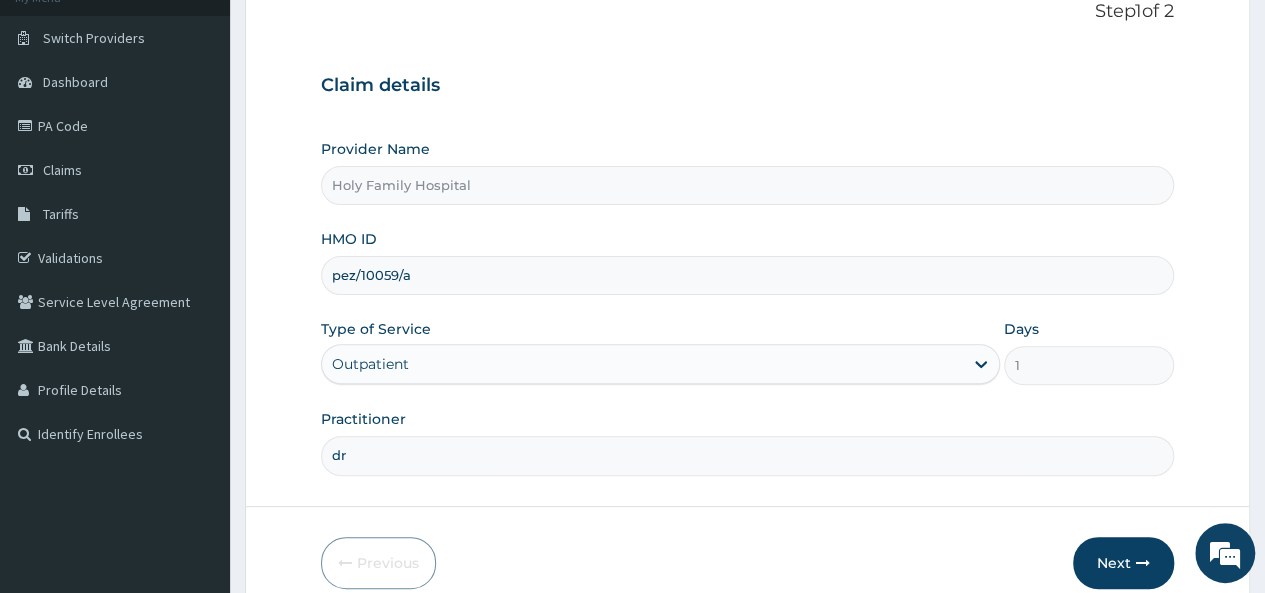 type on "d" 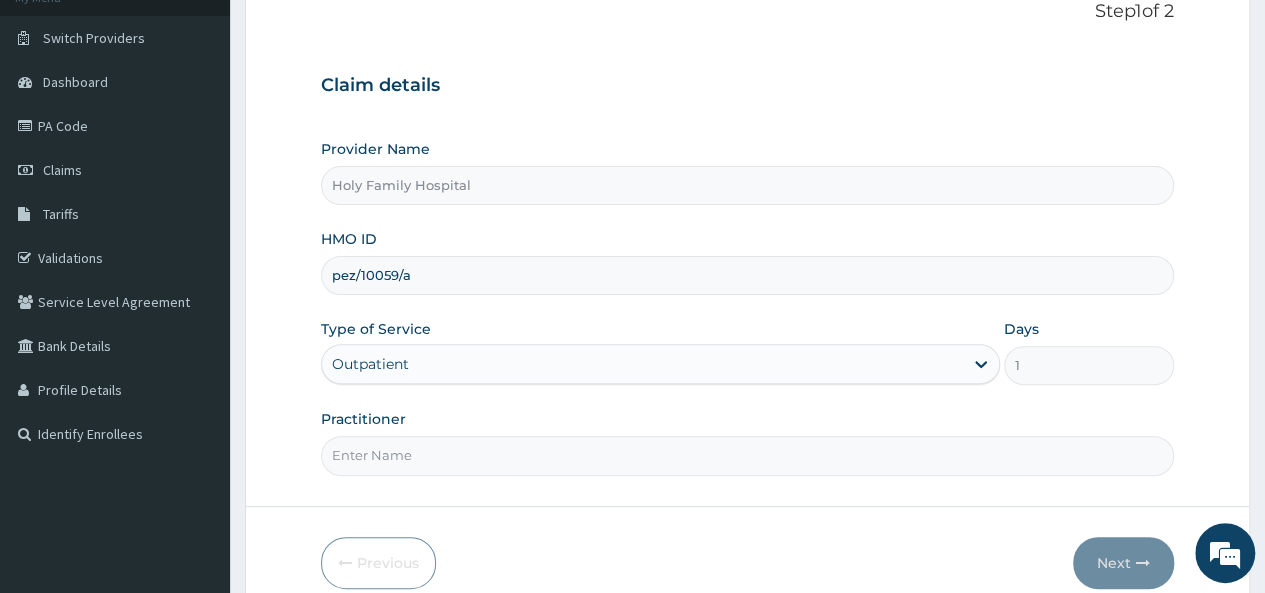 type on "d" 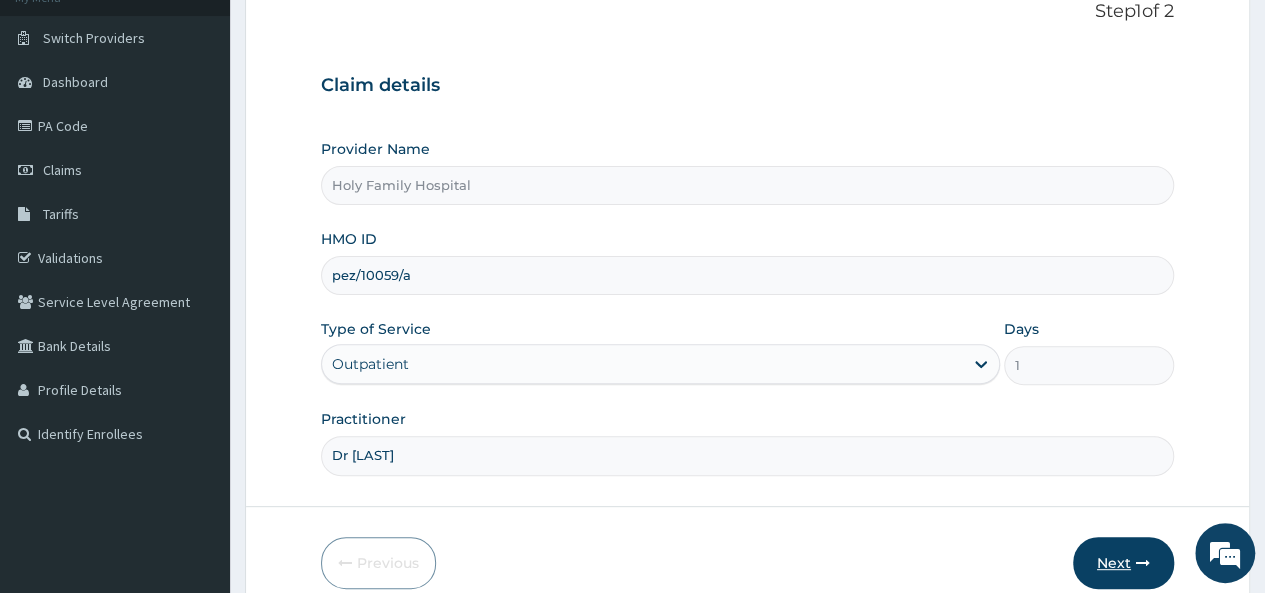 type on "Dr Akor" 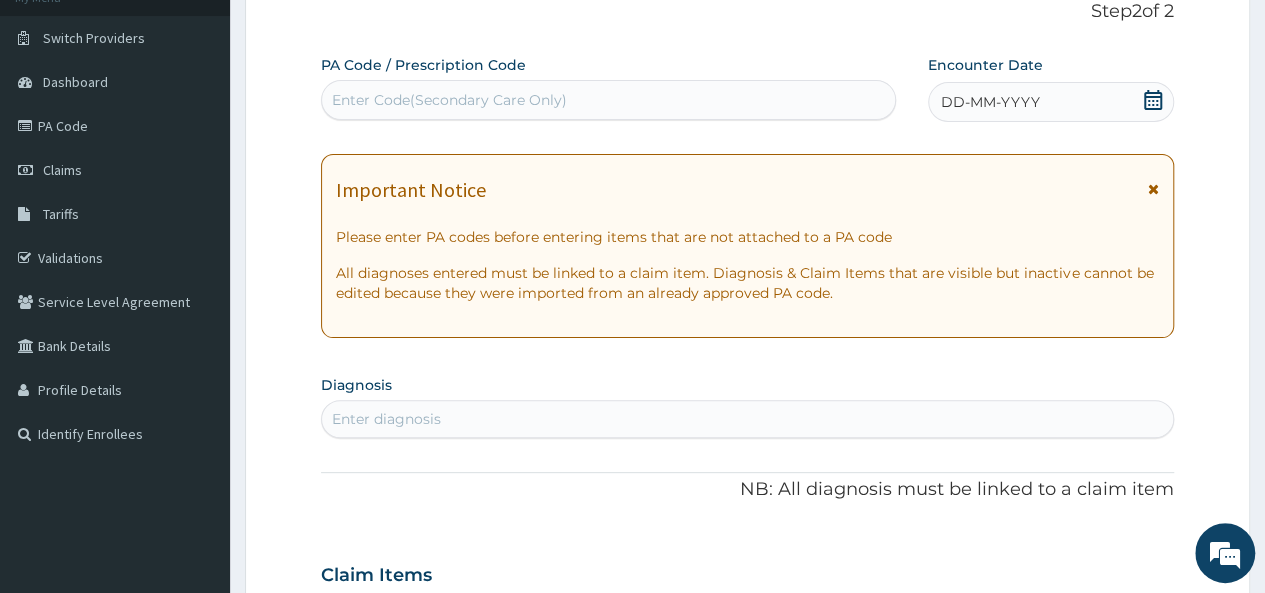 click on "Enter Code(Secondary Care Only)" at bounding box center (449, 100) 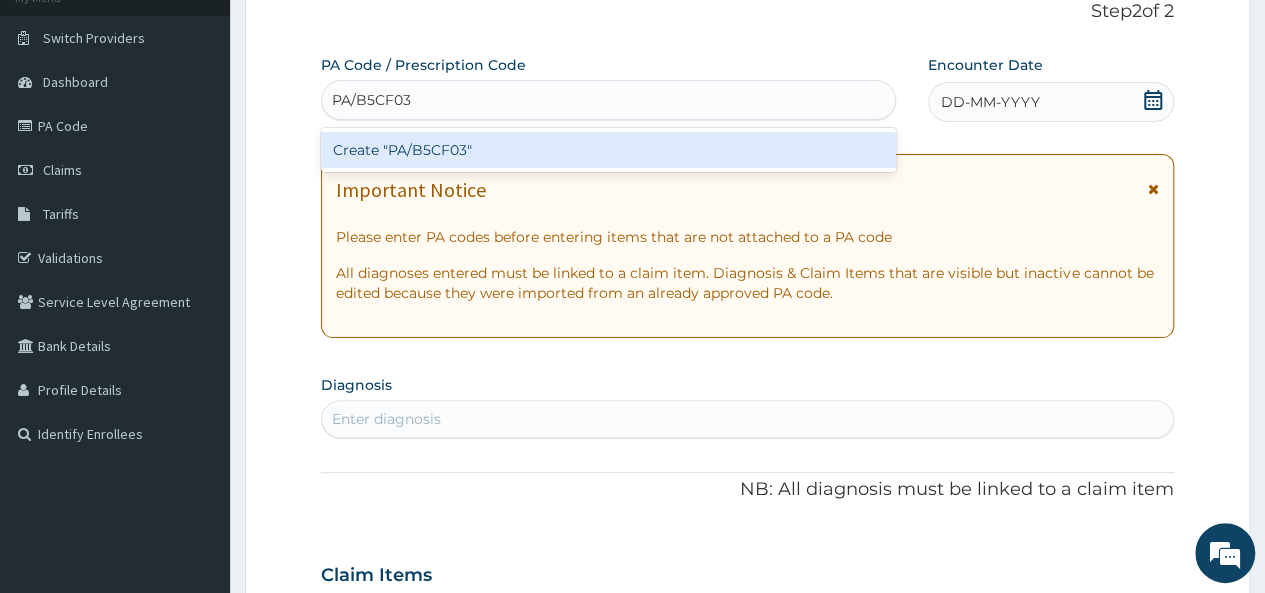 click on "Create "PA/B5CF03"" at bounding box center [608, 150] 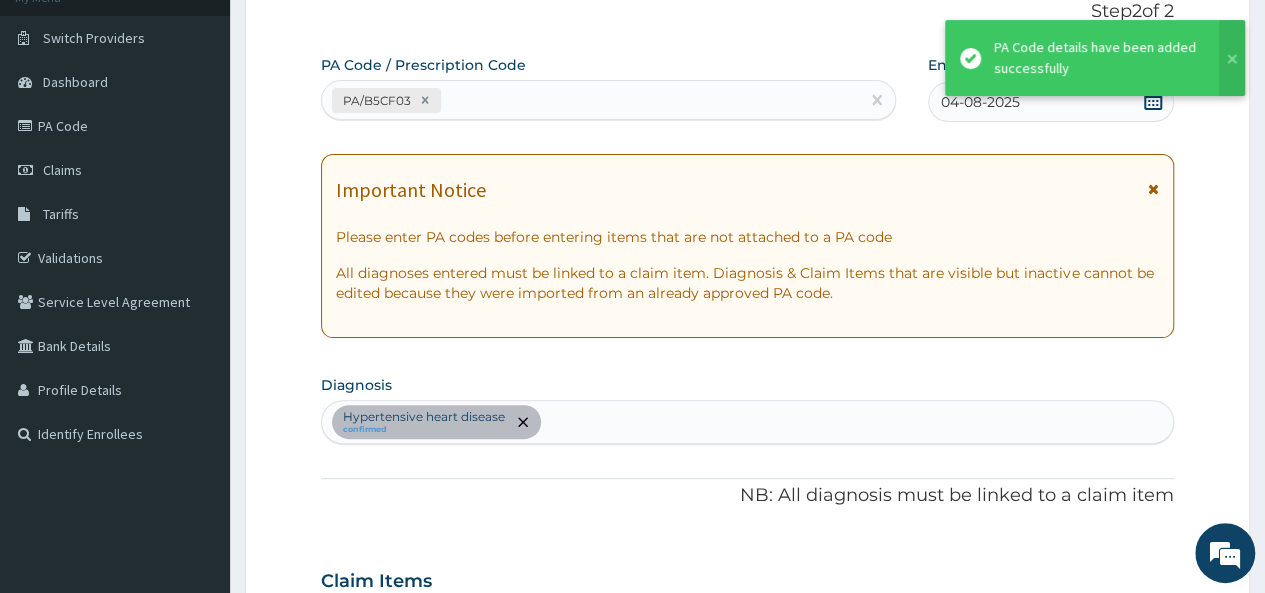 scroll, scrollTop: 534, scrollLeft: 0, axis: vertical 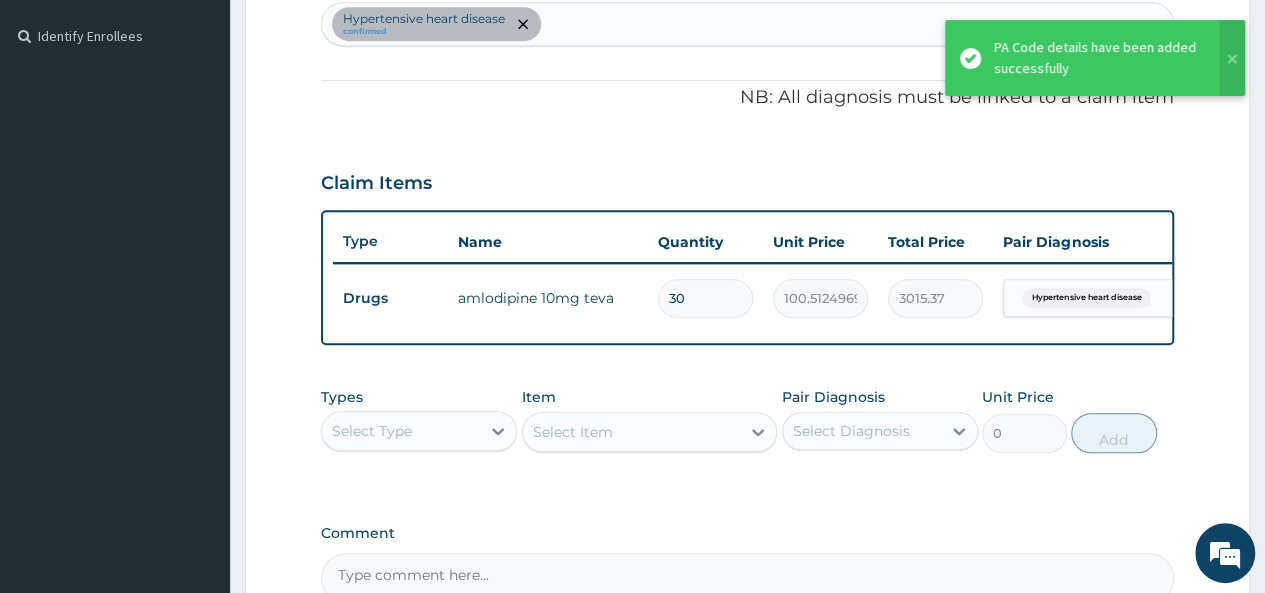 click on "Select Type" at bounding box center (401, 431) 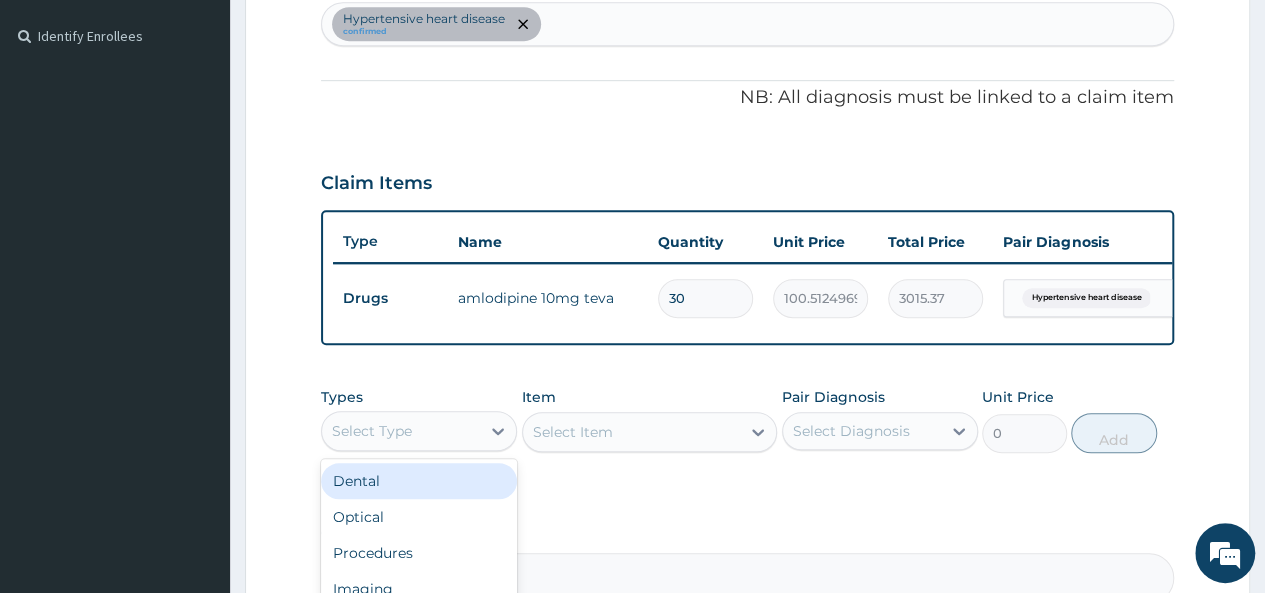 scroll, scrollTop: 766, scrollLeft: 0, axis: vertical 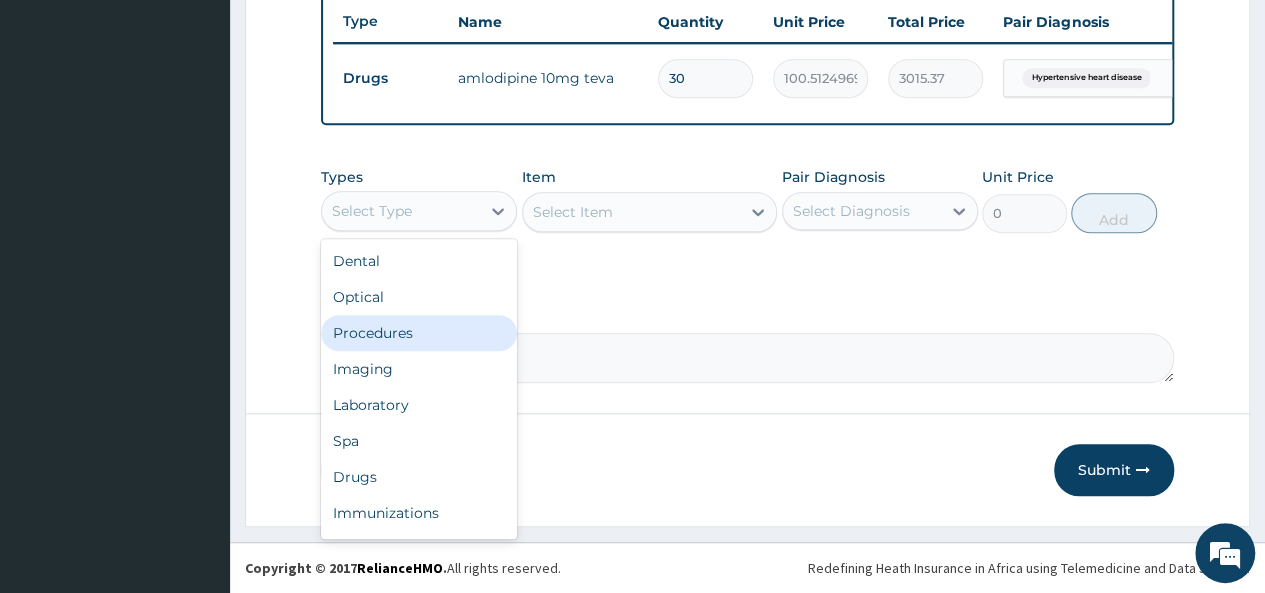 click on "Procedures" at bounding box center [419, 333] 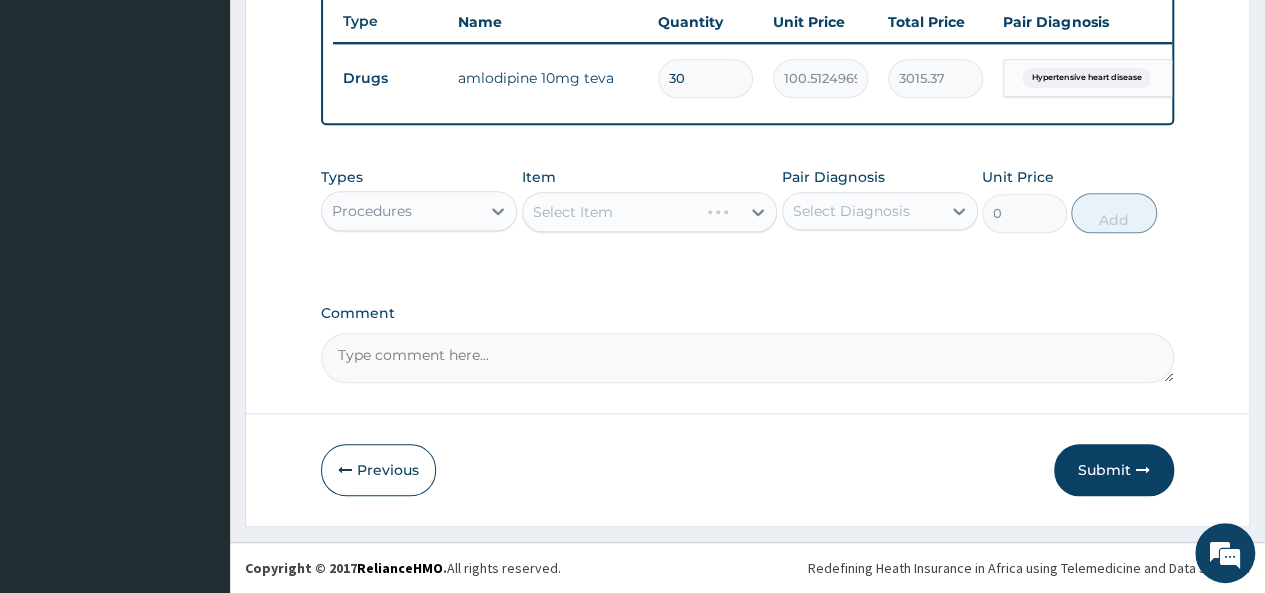 click on "Select Item" at bounding box center [650, 212] 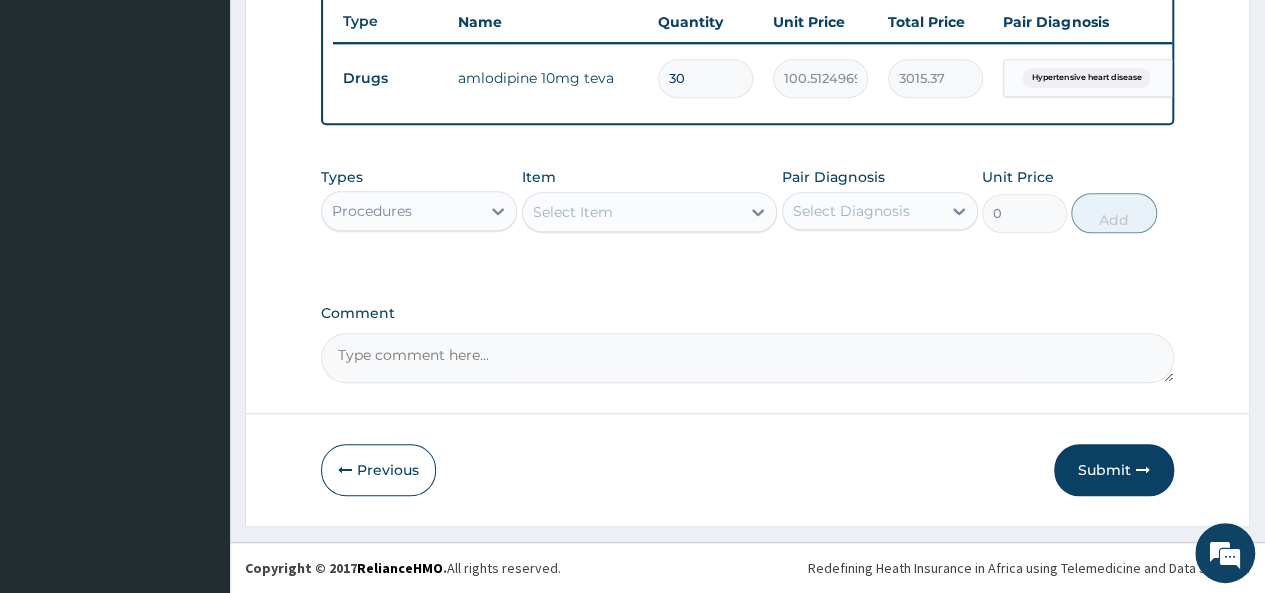 click on "Select Item" at bounding box center [632, 212] 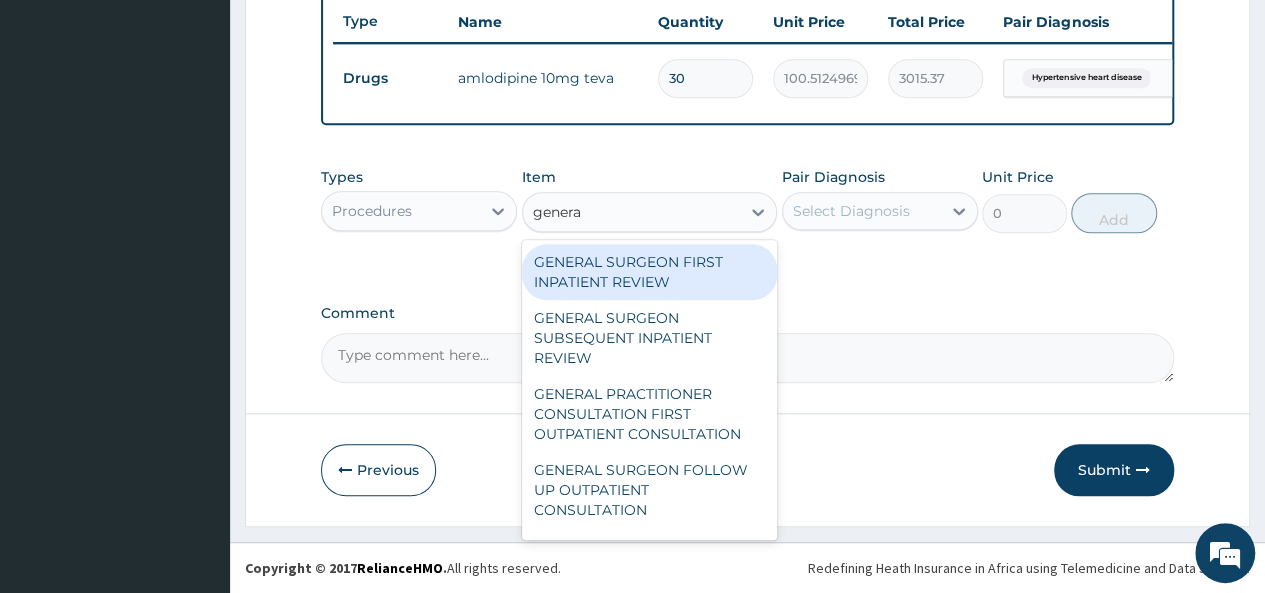 type on "general" 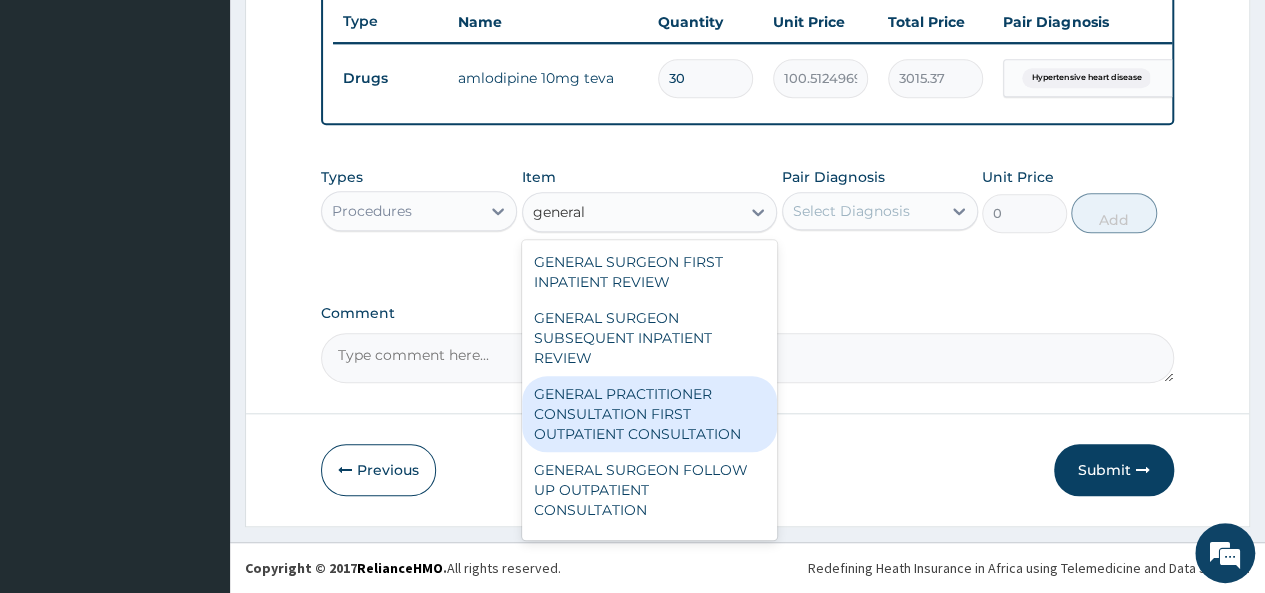 click on "GENERAL PRACTITIONER CONSULTATION FIRST OUTPATIENT CONSULTATION" at bounding box center [650, 414] 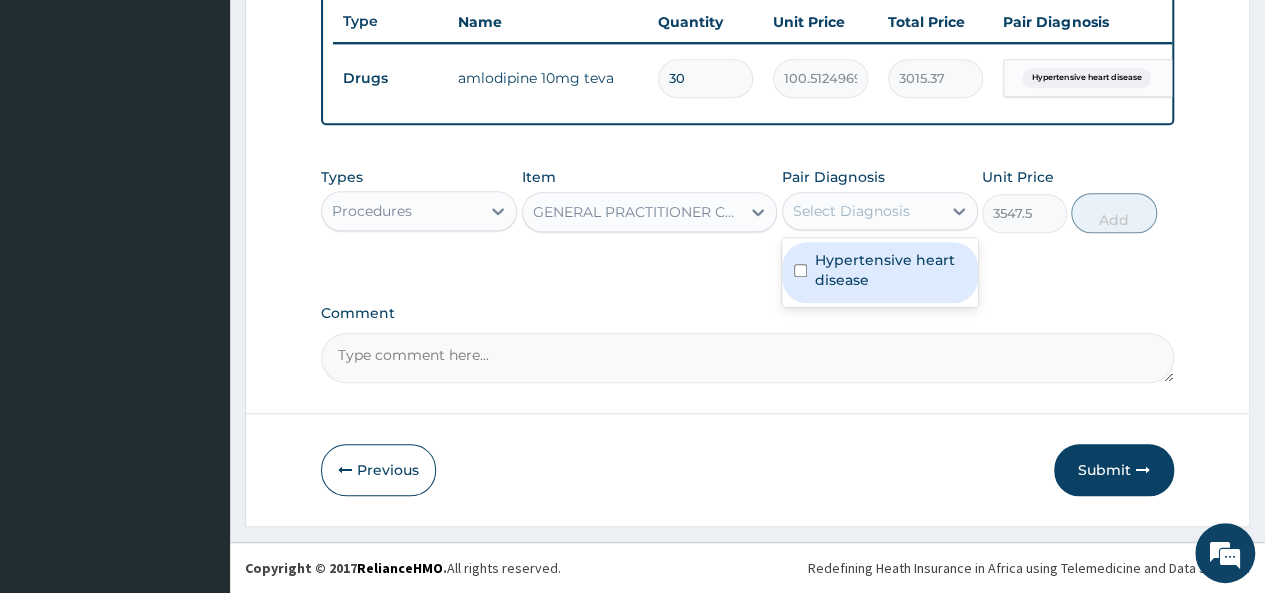 click on "Select Diagnosis" at bounding box center (862, 211) 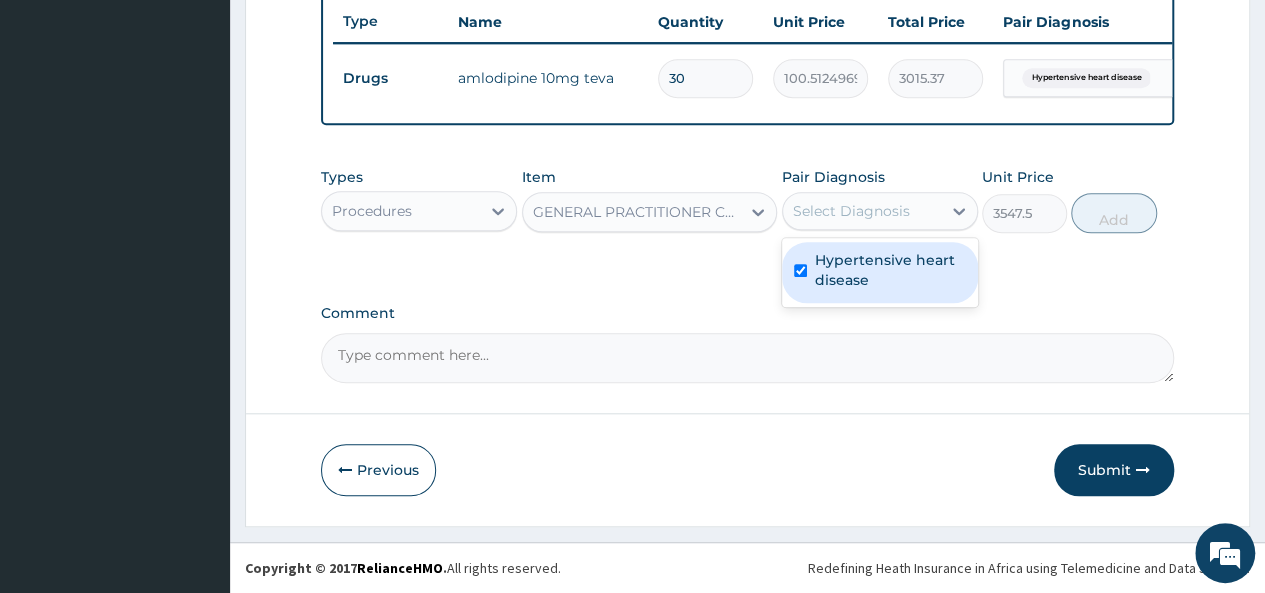 checkbox on "true" 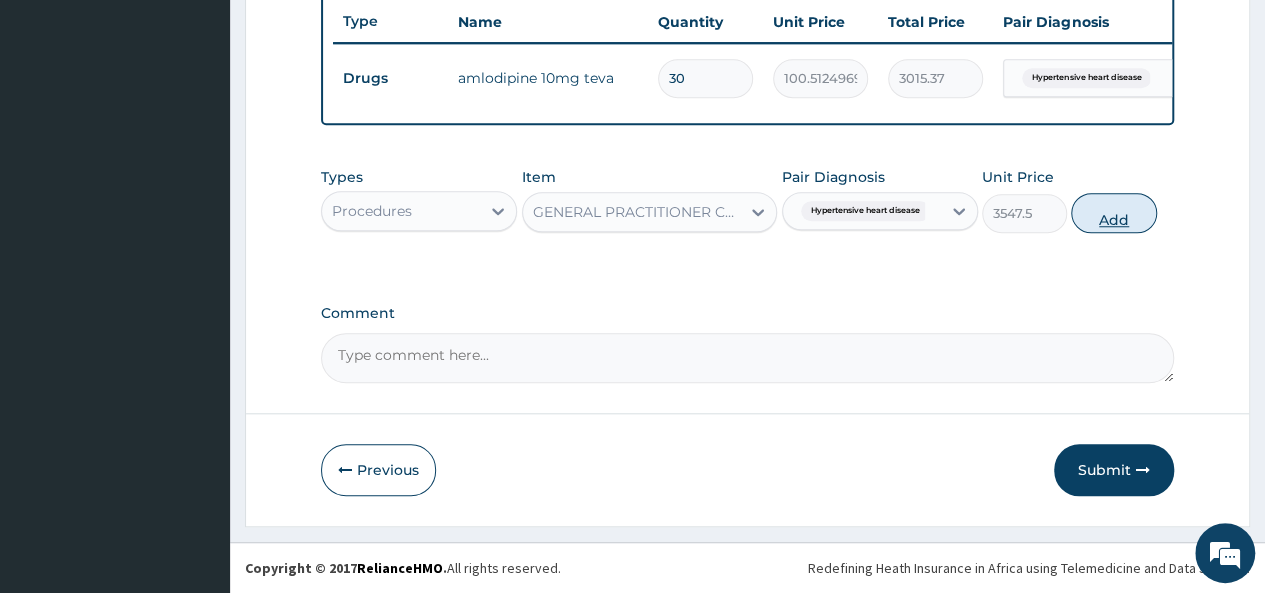 click on "Add" at bounding box center (1113, 213) 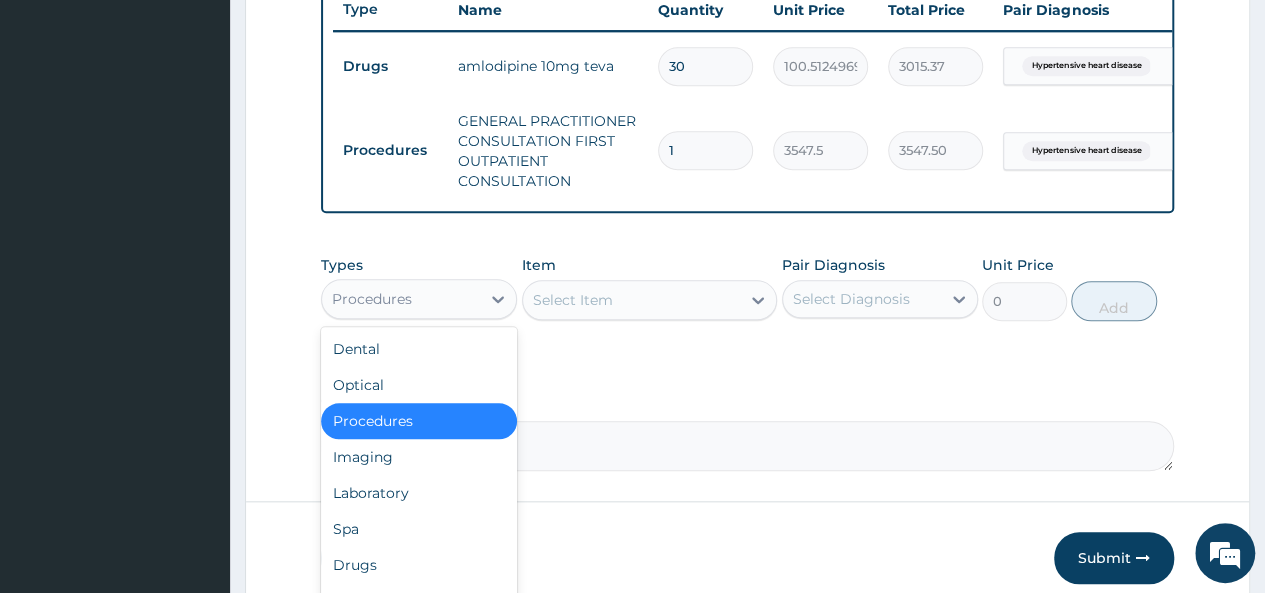 click on "Procedures" at bounding box center (401, 299) 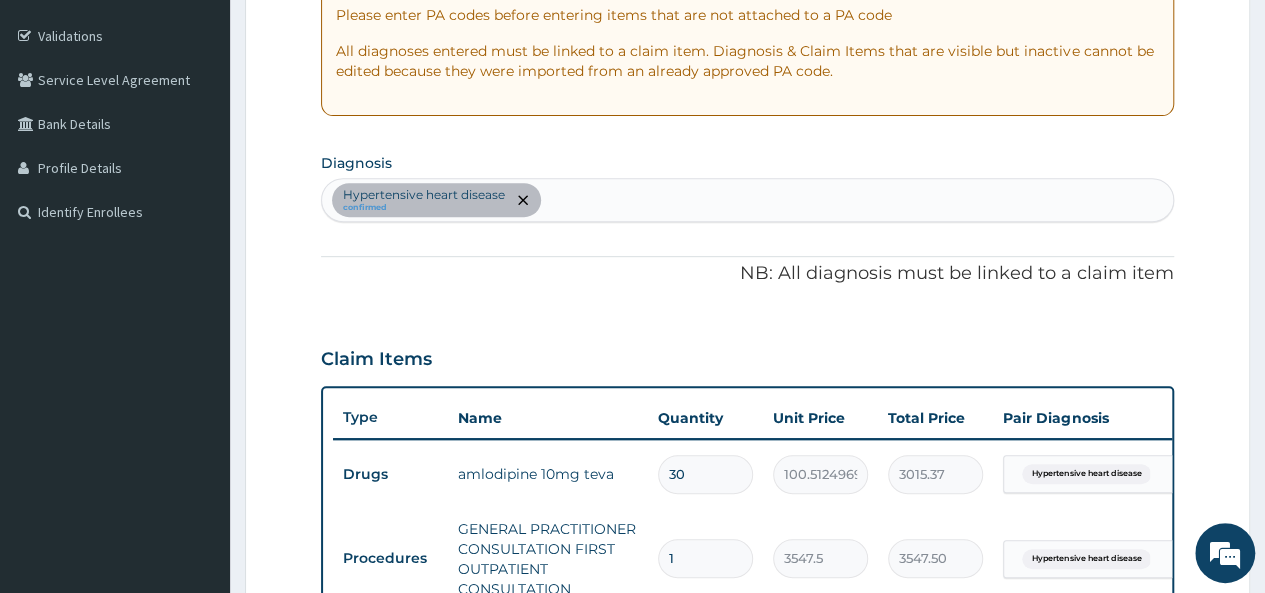 scroll, scrollTop: 351, scrollLeft: 0, axis: vertical 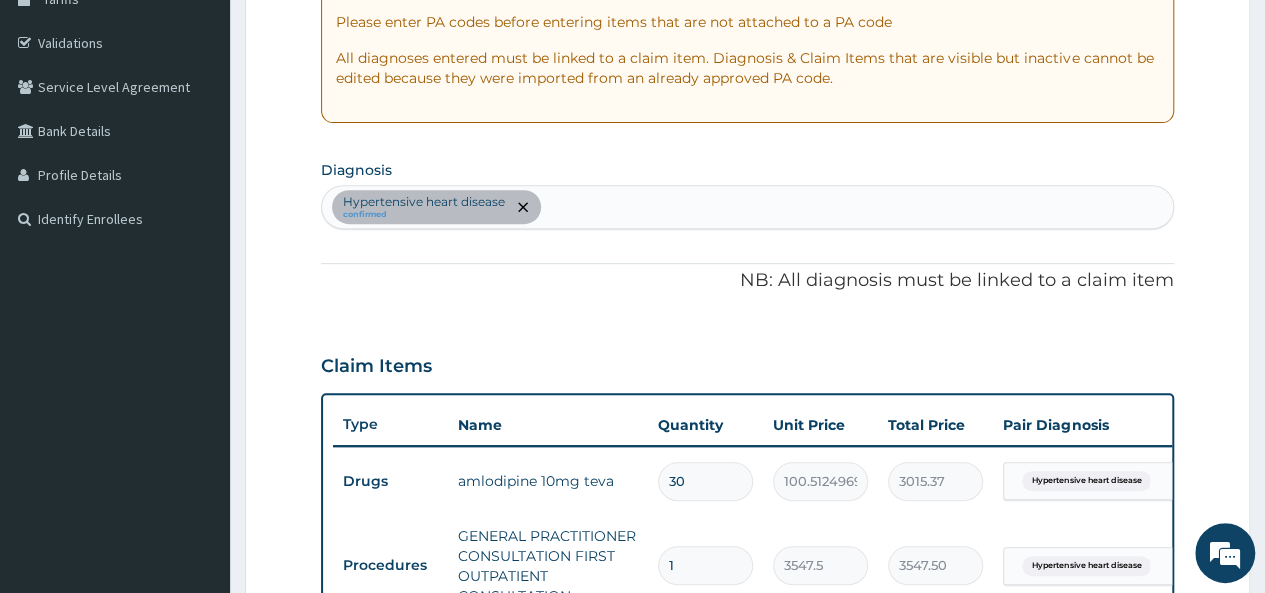 click on "Hypertensive heart disease confirmed" at bounding box center [747, 207] 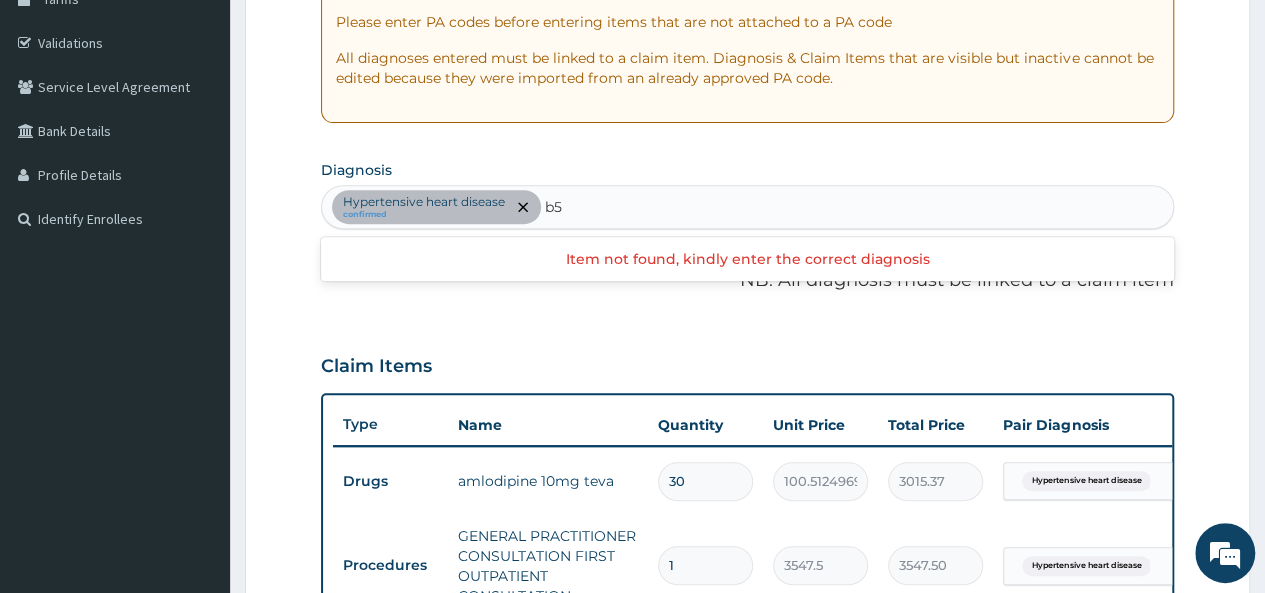 type on "b" 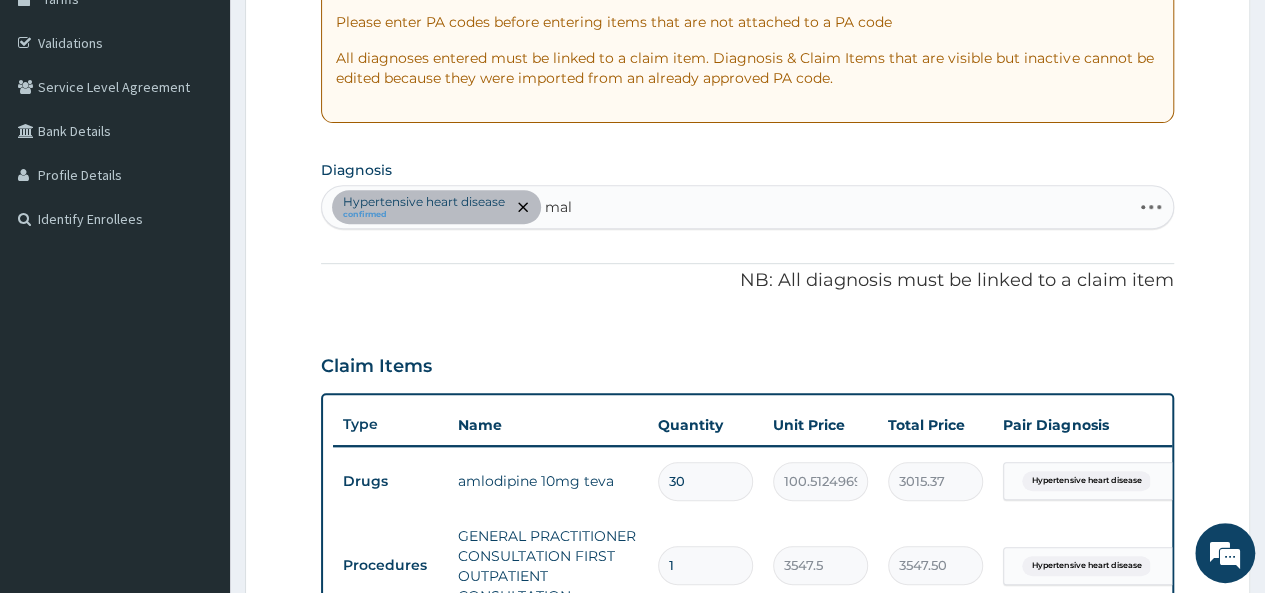 type on "mala" 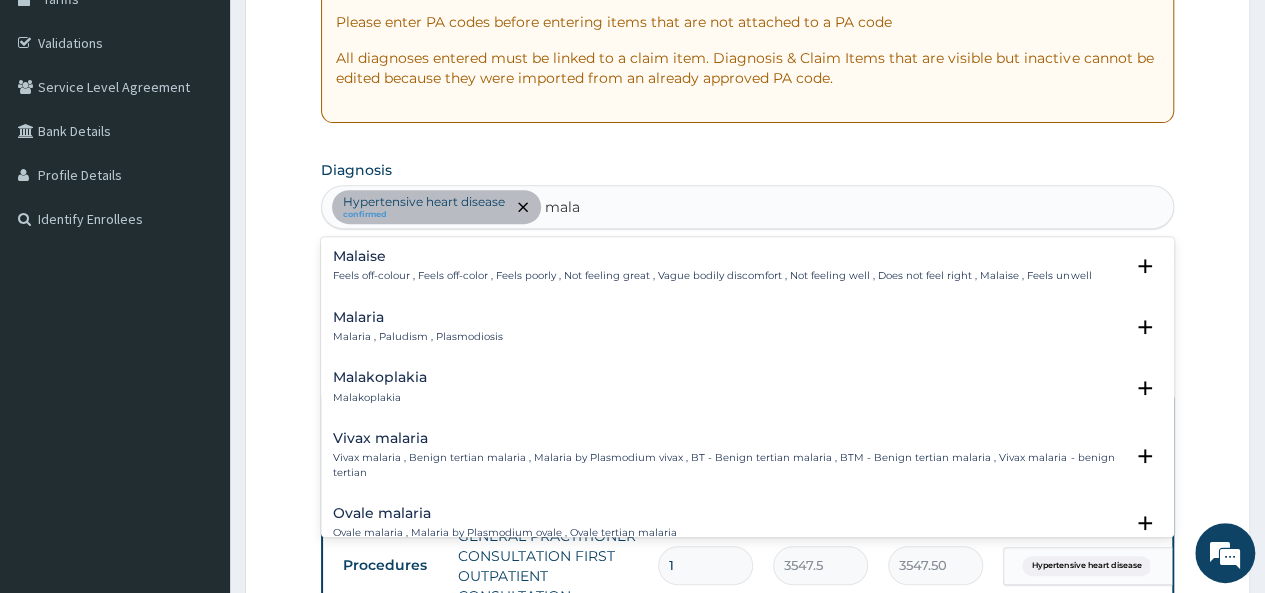 click on "Malaria , Paludism , Plasmodiosis" at bounding box center (418, 337) 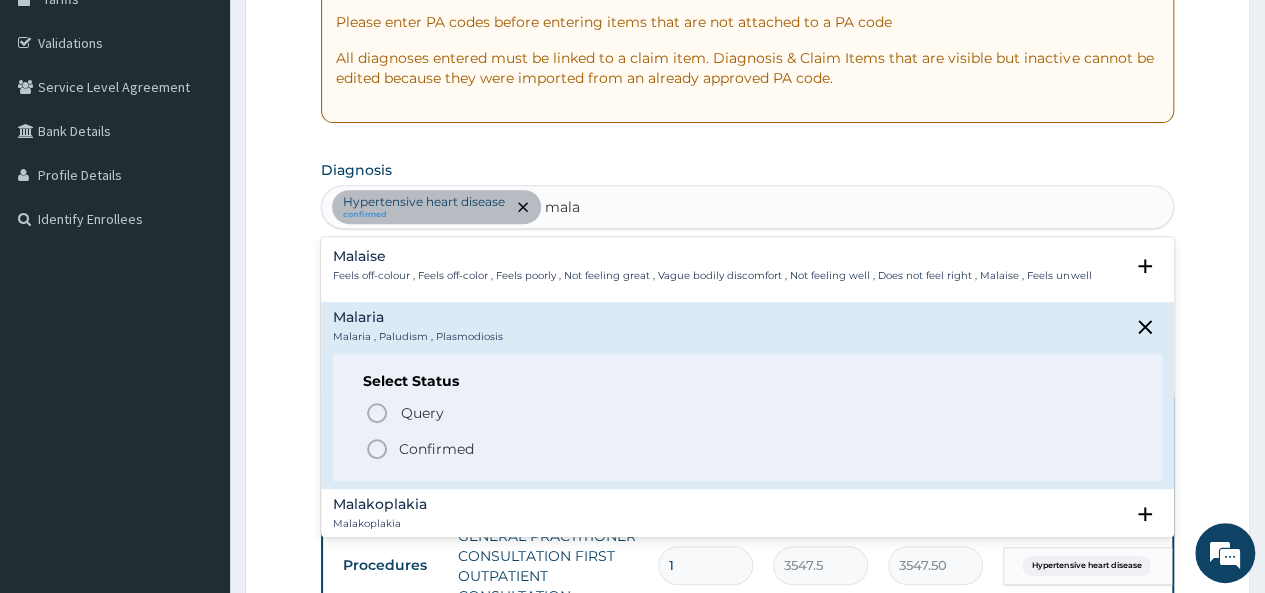 click 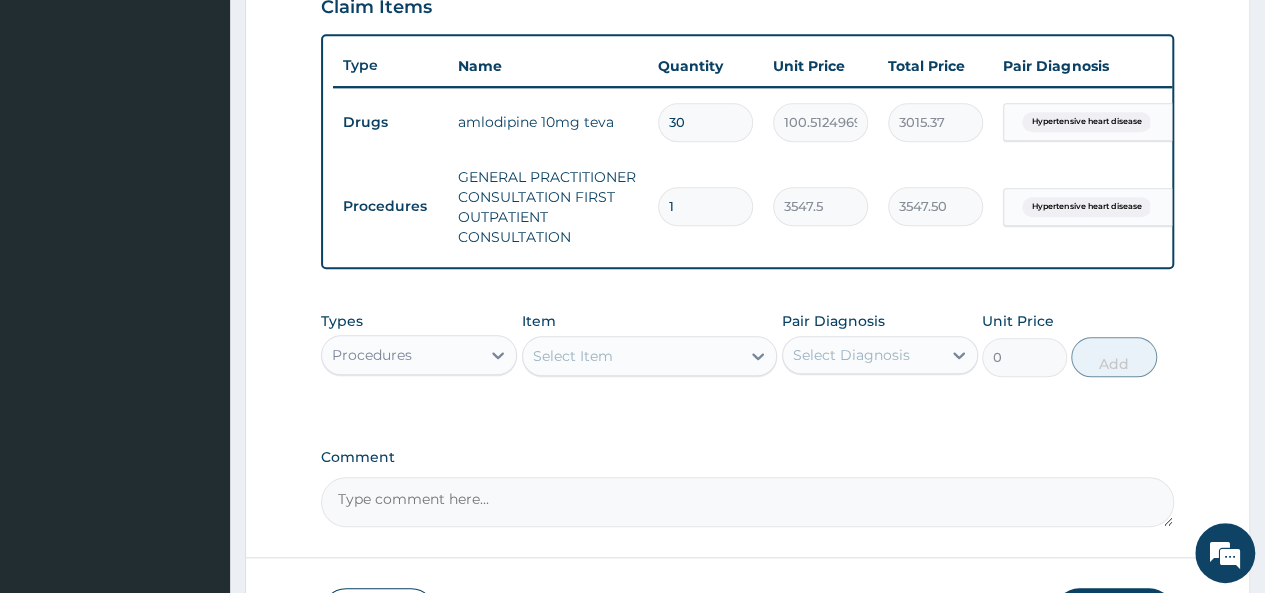 scroll, scrollTop: 706, scrollLeft: 0, axis: vertical 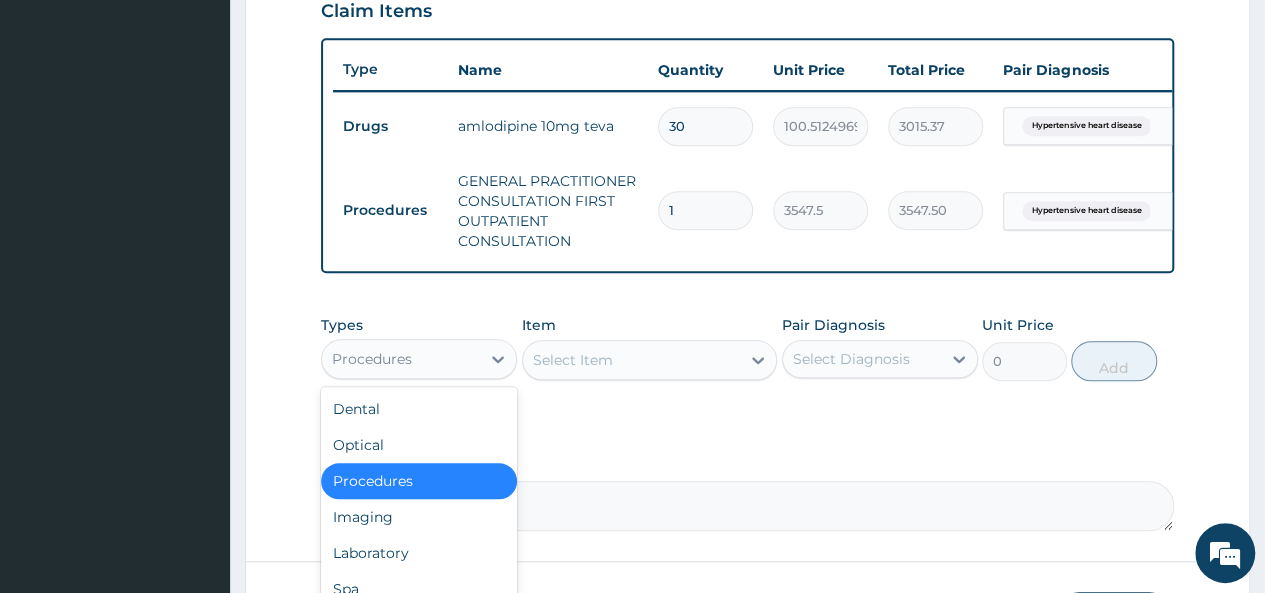 click on "Procedures" at bounding box center [401, 359] 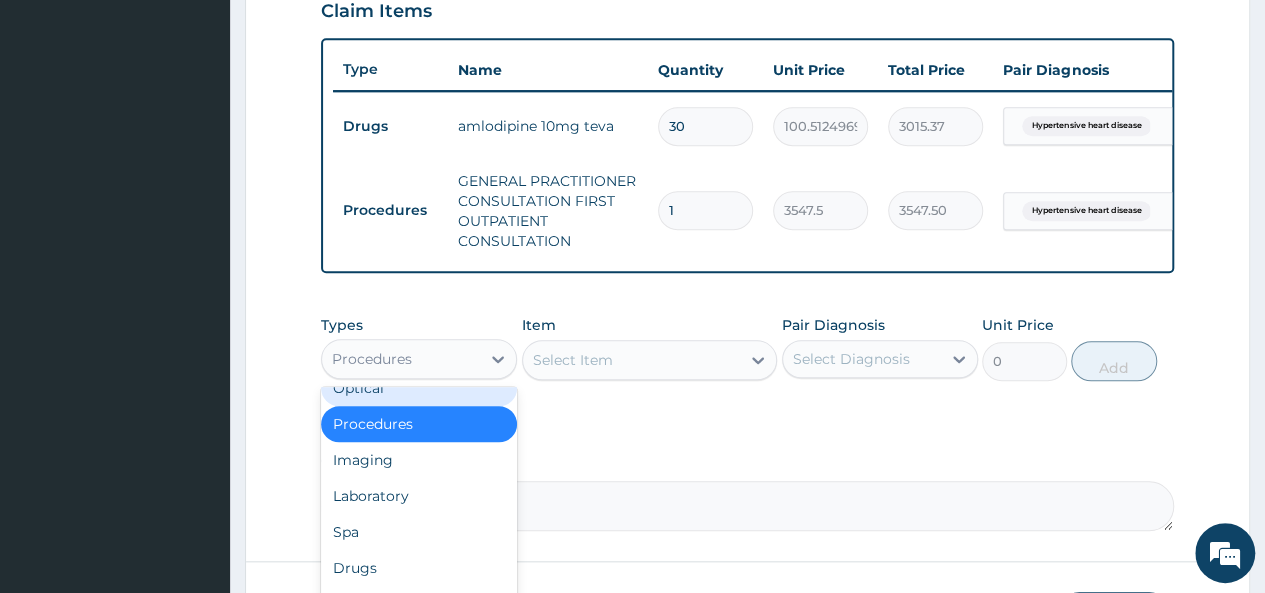 scroll, scrollTop: 68, scrollLeft: 0, axis: vertical 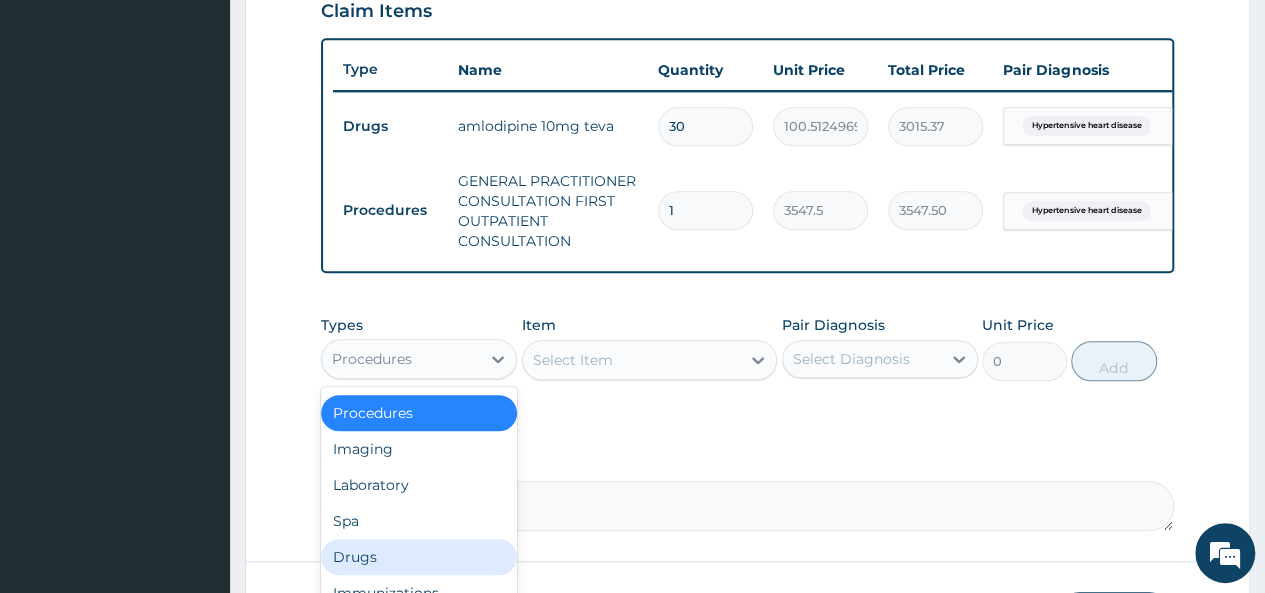 click on "Drugs" at bounding box center [419, 557] 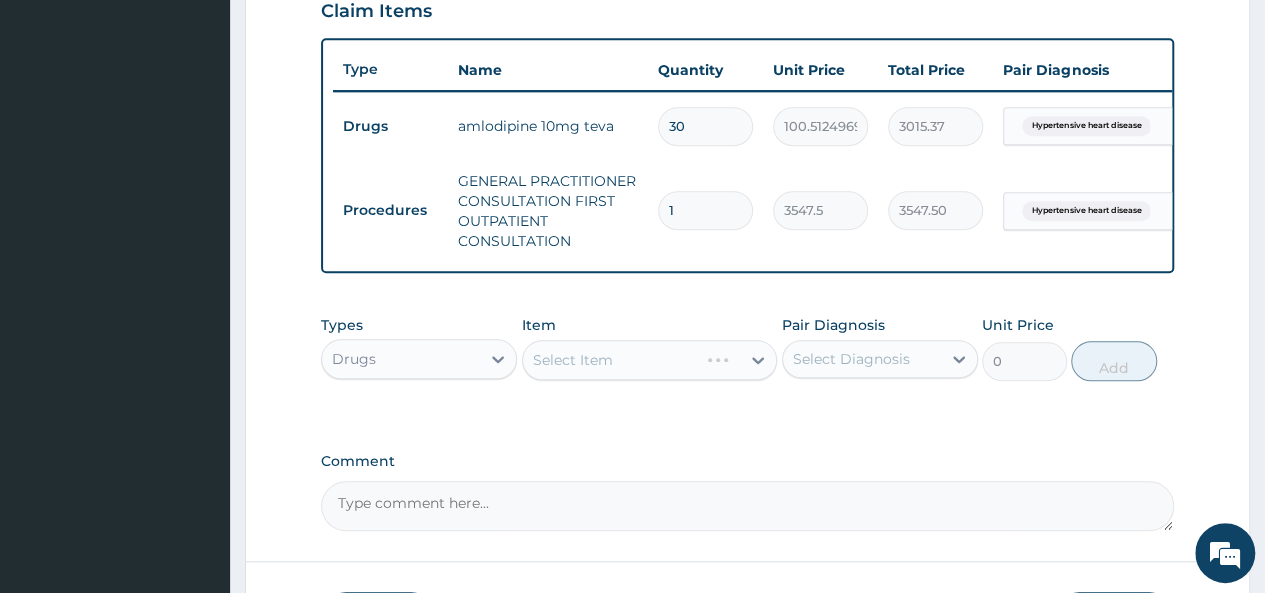 click on "Select Item" at bounding box center (650, 360) 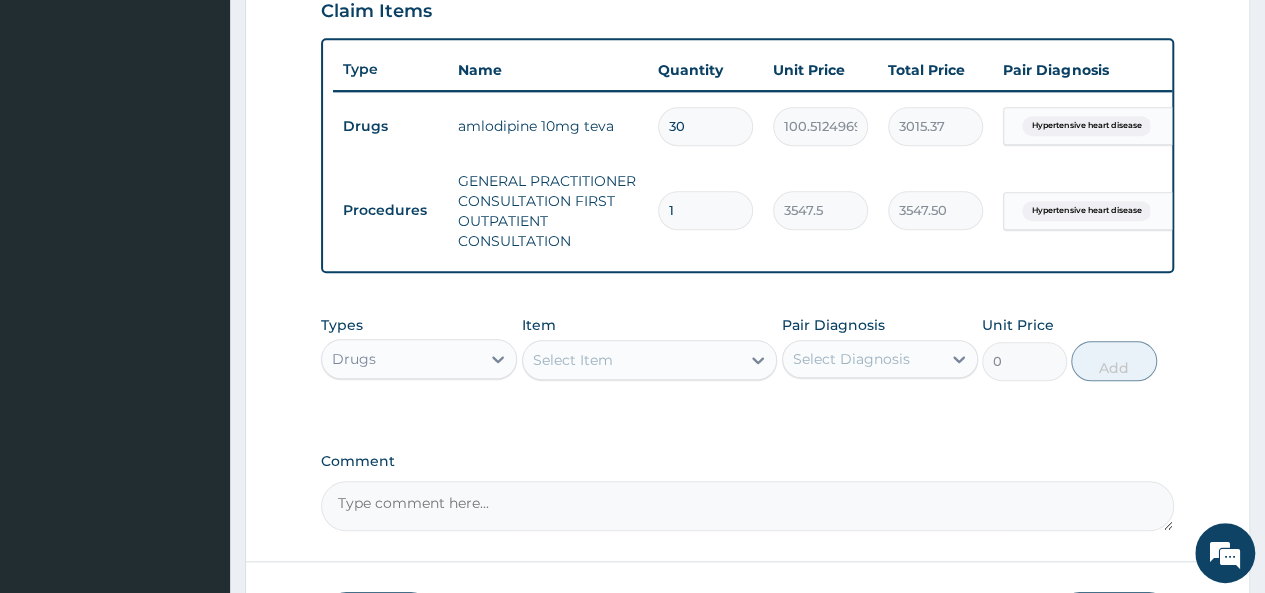 click on "Select Item" at bounding box center (632, 360) 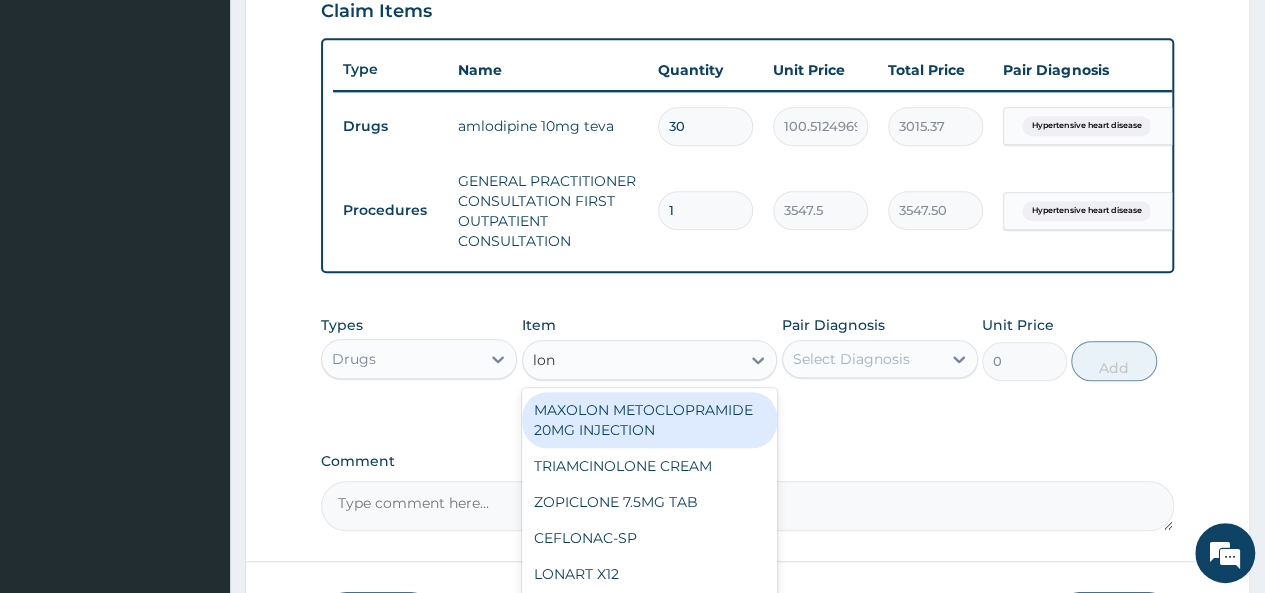 type on "lona" 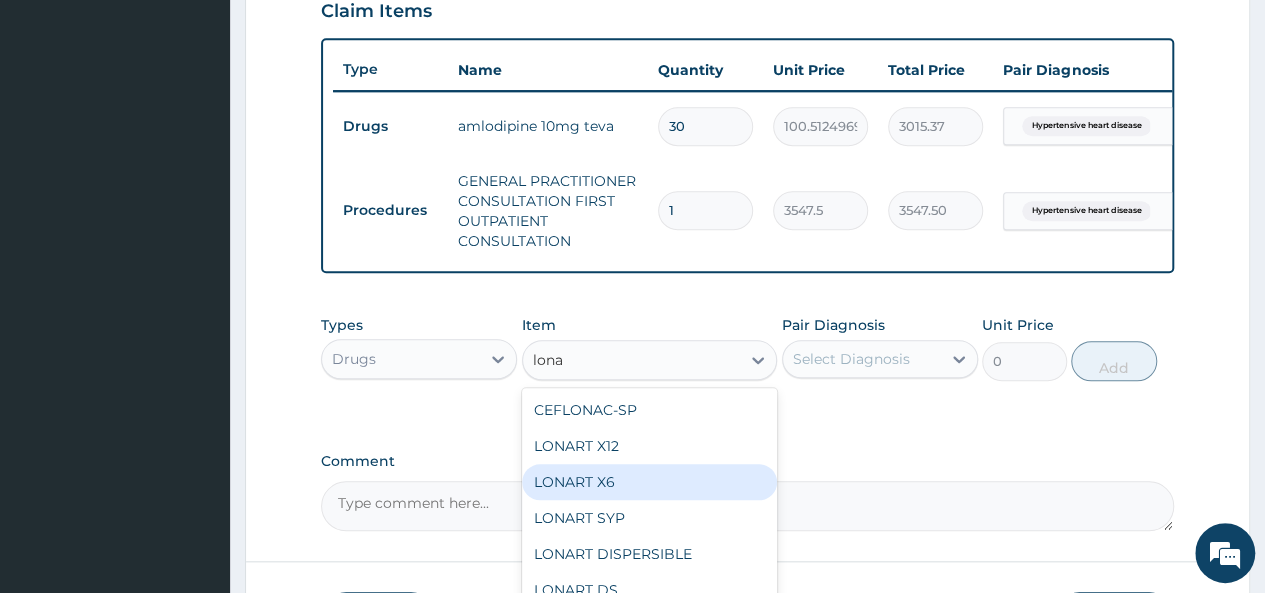 click on "LONART X6" at bounding box center (650, 482) 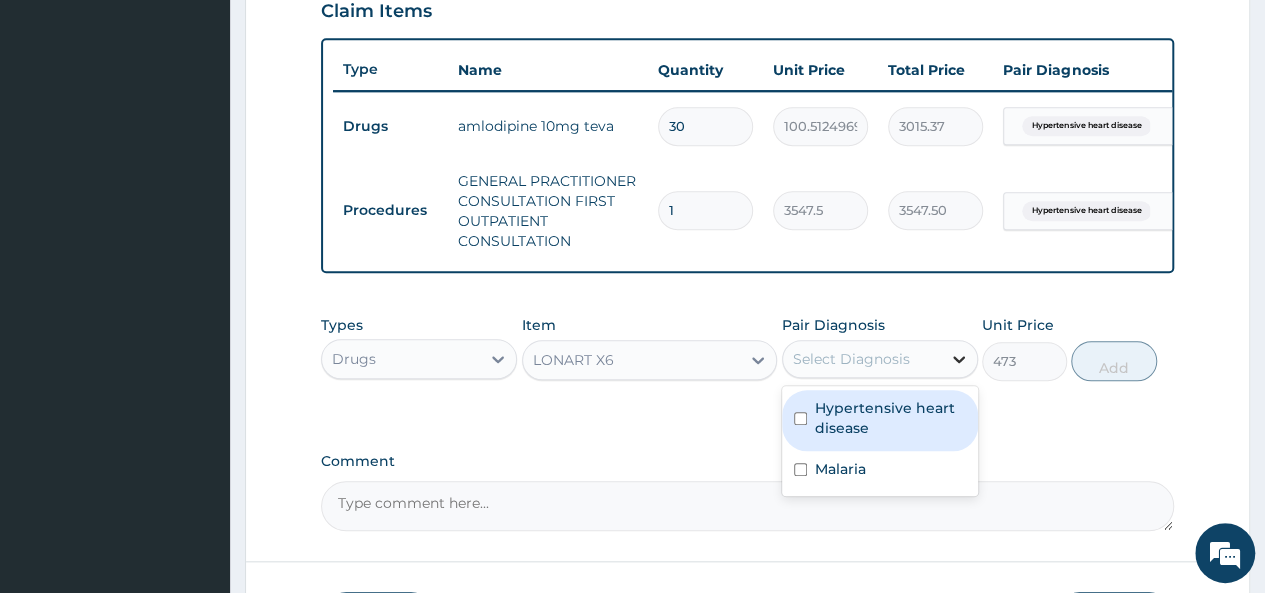 click at bounding box center [959, 359] 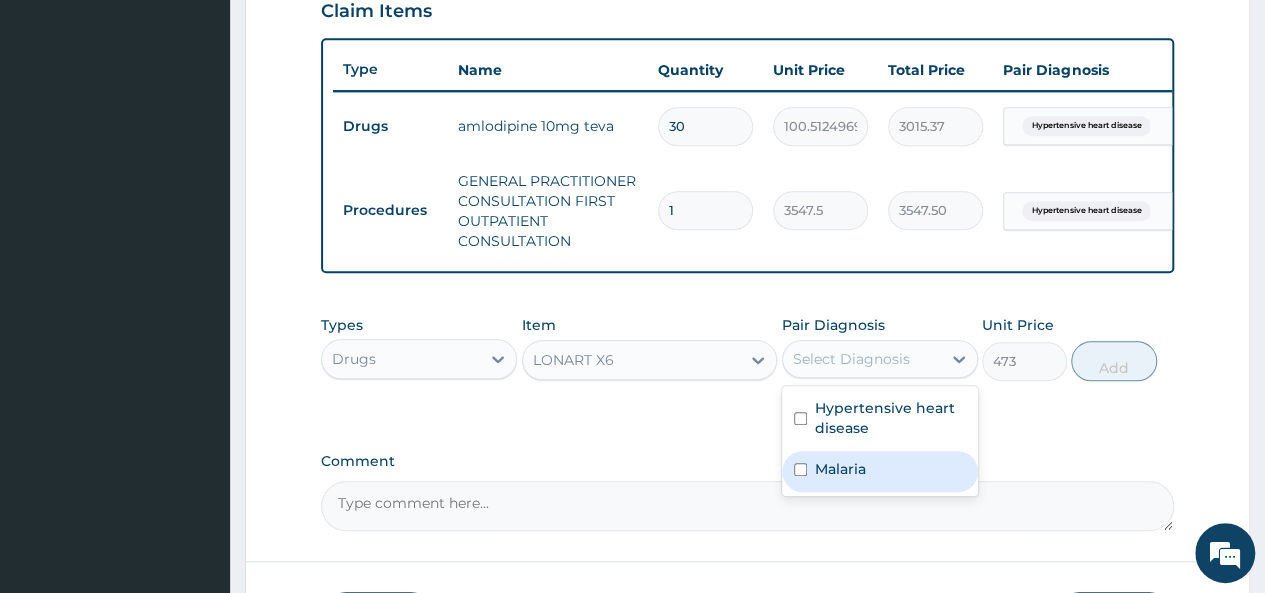 click on "Malaria" at bounding box center [880, 471] 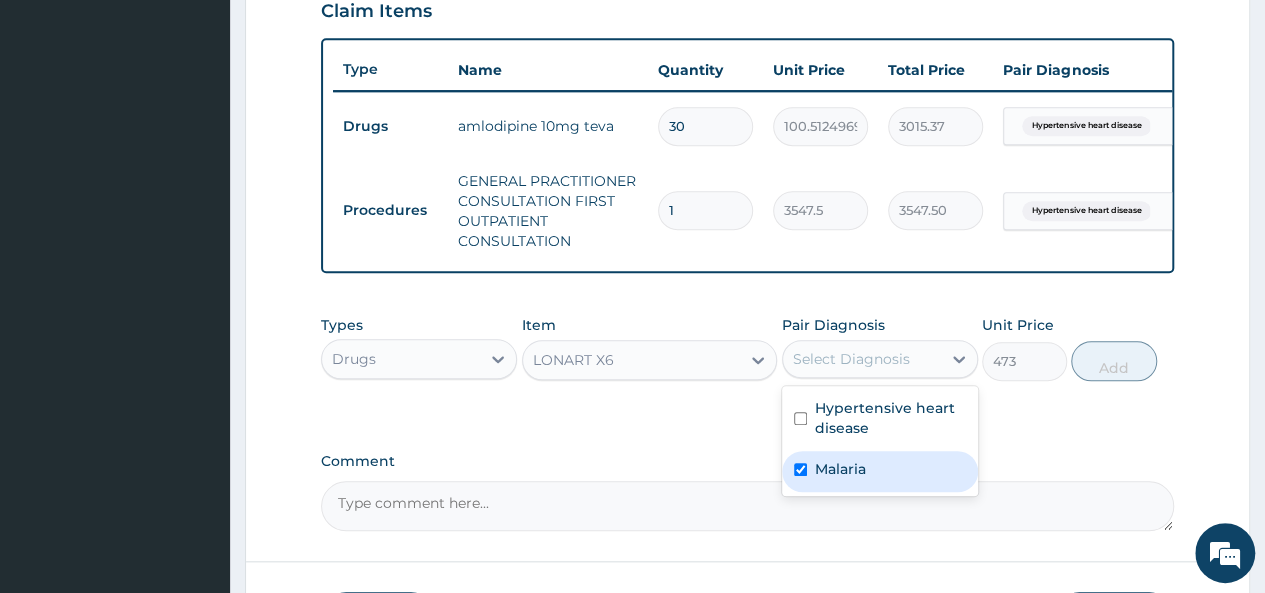 checkbox on "true" 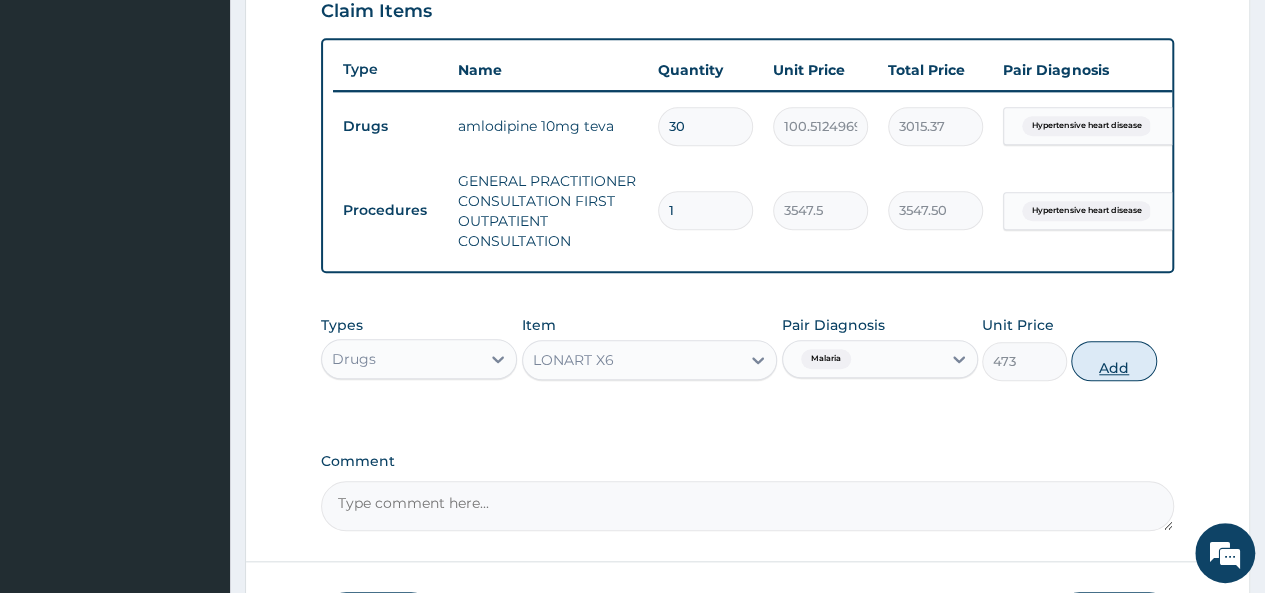click on "Add" at bounding box center [1113, 361] 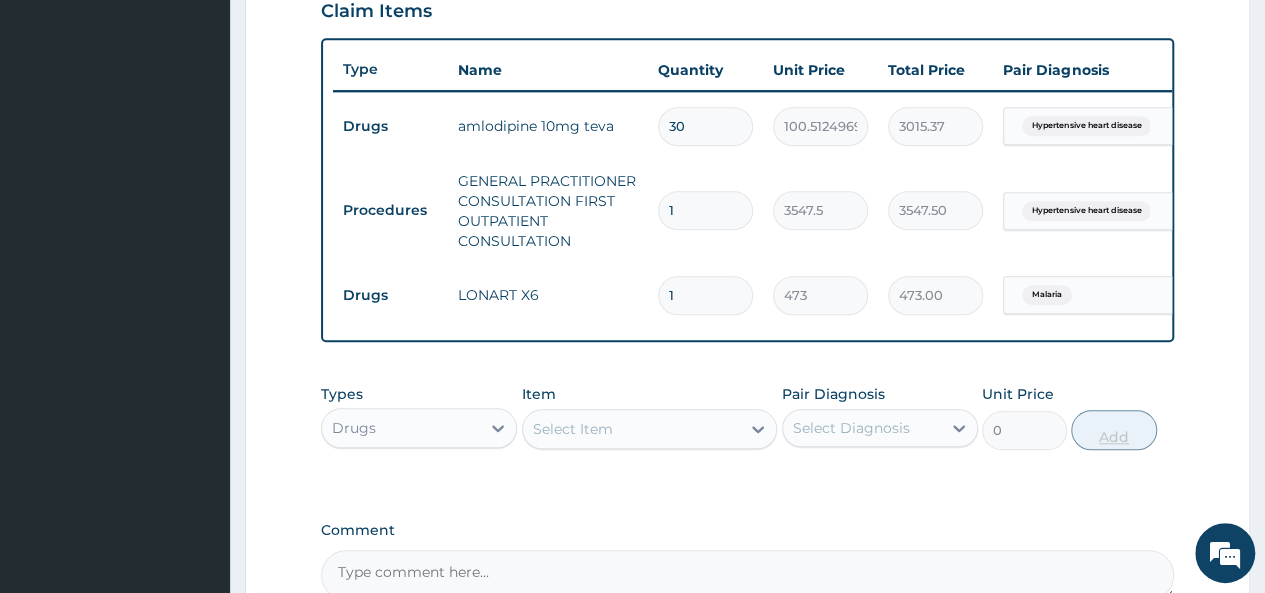 type 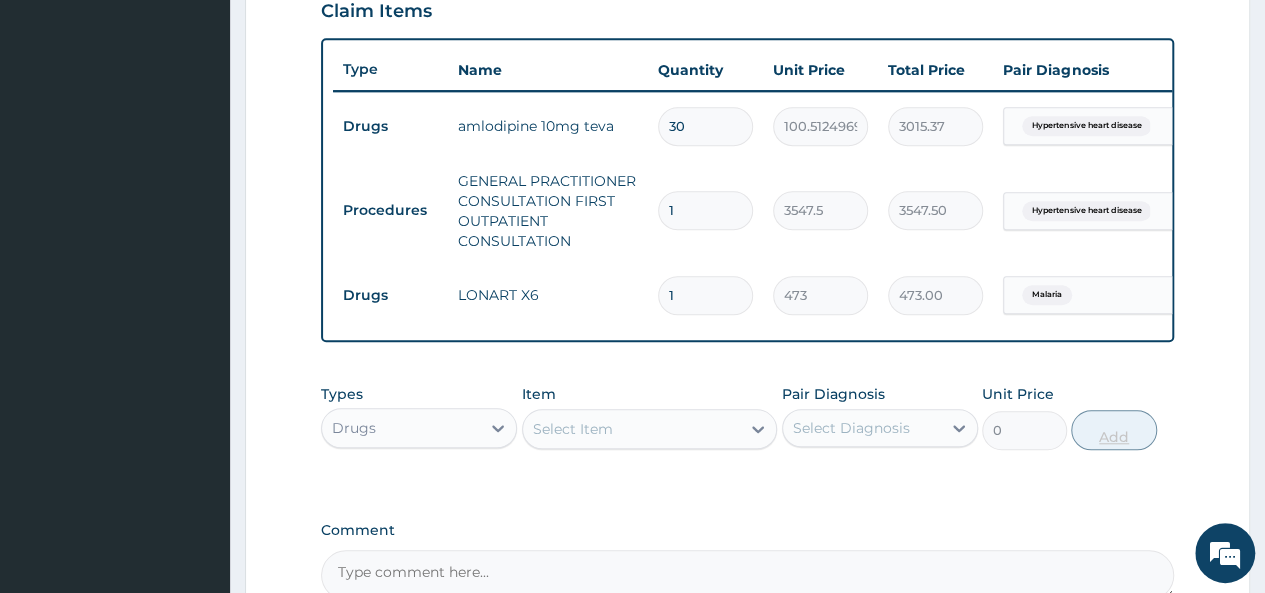 type on "0.00" 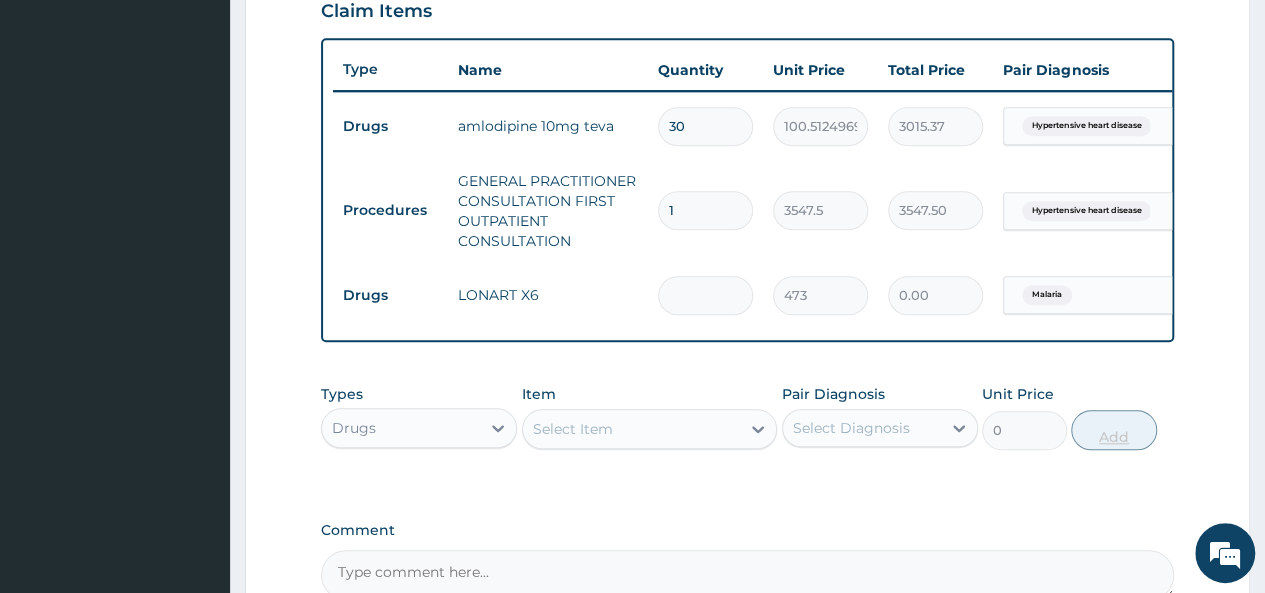 type on "6" 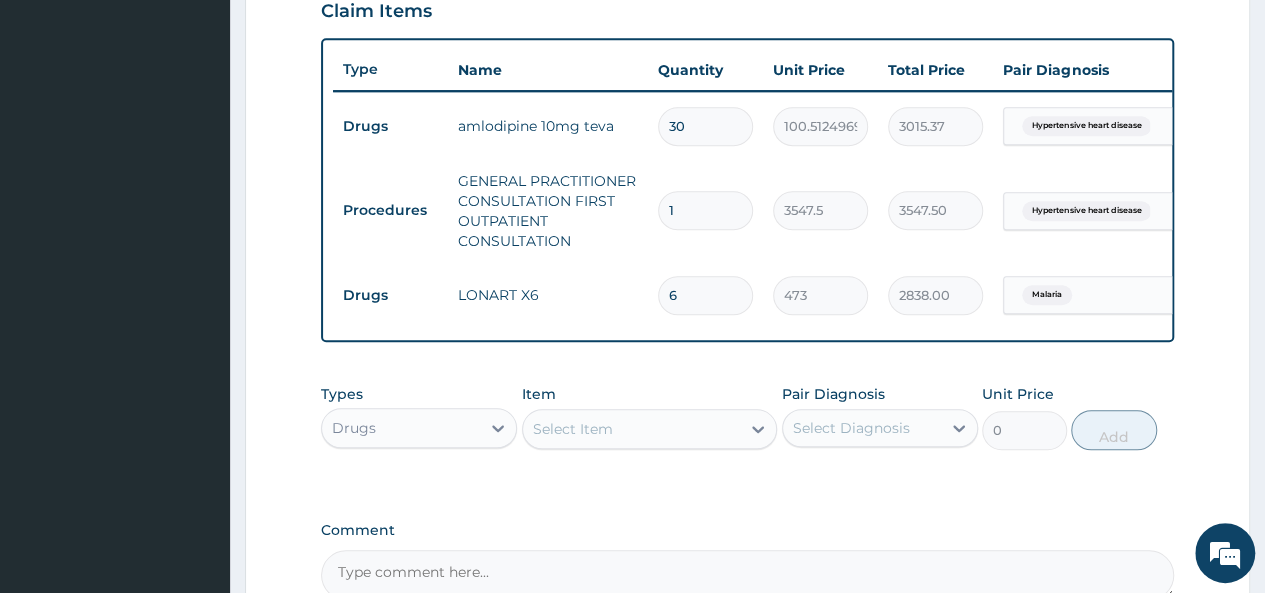 type on "6" 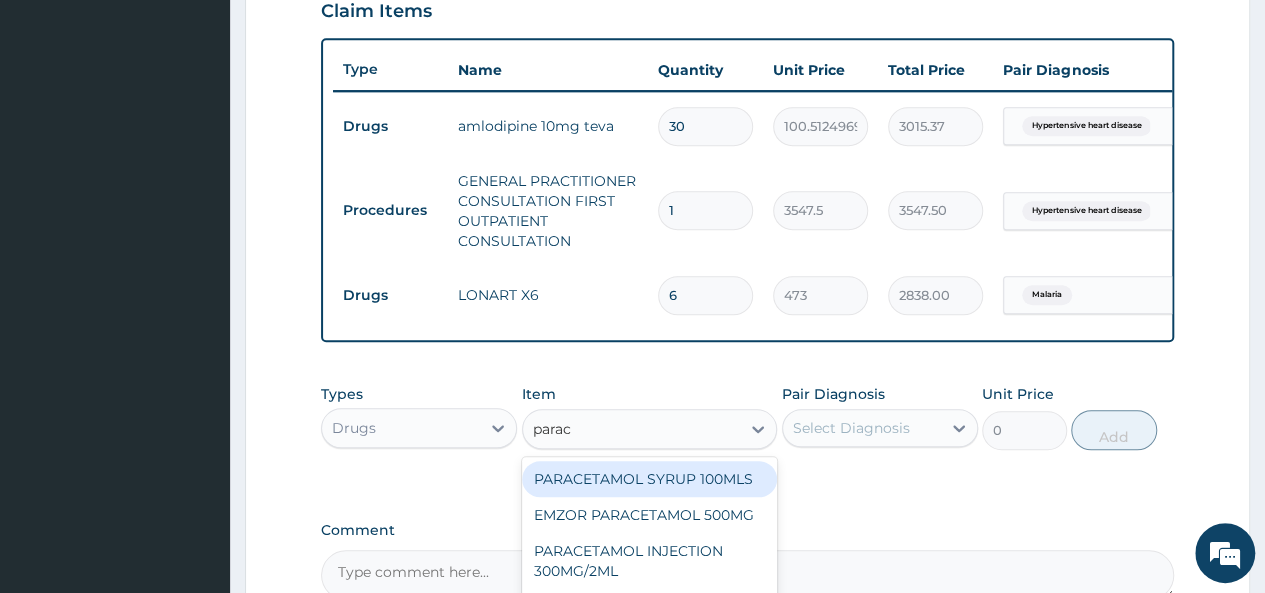type on "parace" 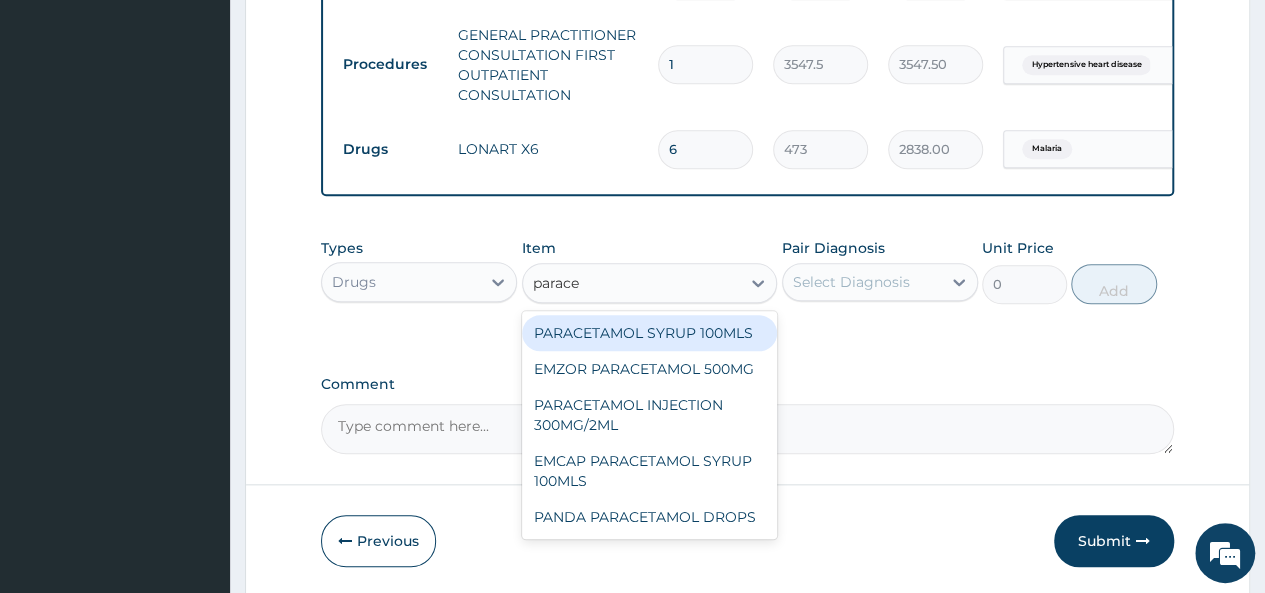 scroll, scrollTop: 935, scrollLeft: 0, axis: vertical 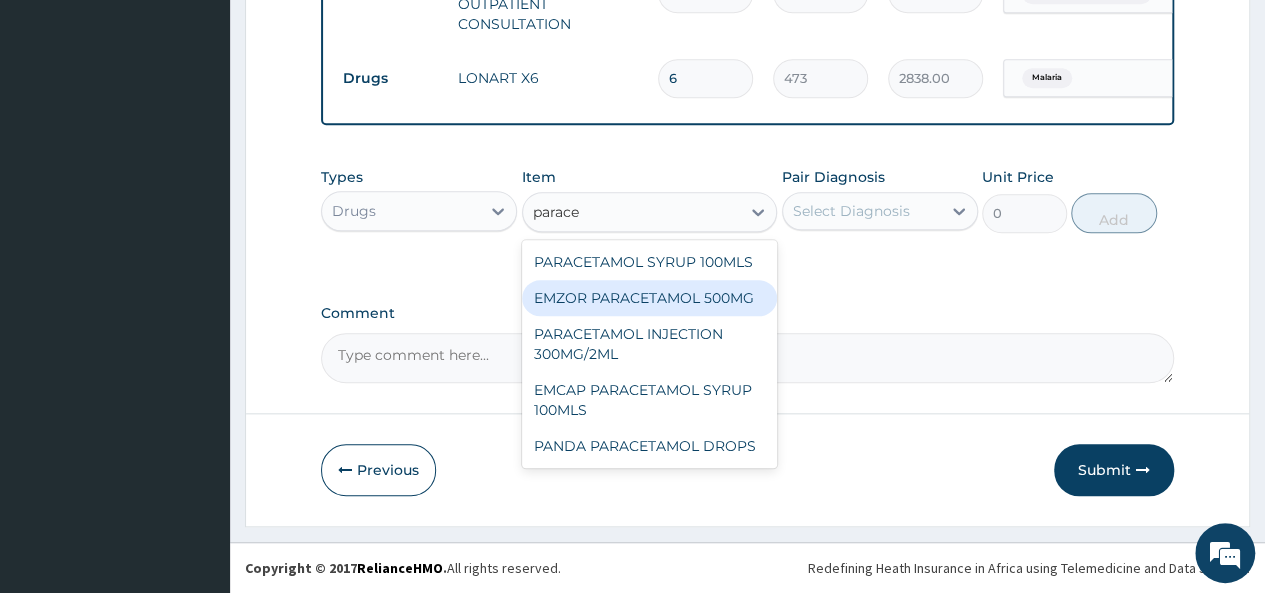 click on "EMZOR PARACETAMOL 500MG" at bounding box center (650, 298) 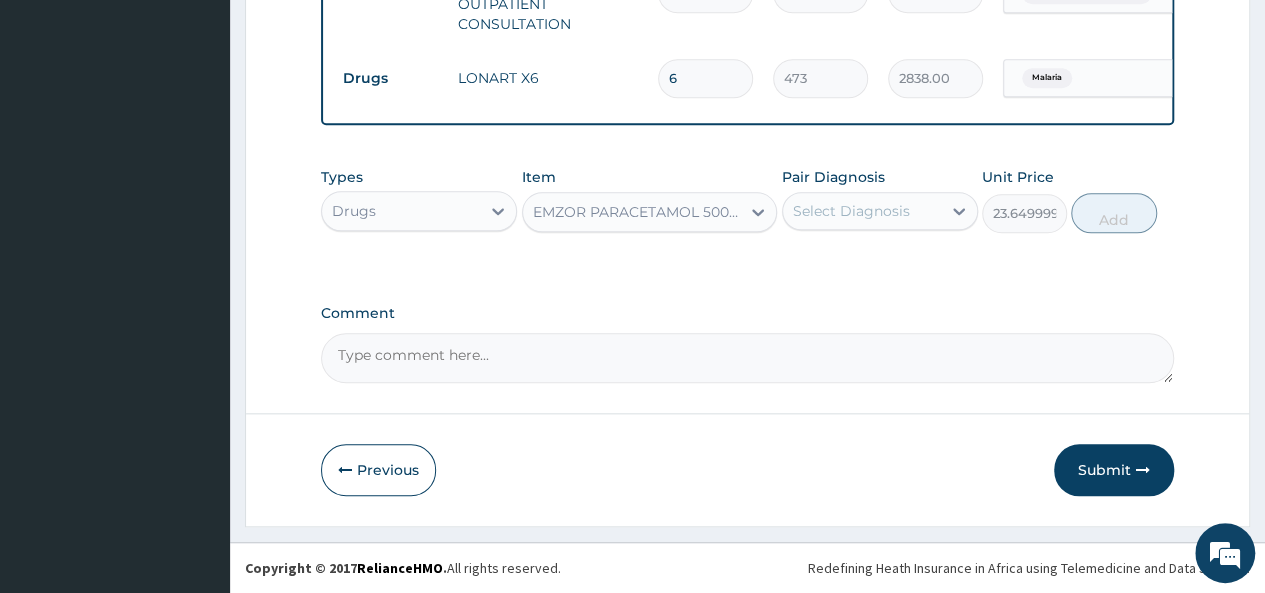 click on "Select Diagnosis" at bounding box center (862, 211) 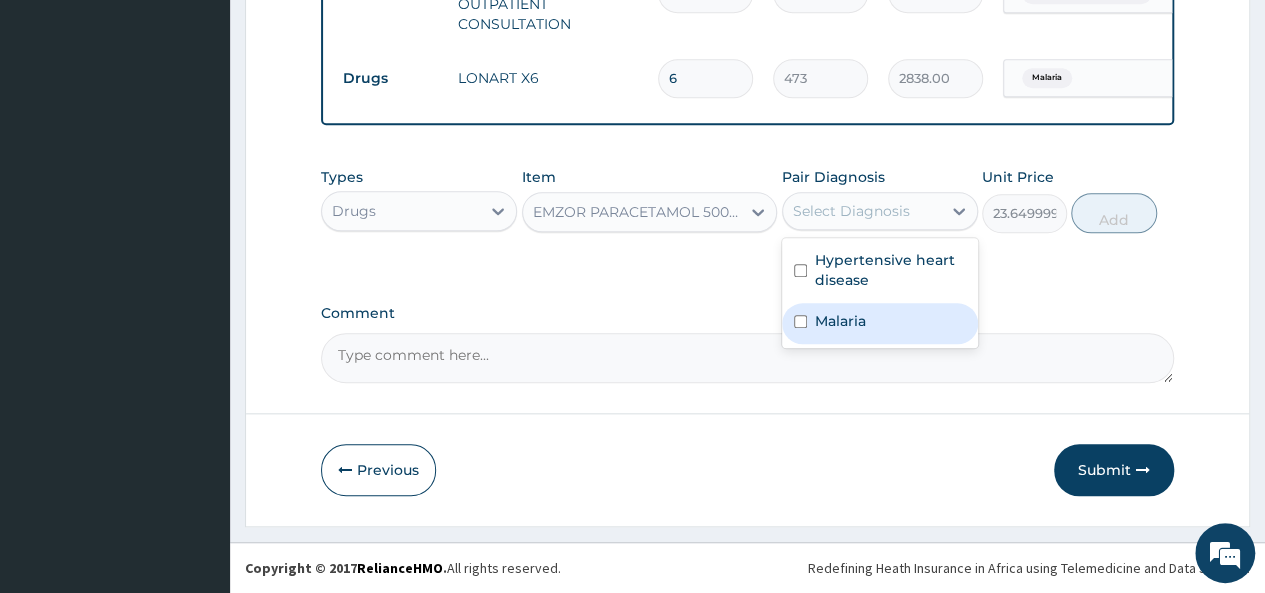 click on "Malaria" at bounding box center [880, 323] 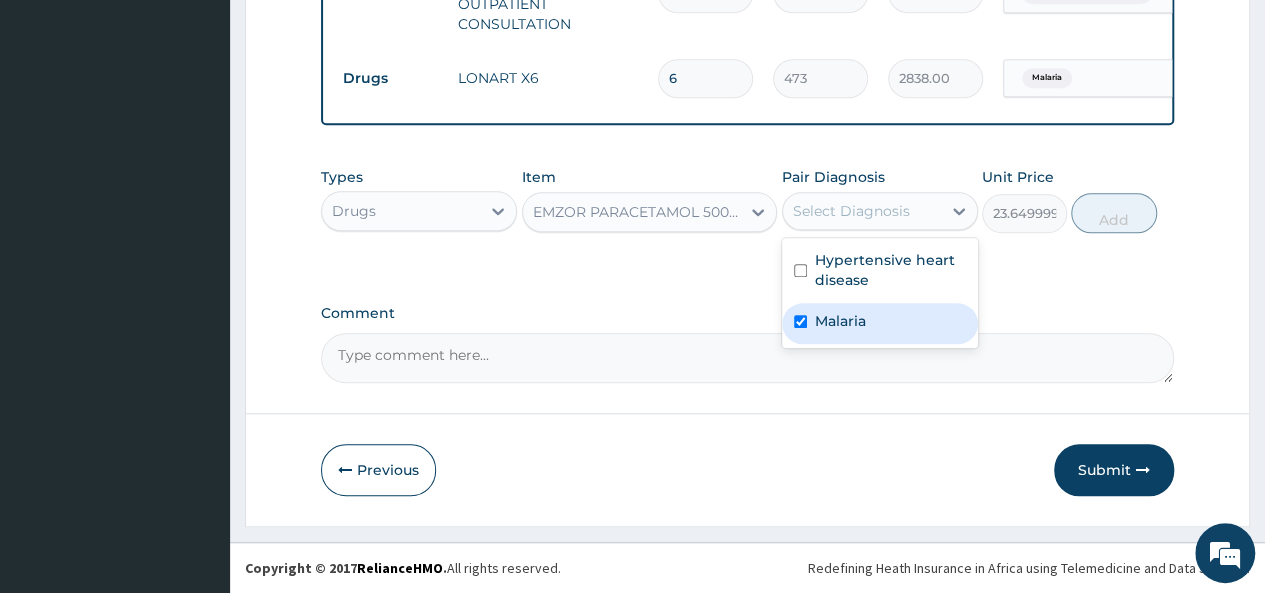 checkbox on "true" 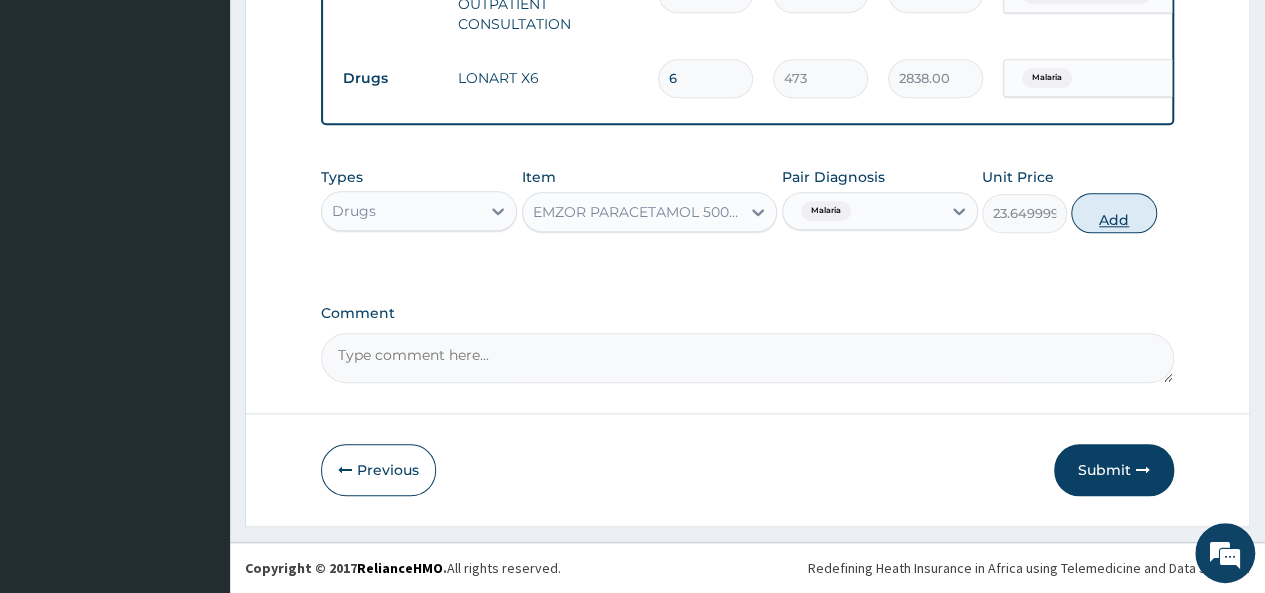 click on "Add" at bounding box center (1113, 213) 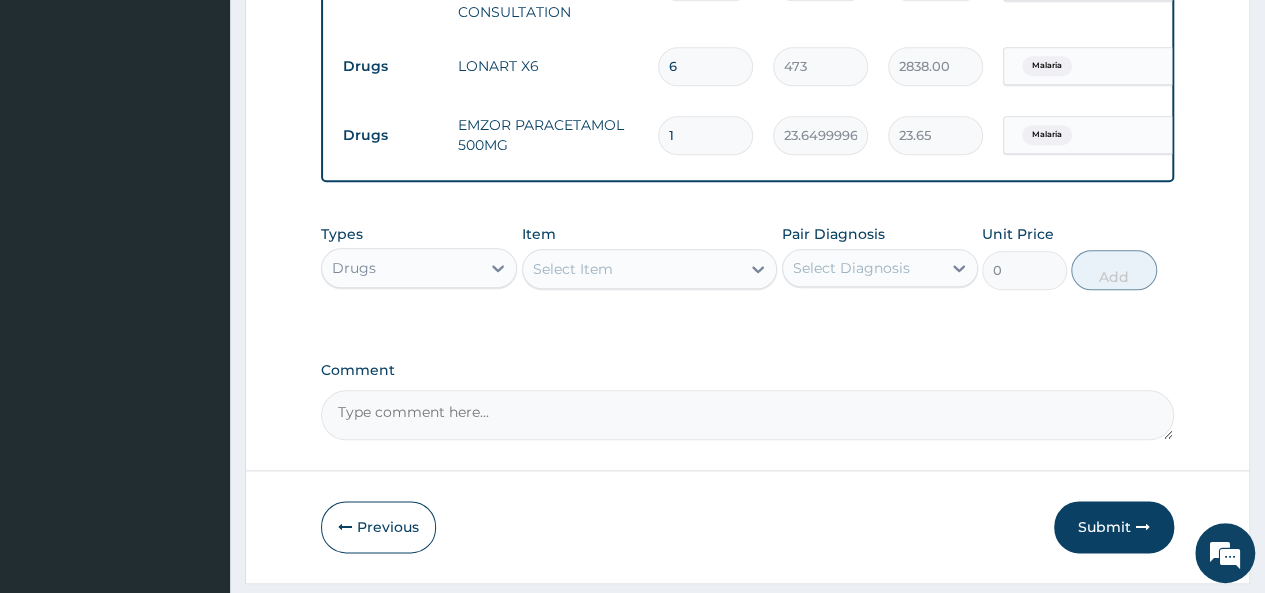 type on "18" 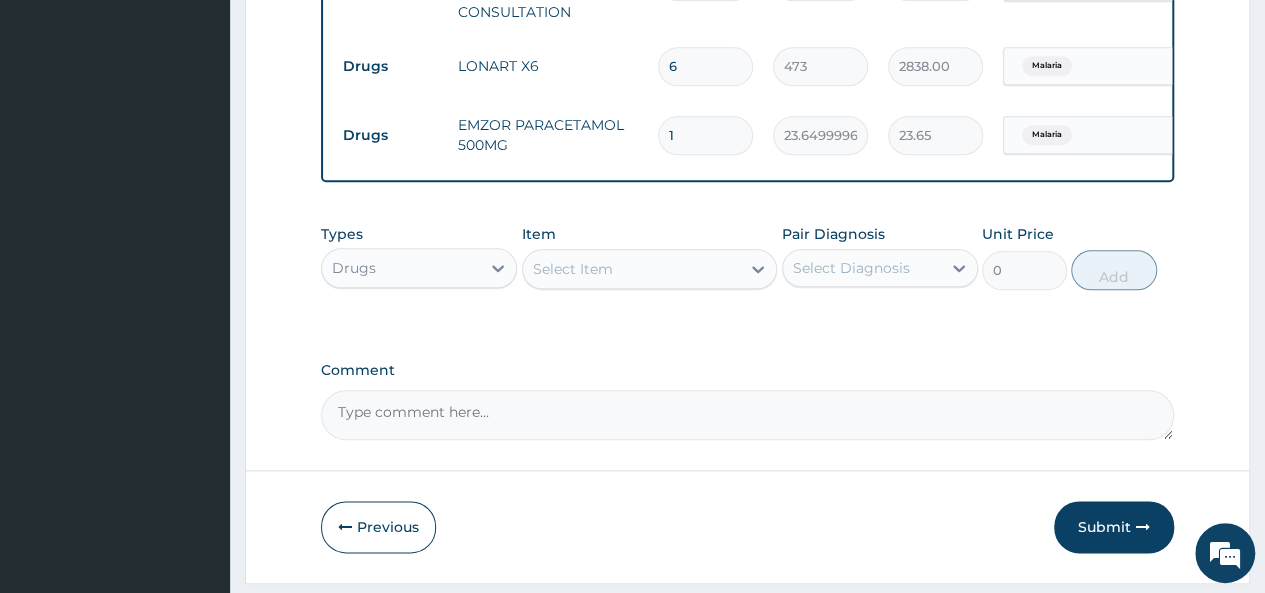 type on "425.70" 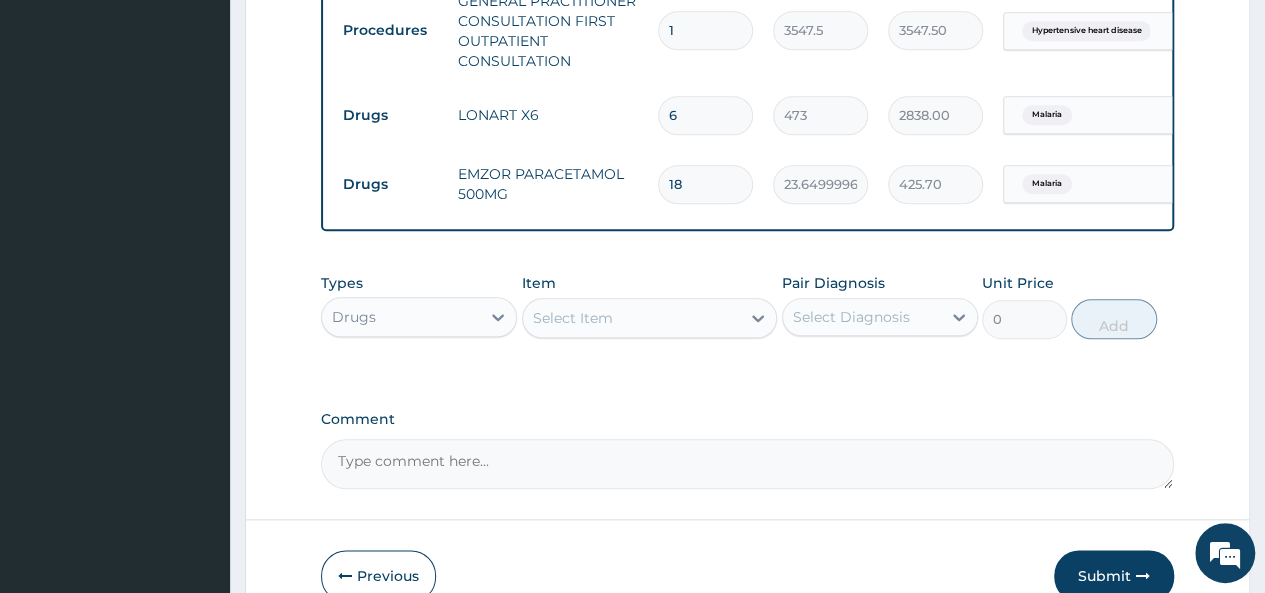 scroll, scrollTop: 957, scrollLeft: 0, axis: vertical 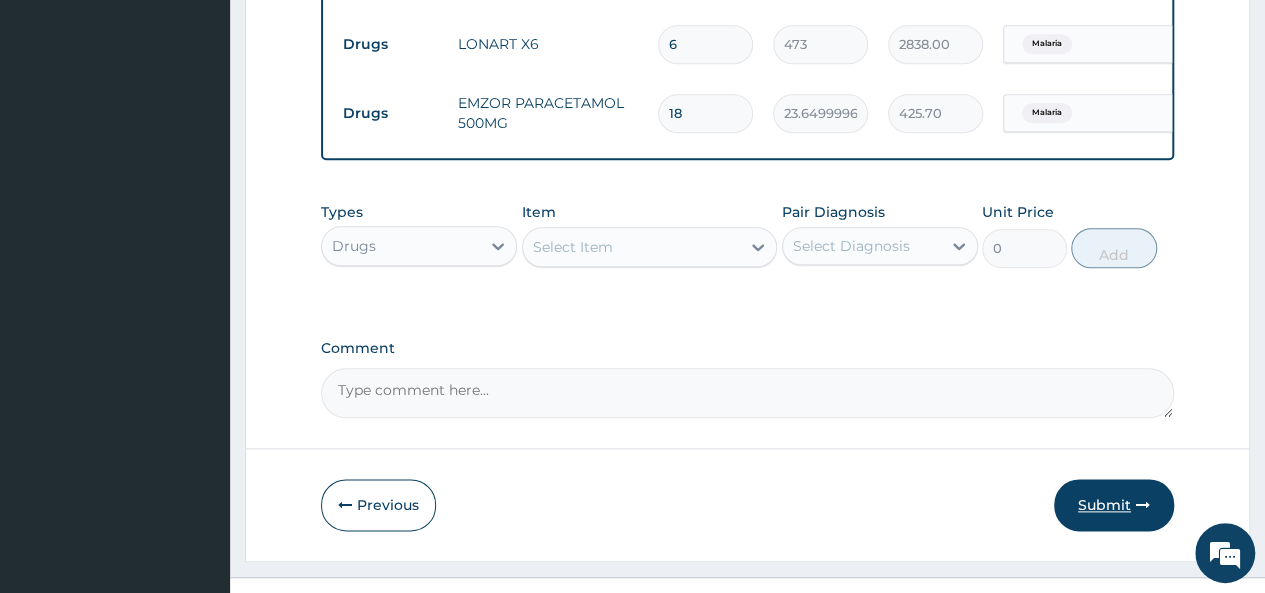 type on "18" 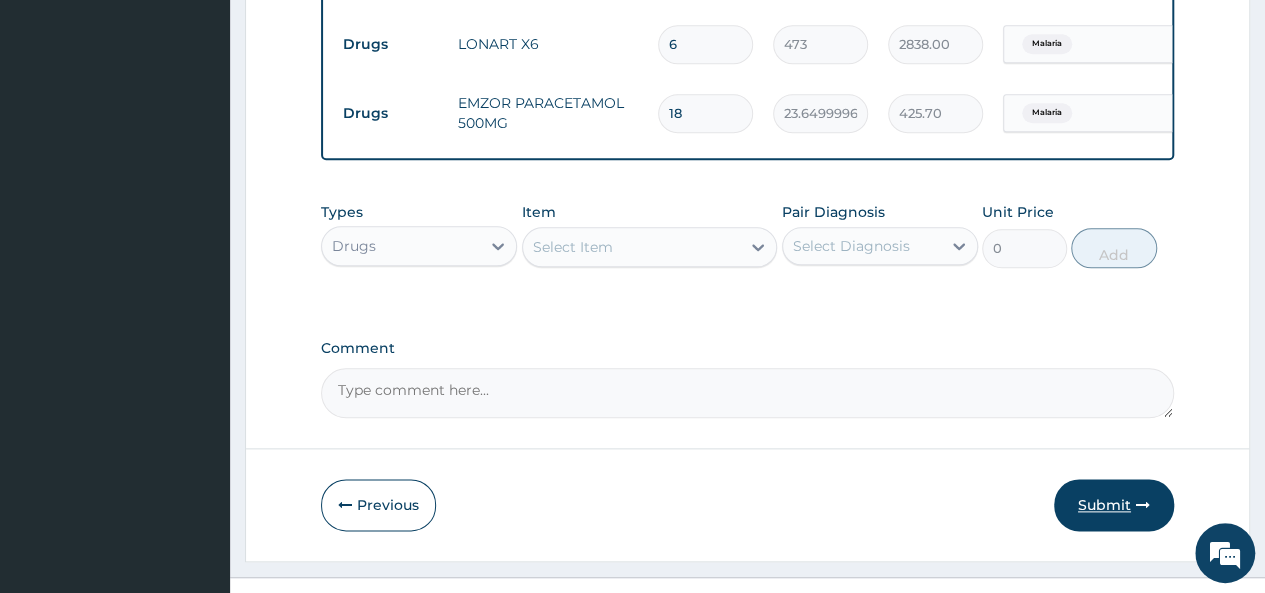 click on "Submit" at bounding box center (1114, 505) 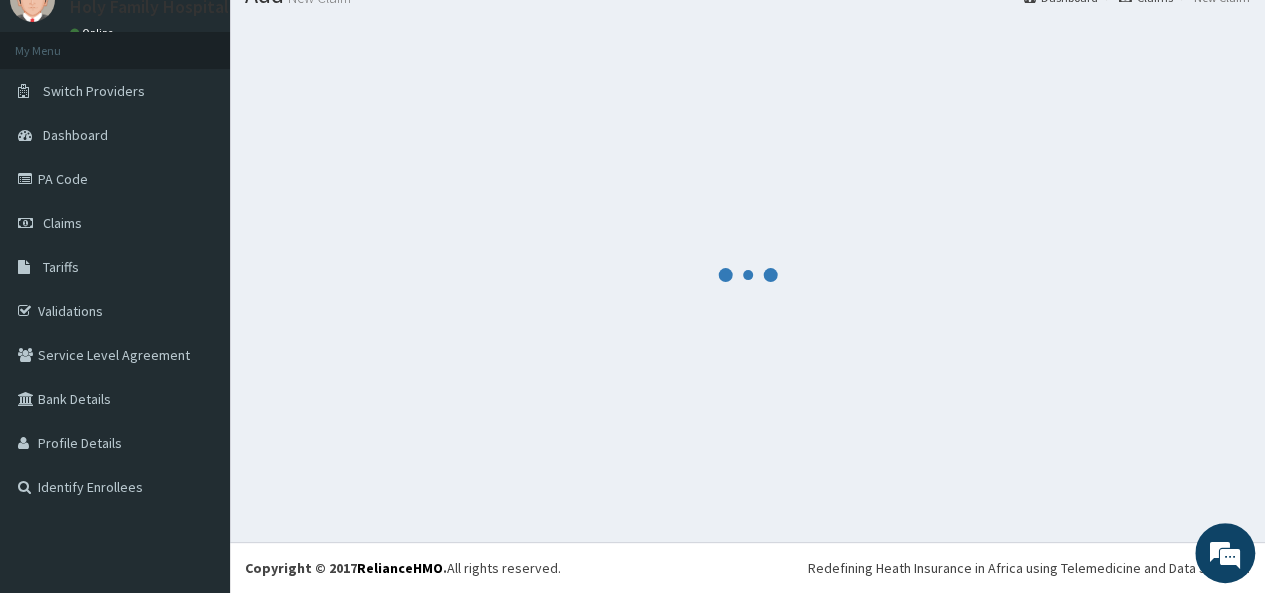 scroll, scrollTop: 957, scrollLeft: 0, axis: vertical 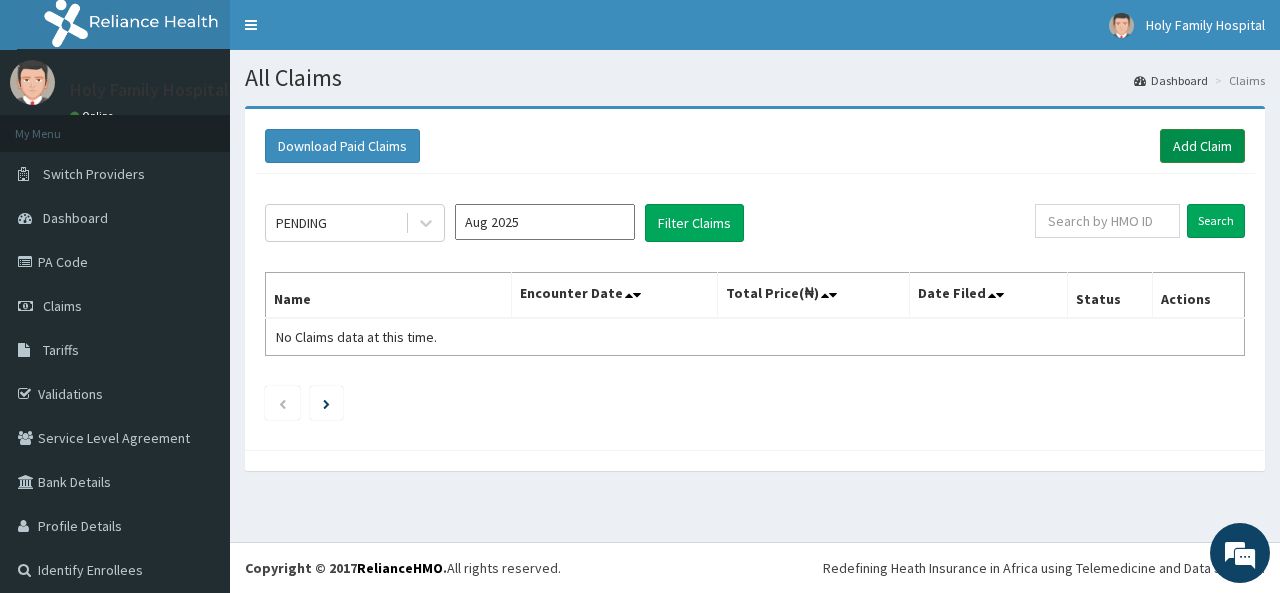 click on "Add Claim" at bounding box center [1202, 146] 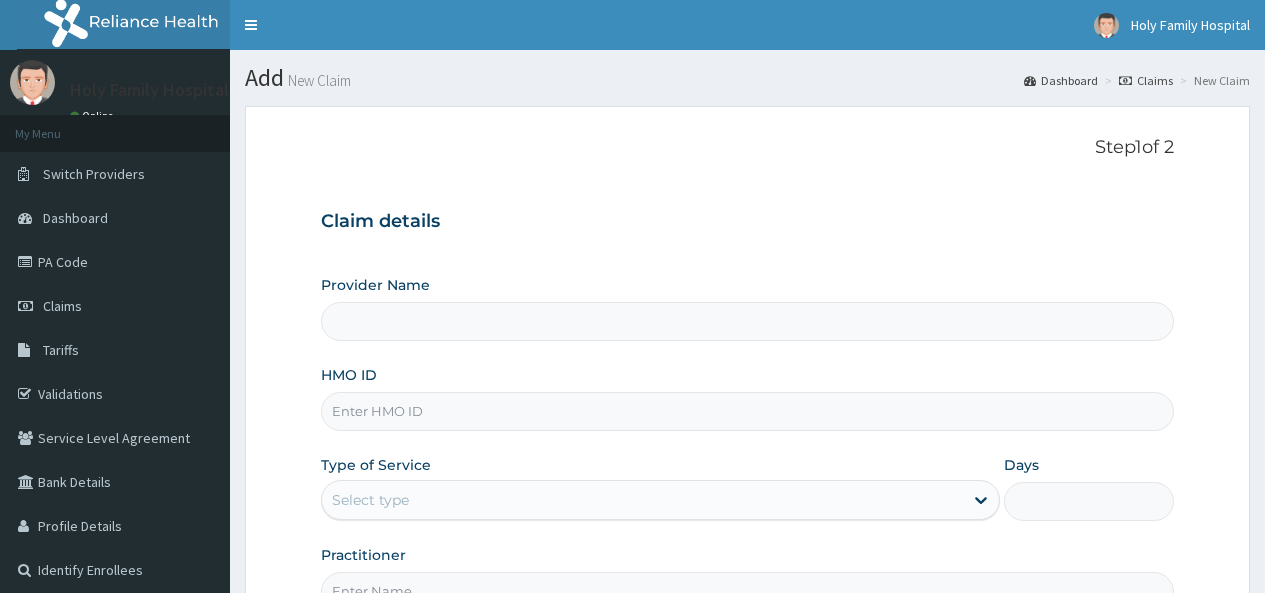 scroll, scrollTop: 0, scrollLeft: 0, axis: both 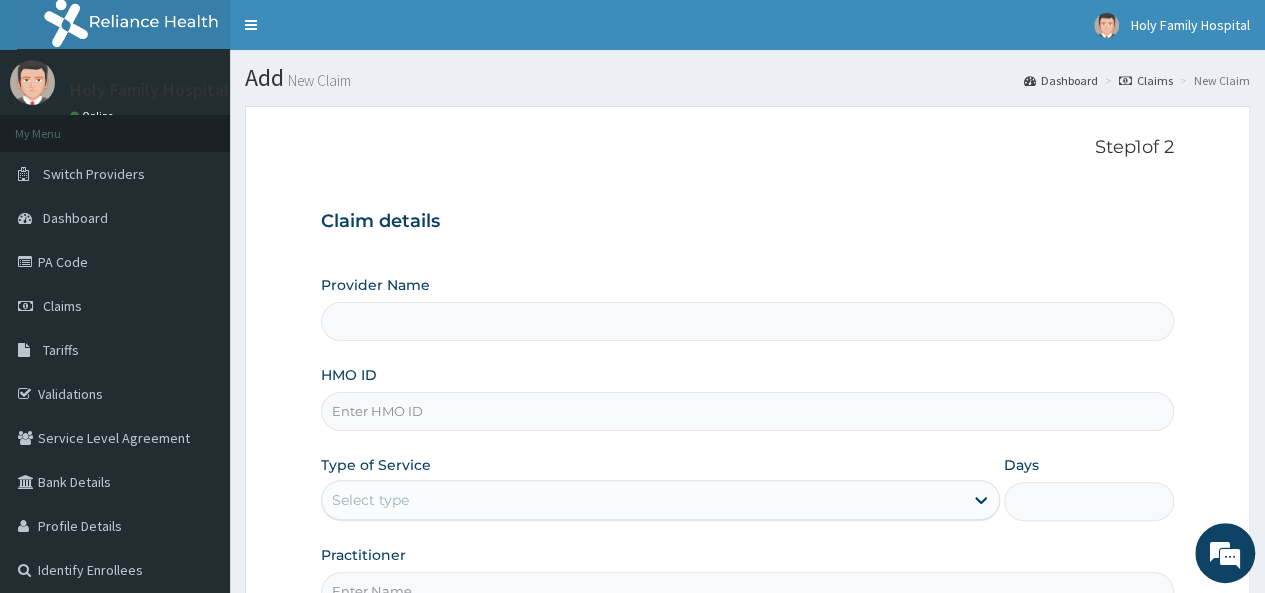 type on "Holy Family Hospital" 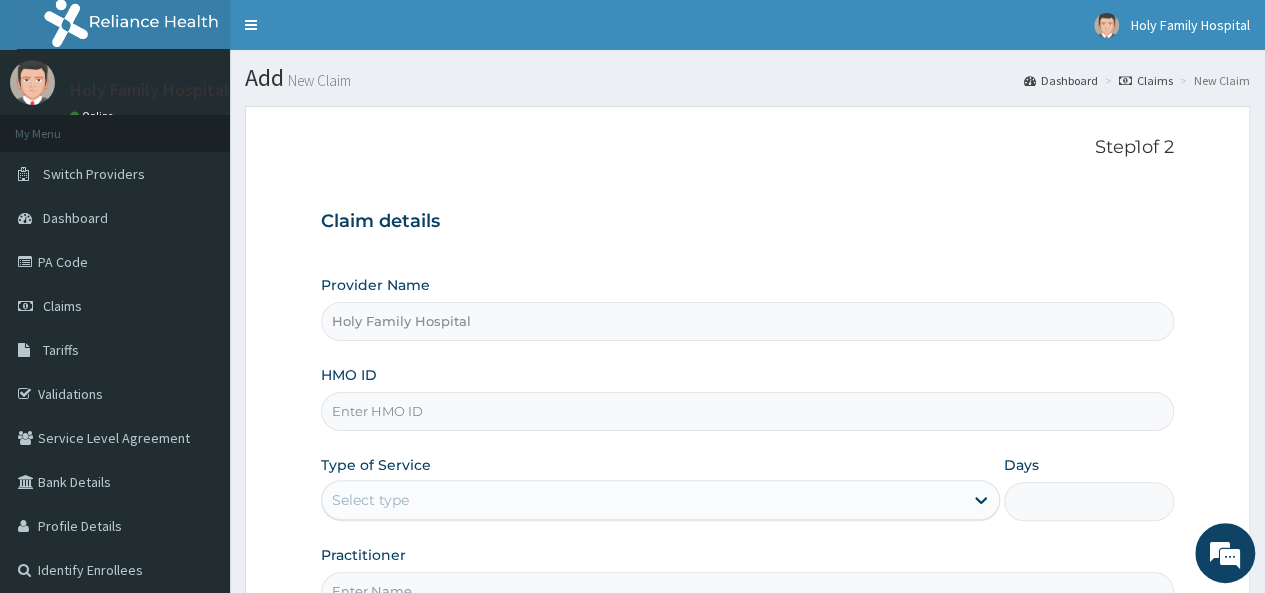 click on "HMO ID" at bounding box center [747, 411] 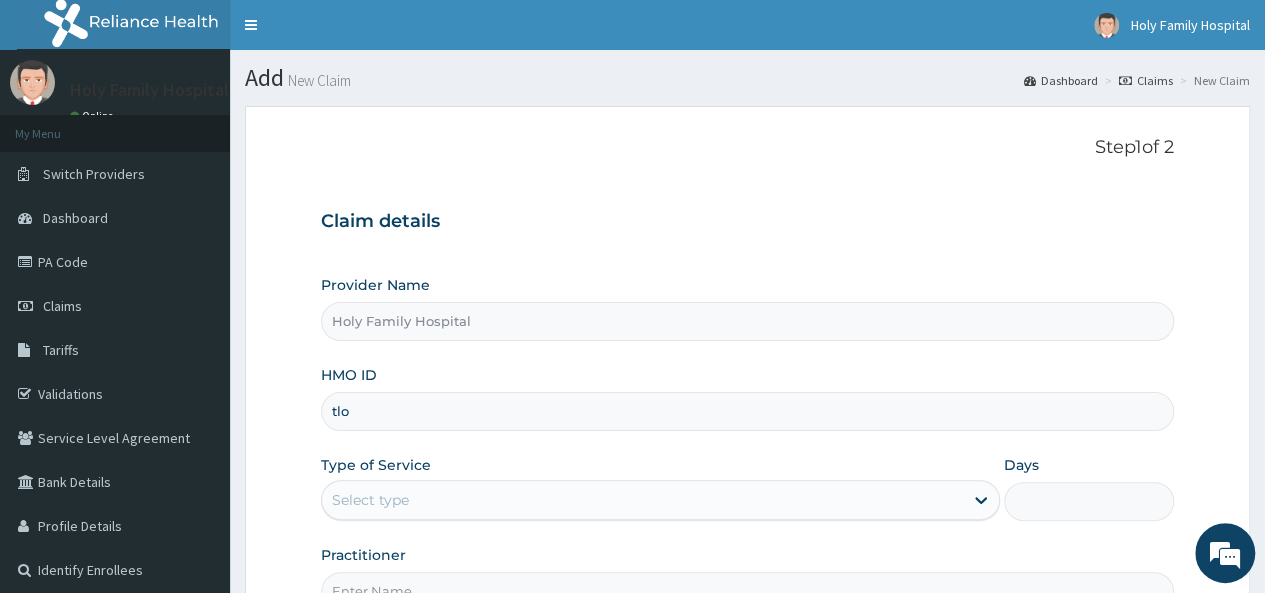 scroll, scrollTop: 0, scrollLeft: 0, axis: both 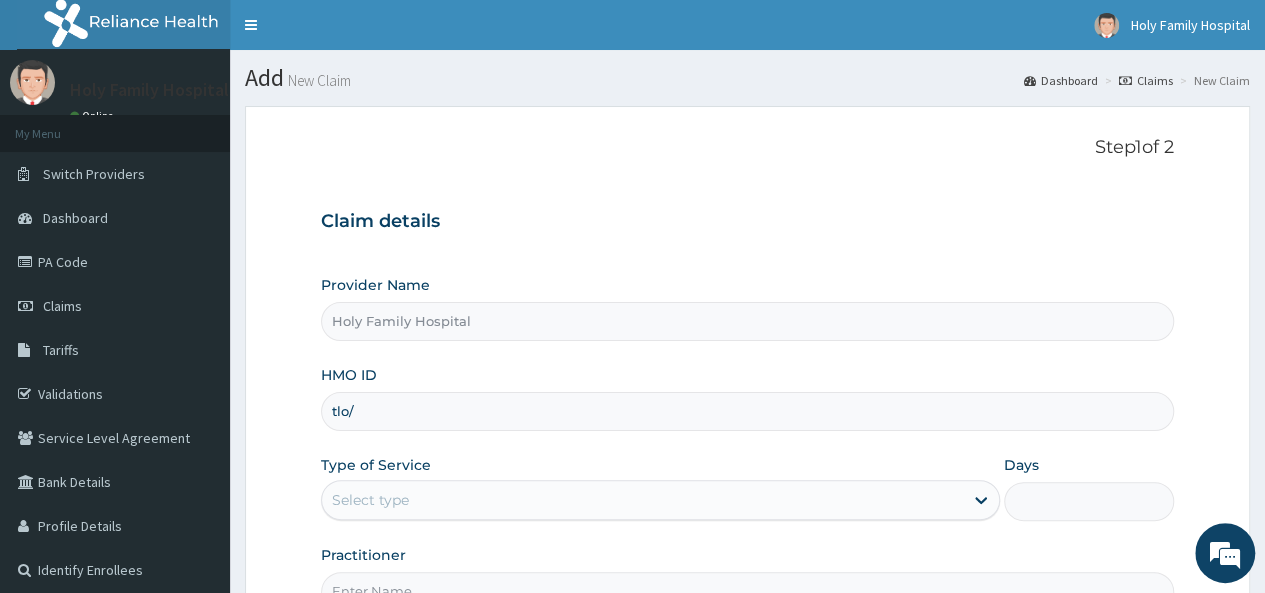 type on "TLO/10095/A" 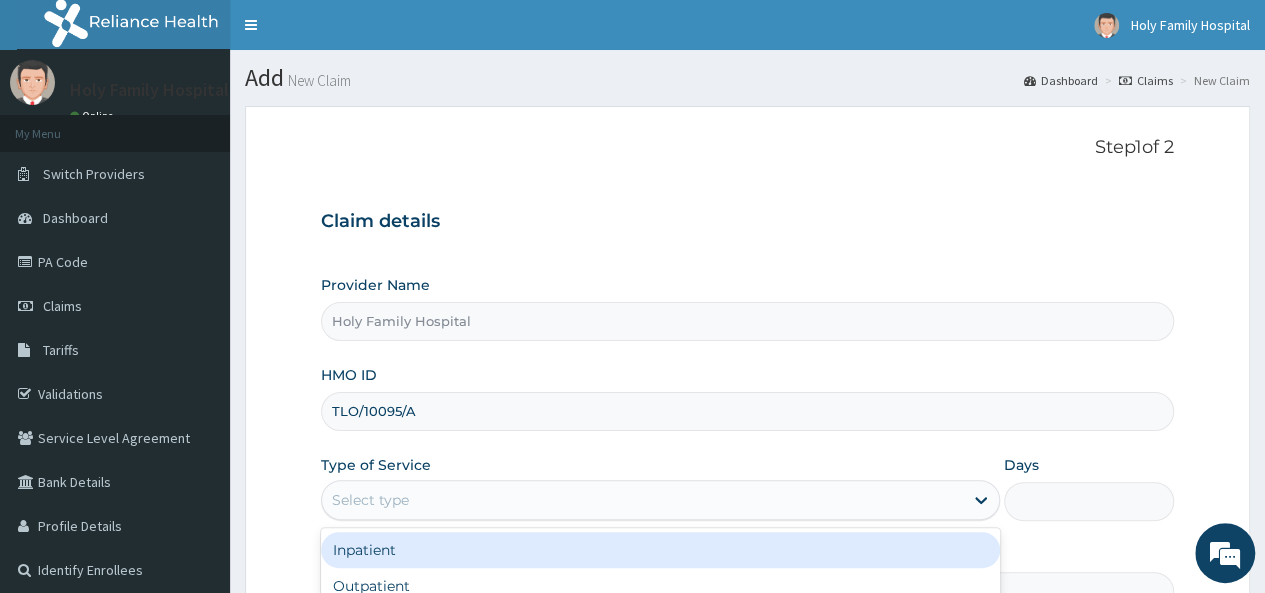 click on "Select type" at bounding box center (642, 500) 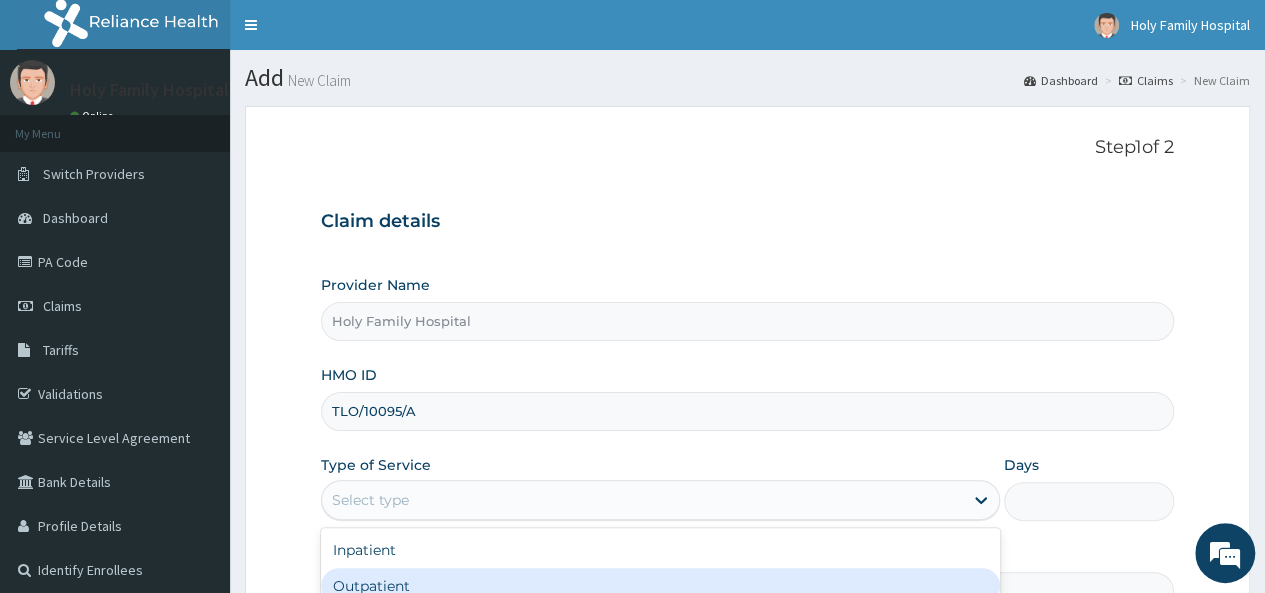 click on "Outpatient" at bounding box center [660, 586] 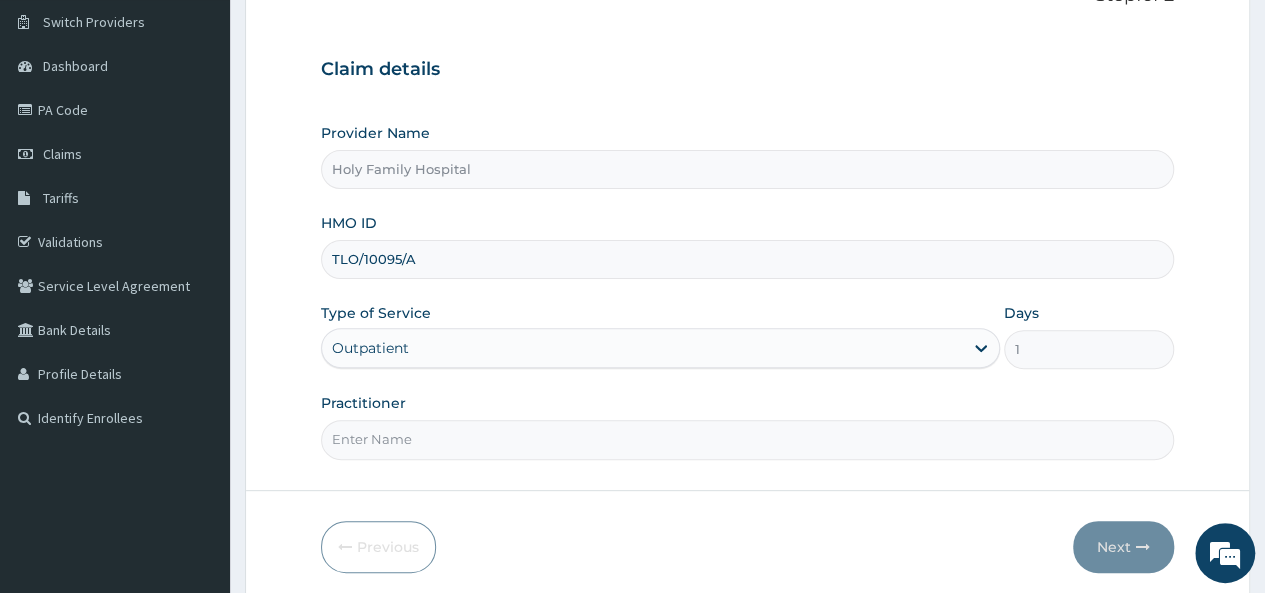 scroll, scrollTop: 156, scrollLeft: 0, axis: vertical 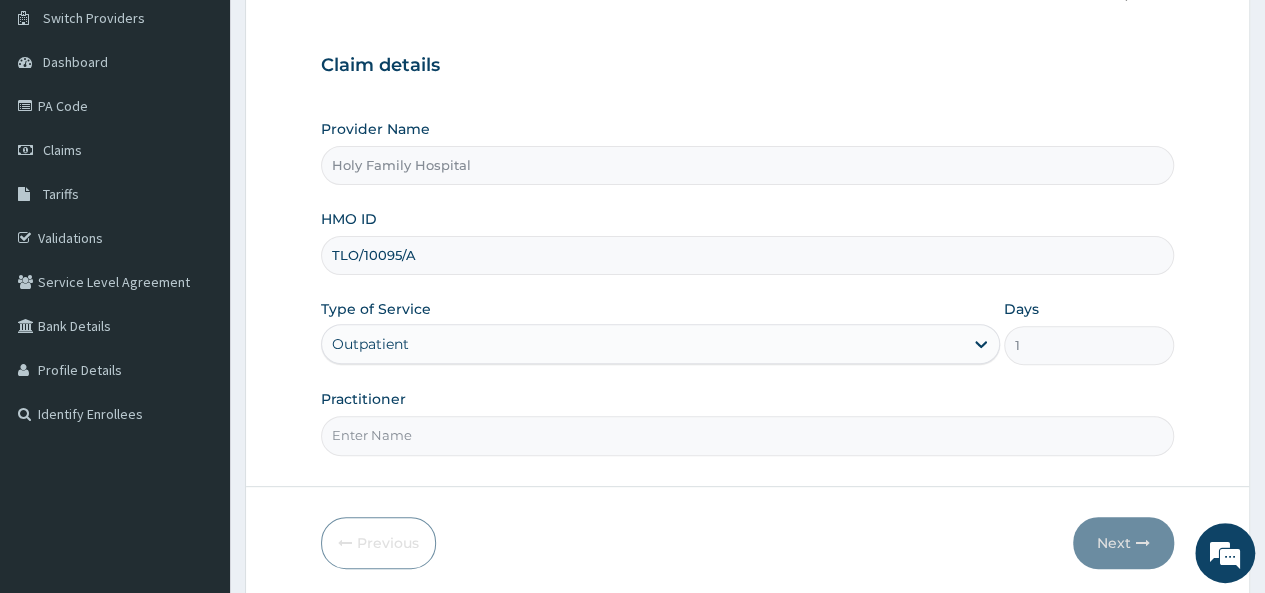 click on "Practitioner" at bounding box center [747, 435] 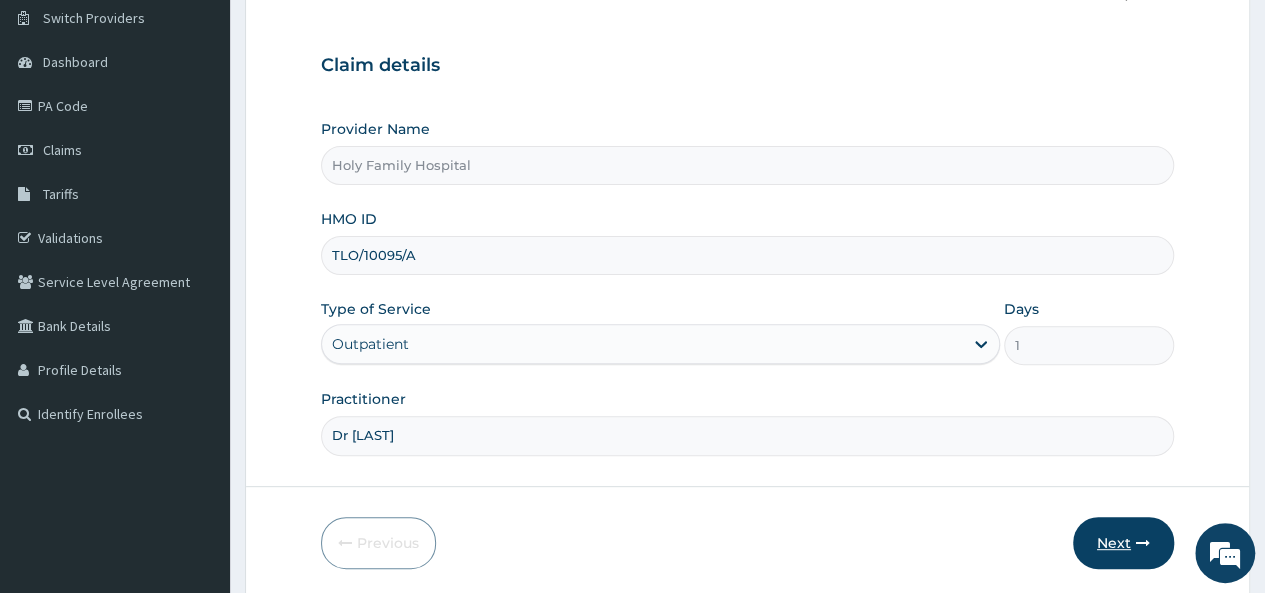 type on "Dr [LAST]" 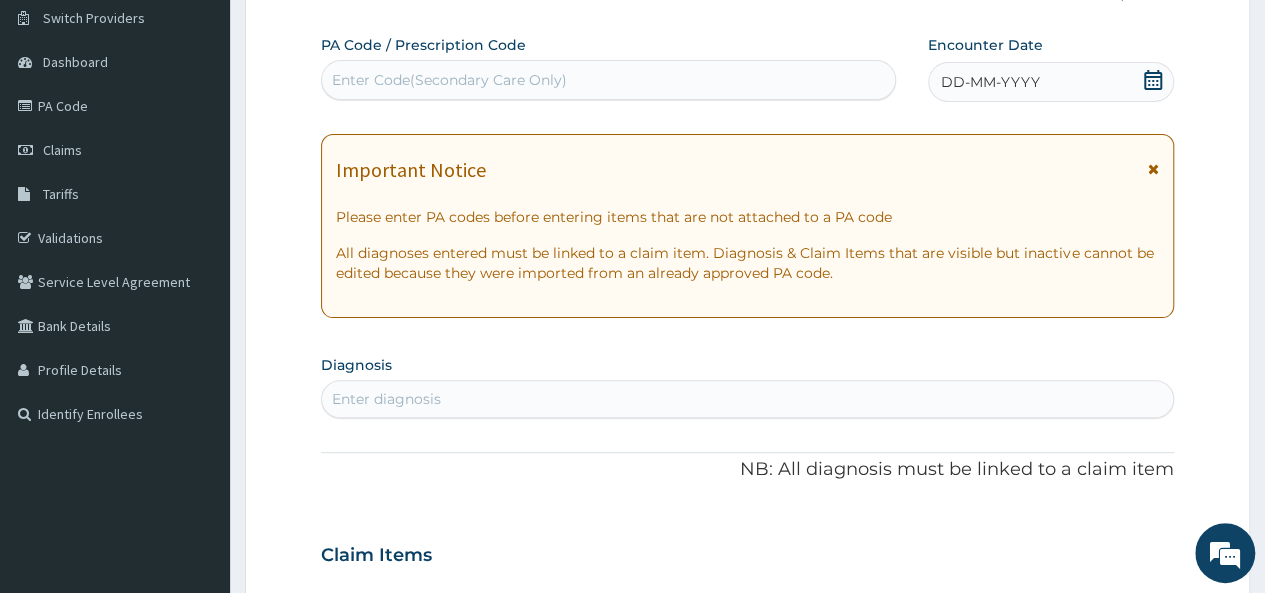 click on "Enter Code(Secondary Care Only)" at bounding box center (608, 80) 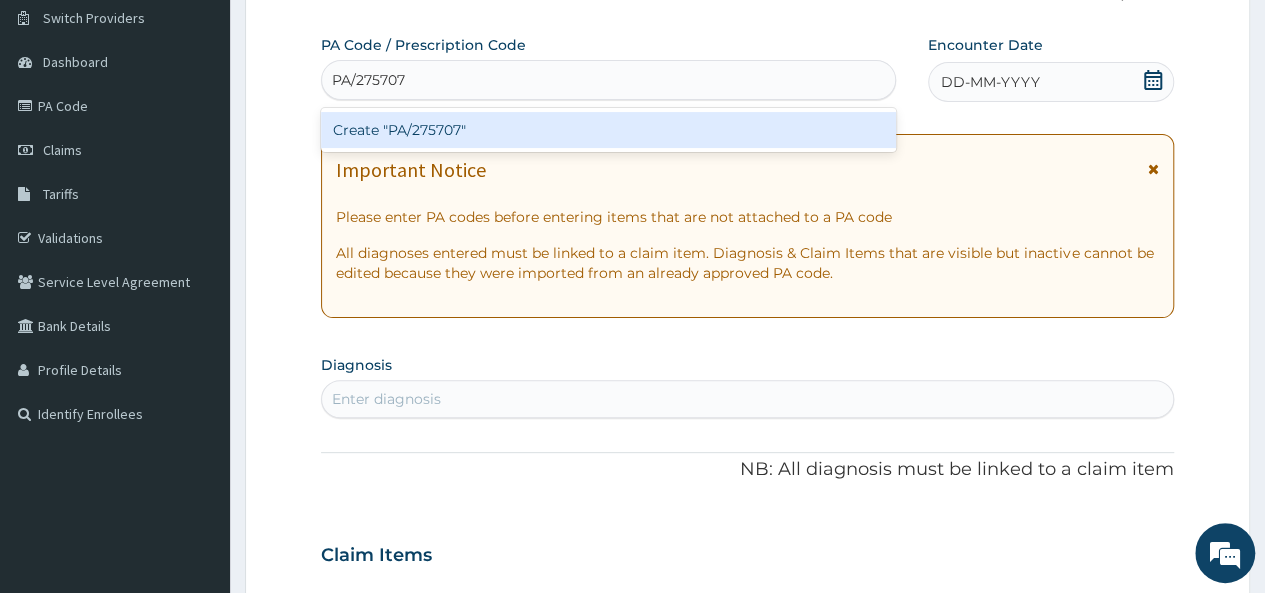 click on "Create "PA/275707"" at bounding box center (608, 130) 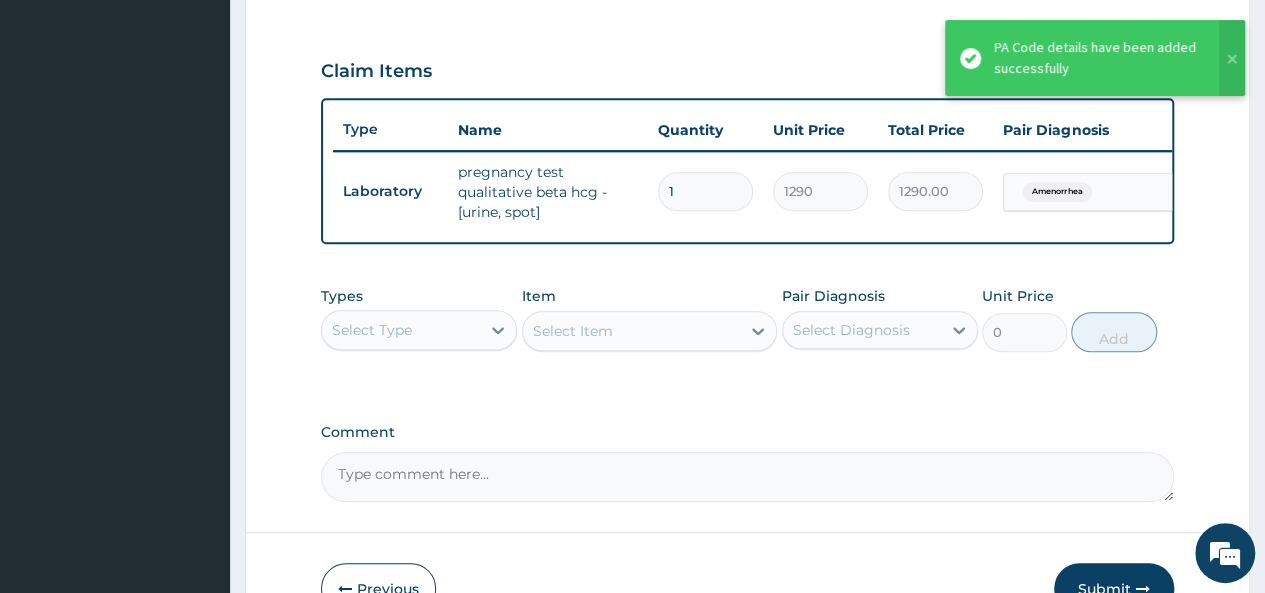 scroll, scrollTop: 685, scrollLeft: 0, axis: vertical 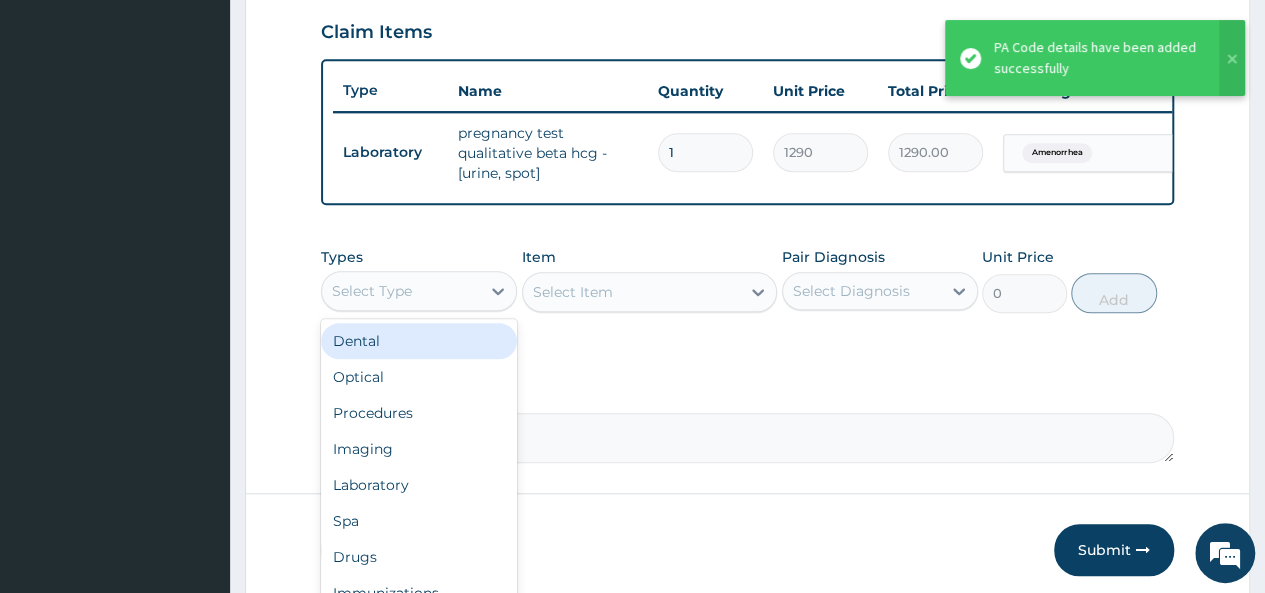 click on "Select Type" at bounding box center (401, 291) 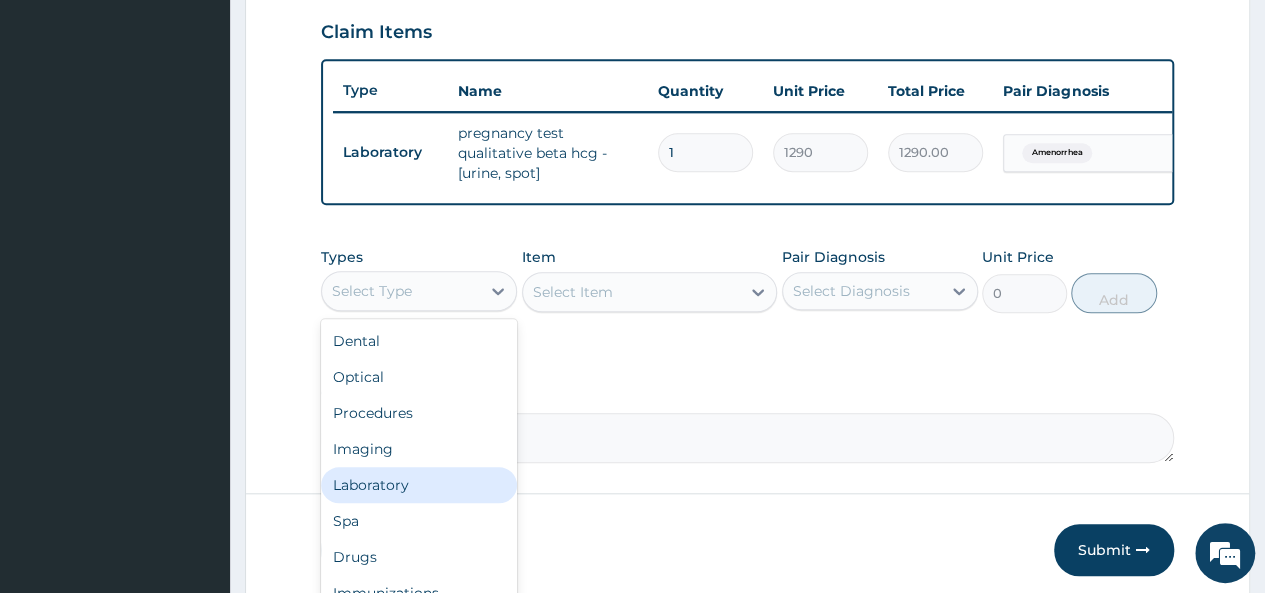 click on "Laboratory" at bounding box center (419, 485) 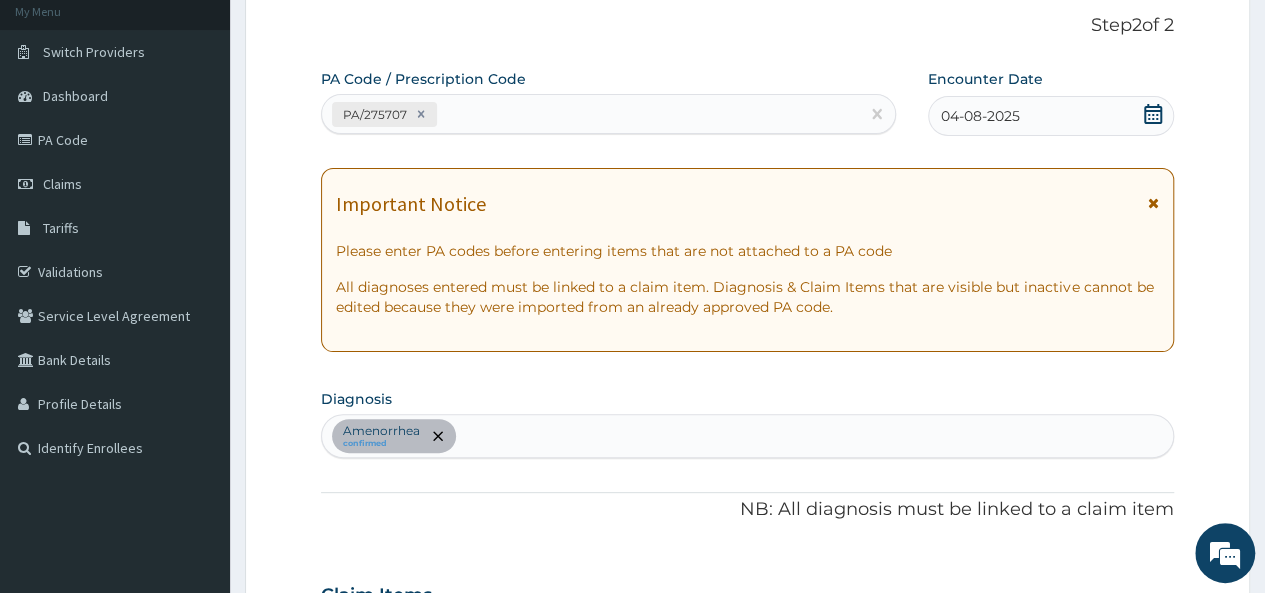 scroll, scrollTop: 124, scrollLeft: 0, axis: vertical 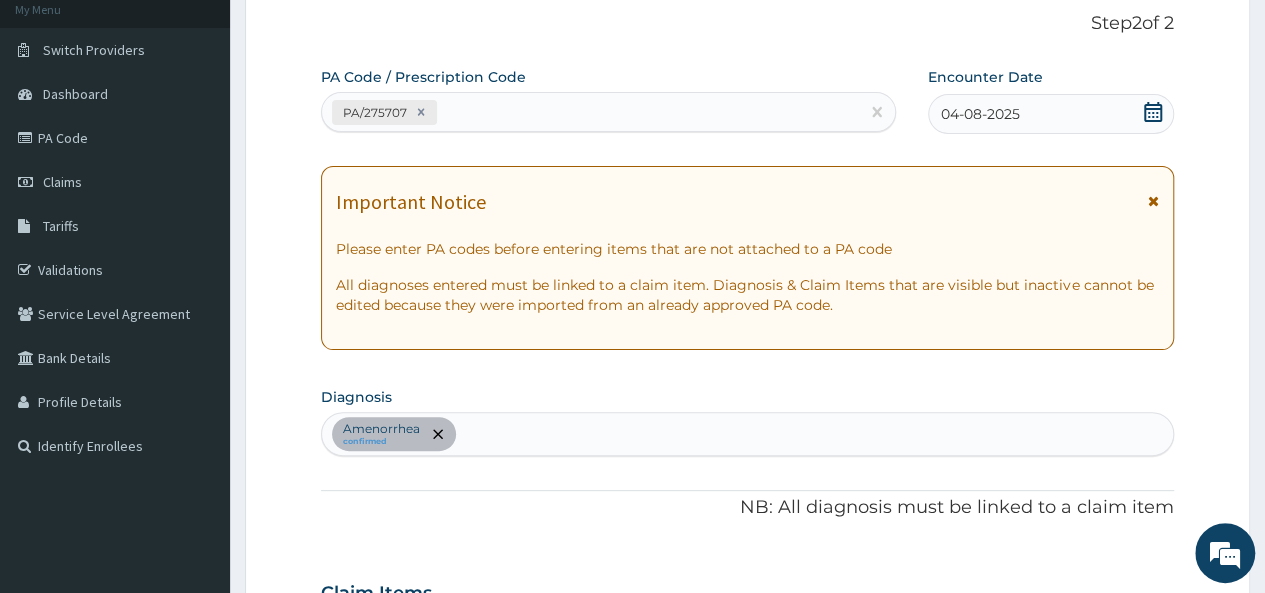 click on "Amenorrhea confirmed" at bounding box center [747, 434] 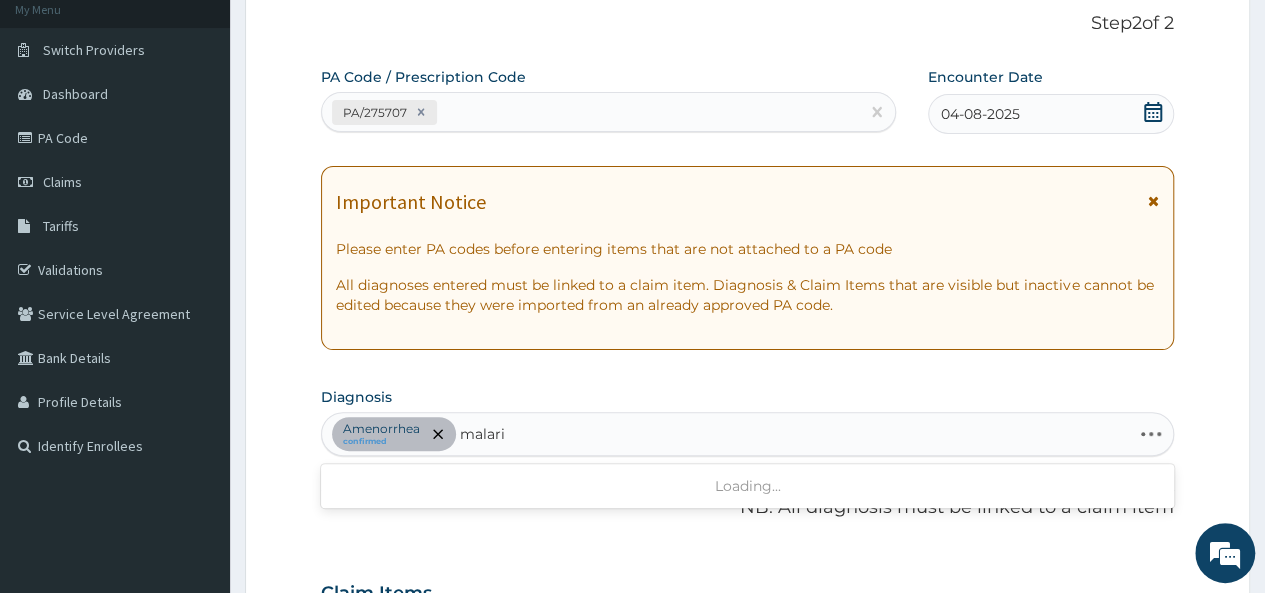 type on "malaria" 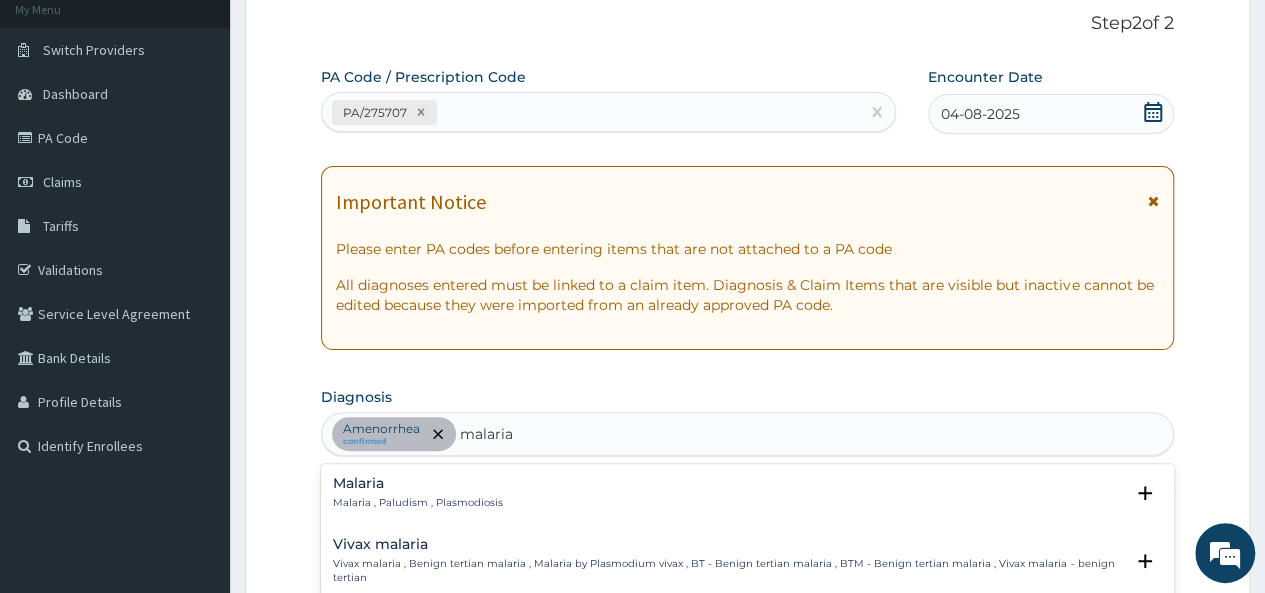 click on "Malaria" at bounding box center [418, 483] 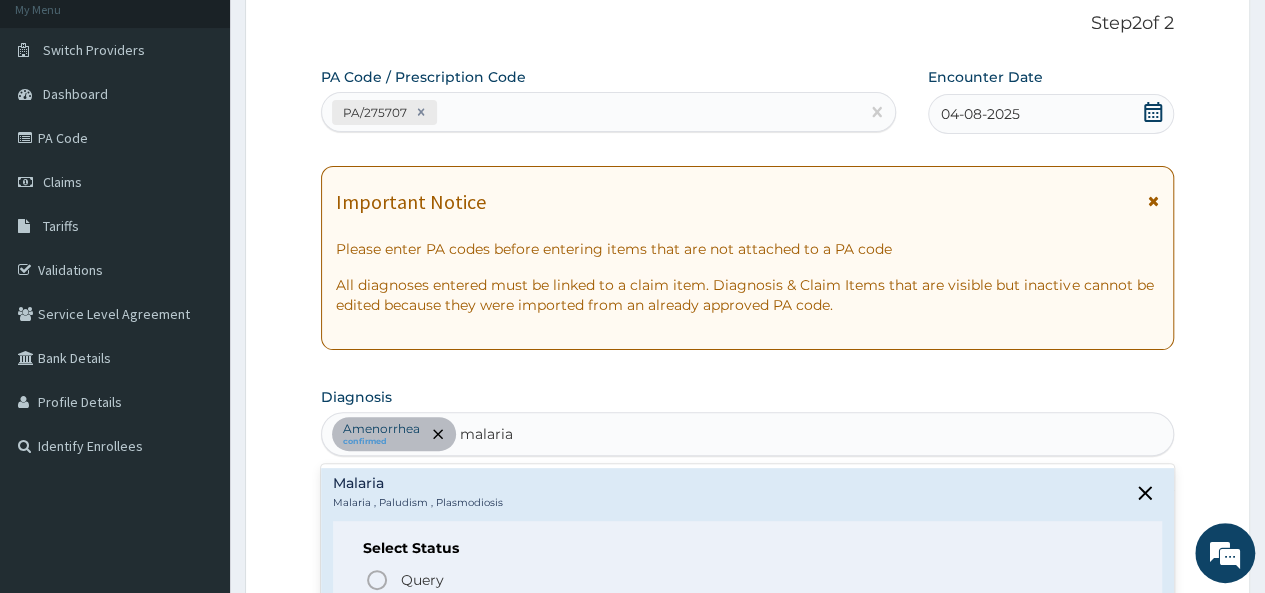 scroll, scrollTop: 252, scrollLeft: 0, axis: vertical 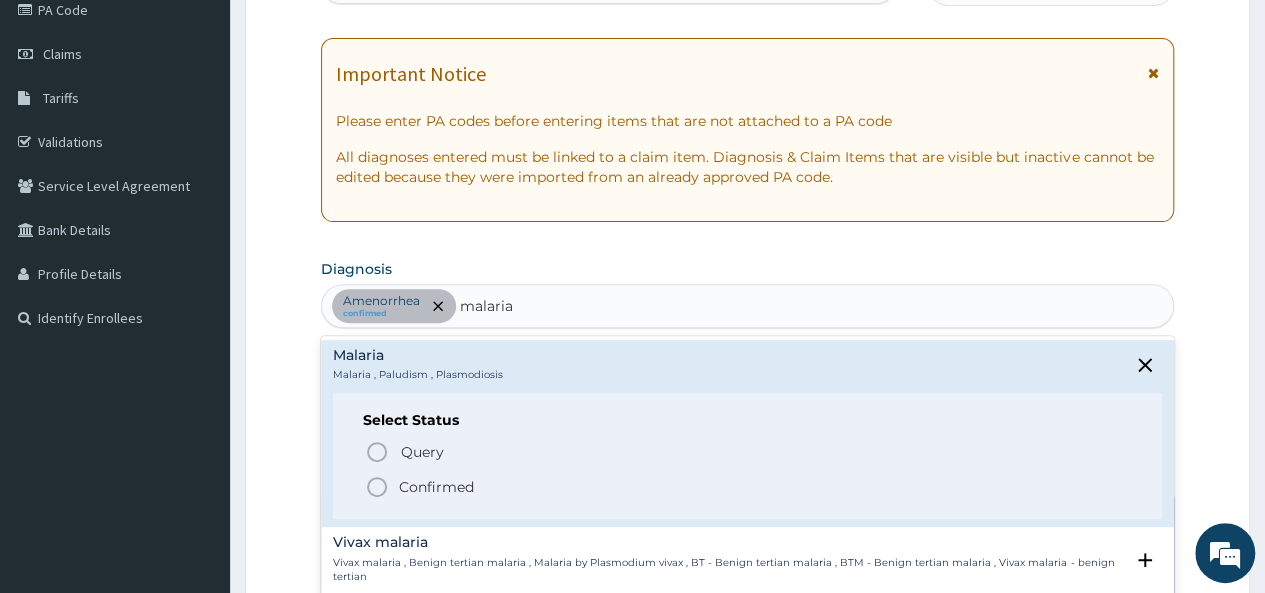 click 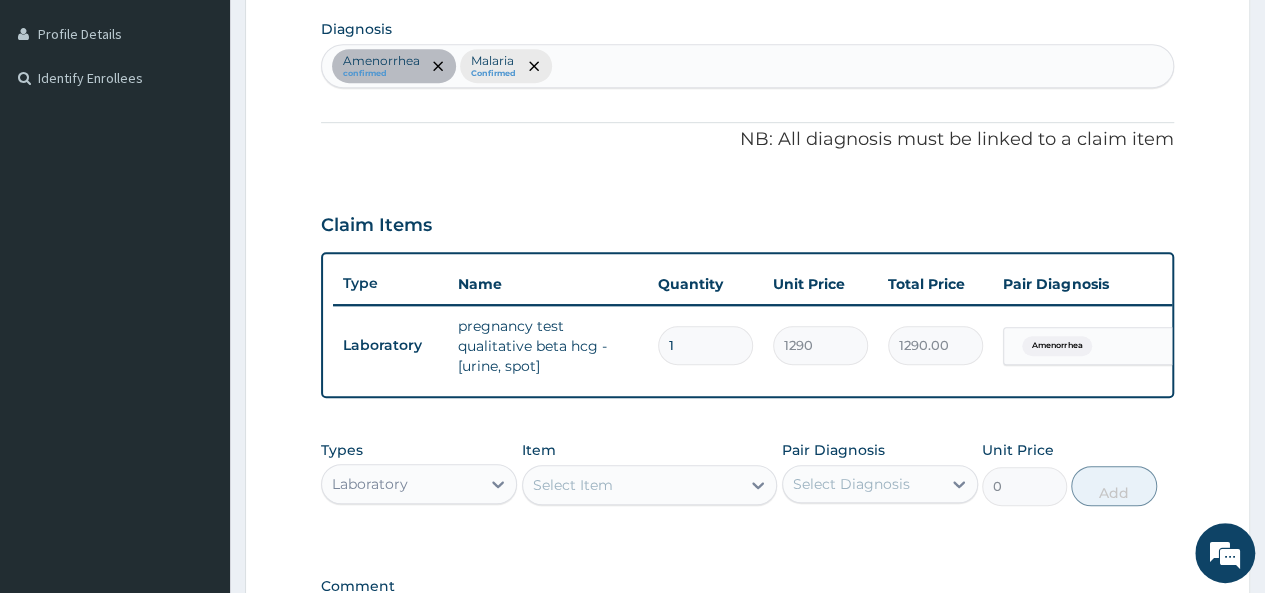 scroll, scrollTop: 499, scrollLeft: 0, axis: vertical 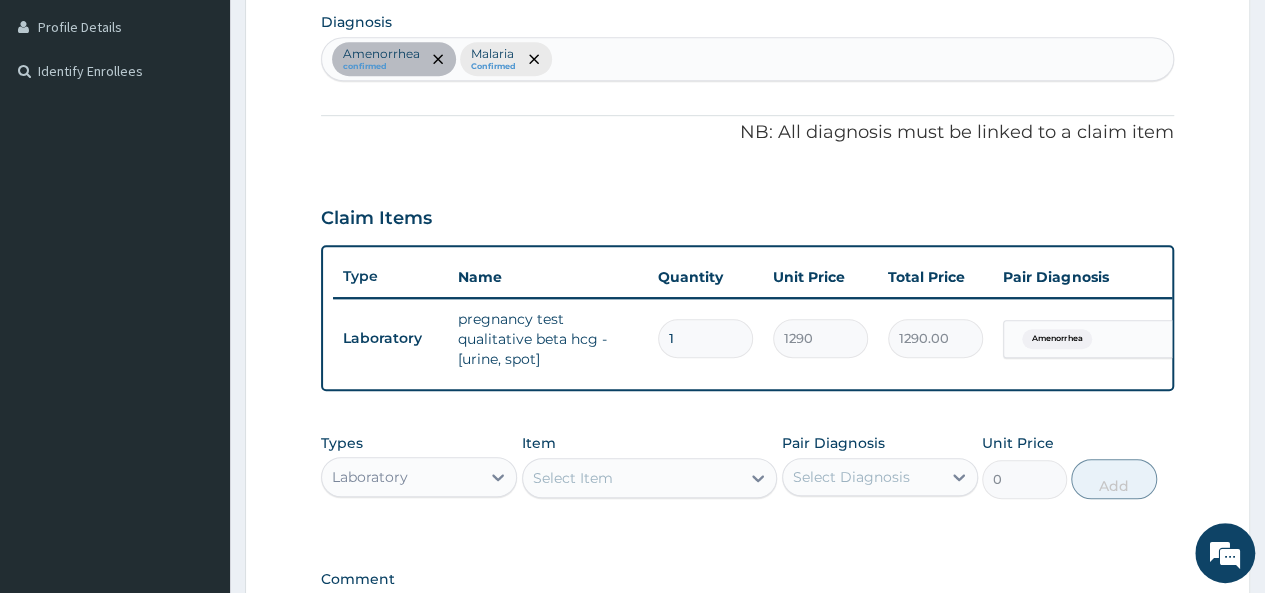 click on "Select Item" at bounding box center [632, 478] 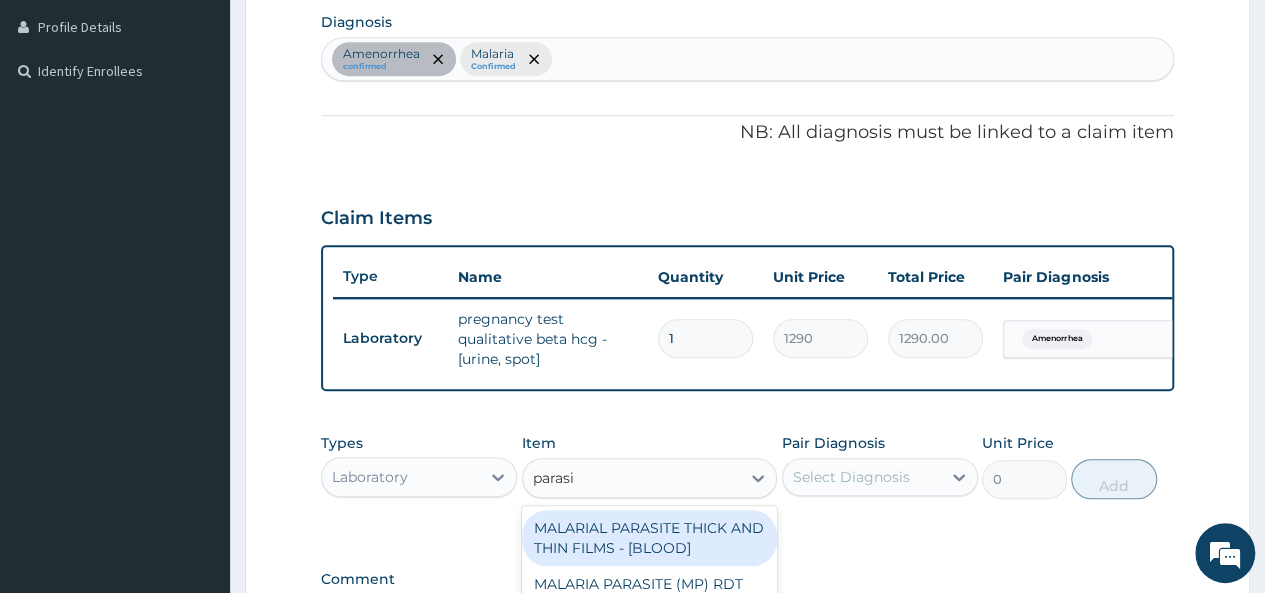 type on "parasit" 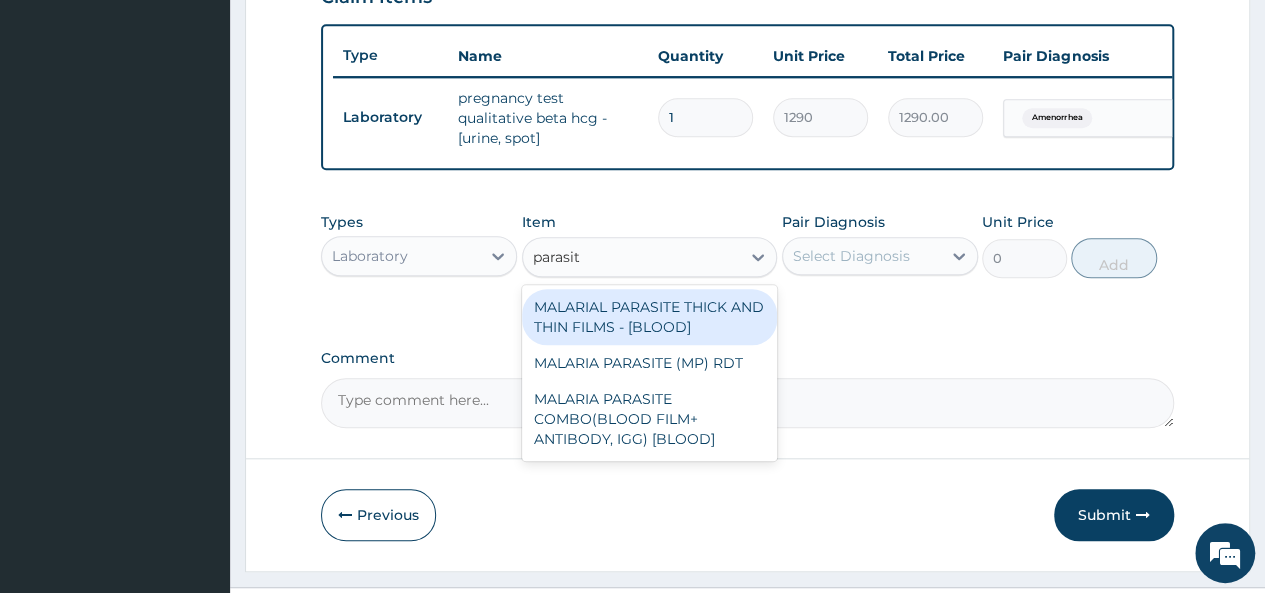 scroll, scrollTop: 690, scrollLeft: 0, axis: vertical 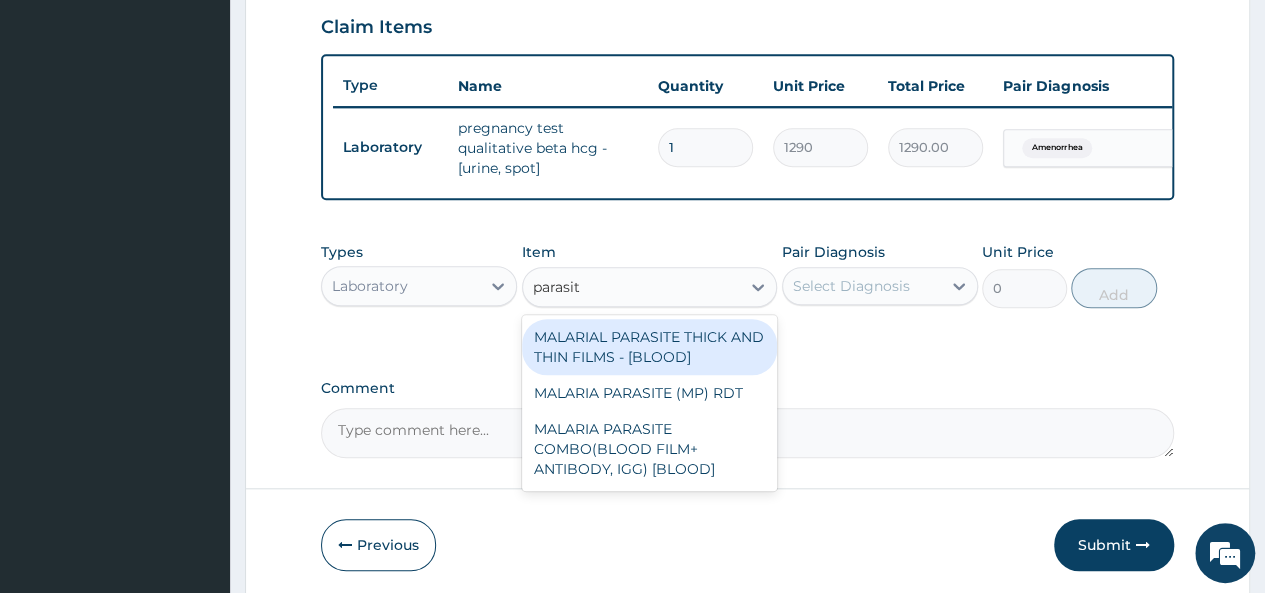 click on "MALARIAL PARASITE THICK AND THIN FILMS - [BLOOD]" at bounding box center [650, 347] 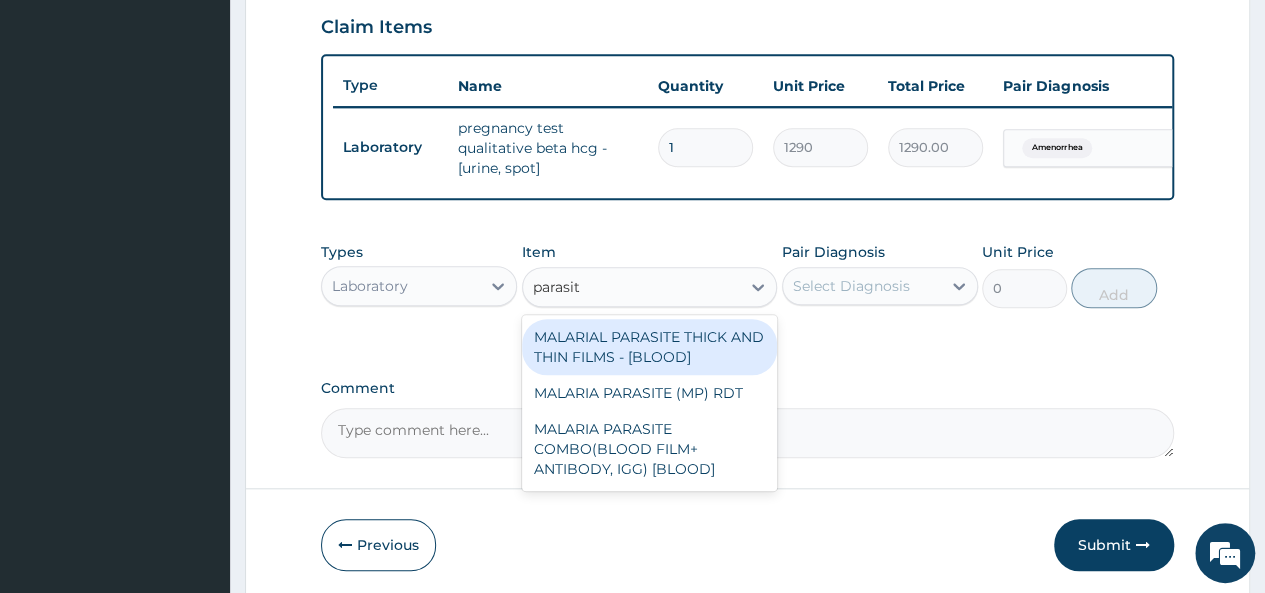 type 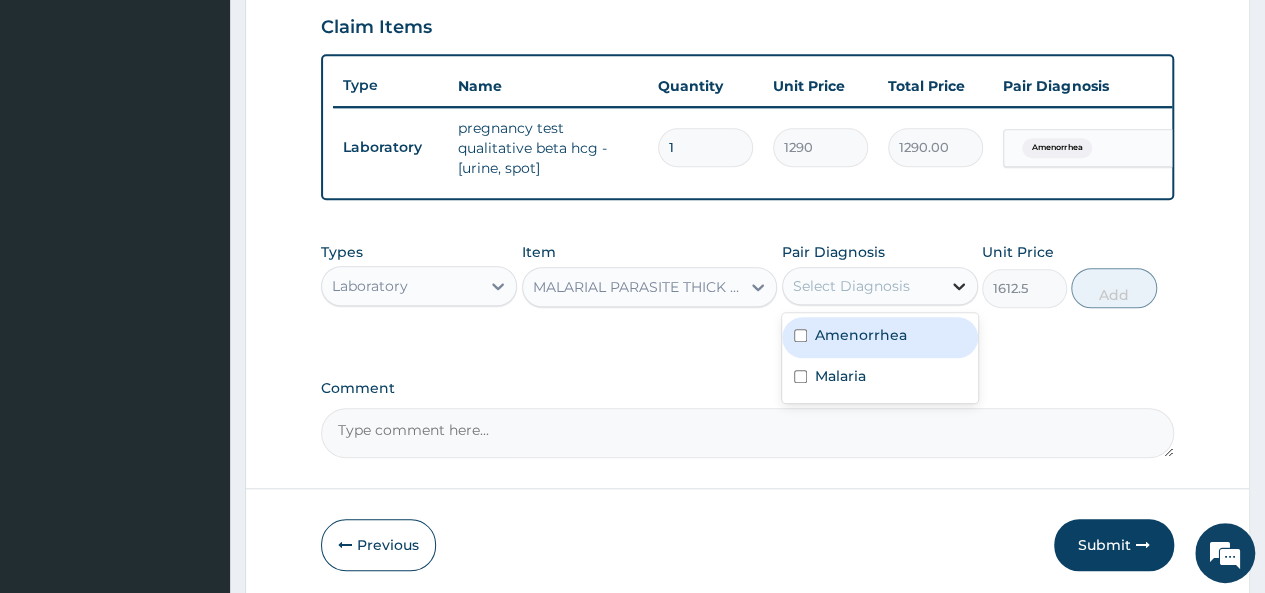 click at bounding box center (959, 286) 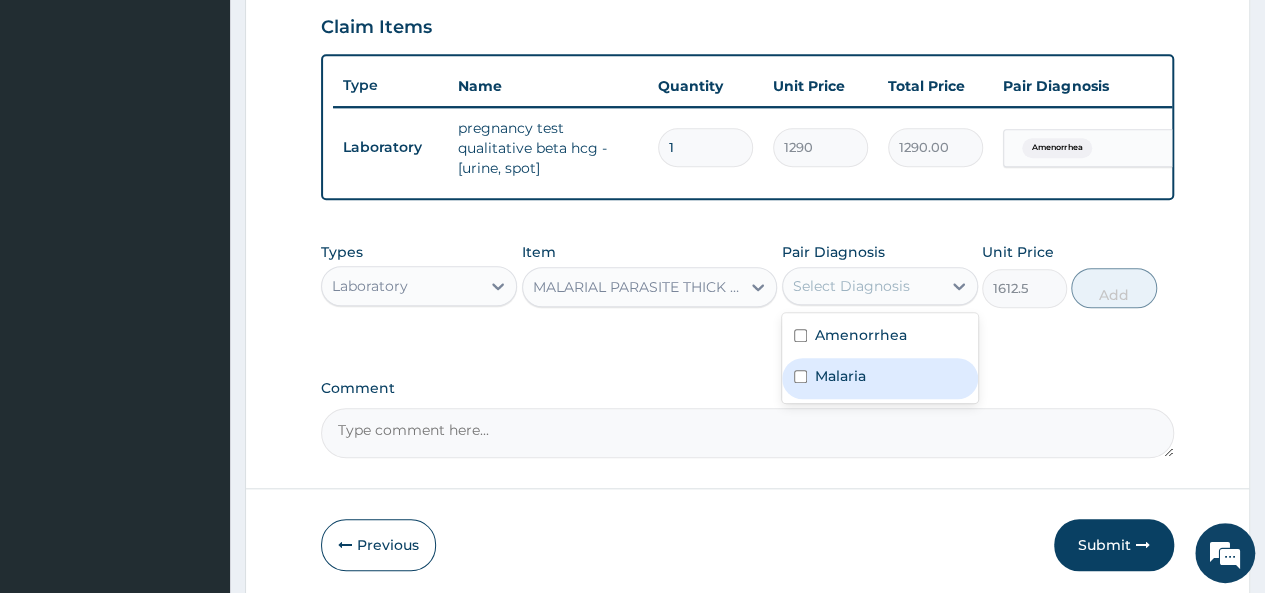 click on "Malaria" at bounding box center (880, 378) 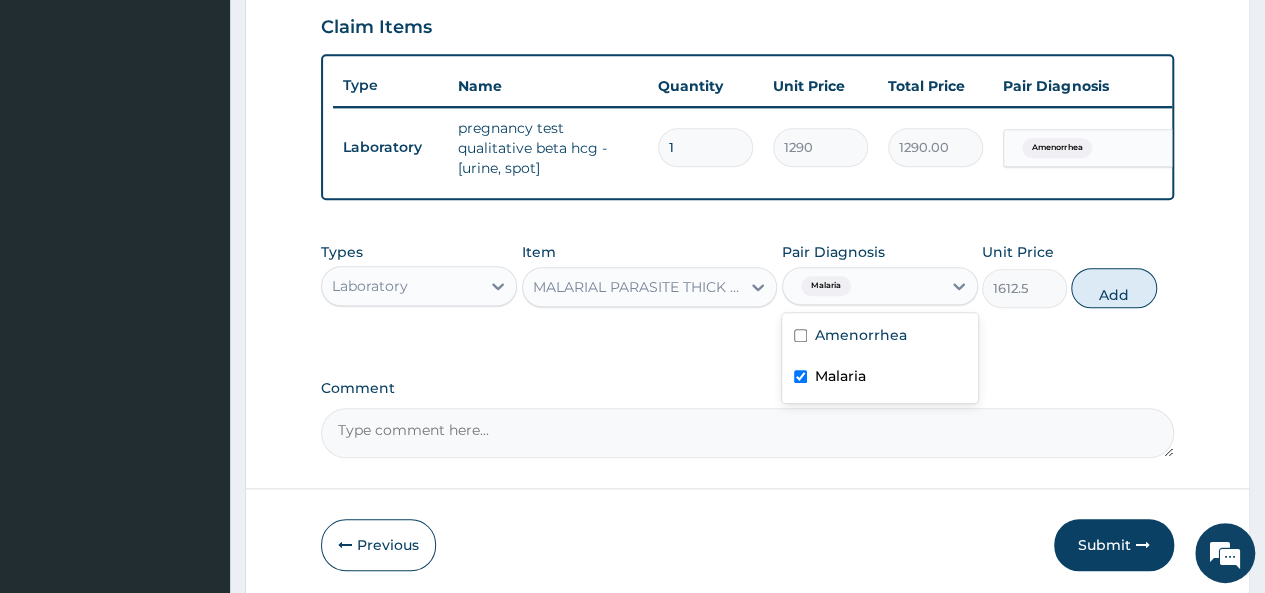 click on "Malaria" at bounding box center (880, 378) 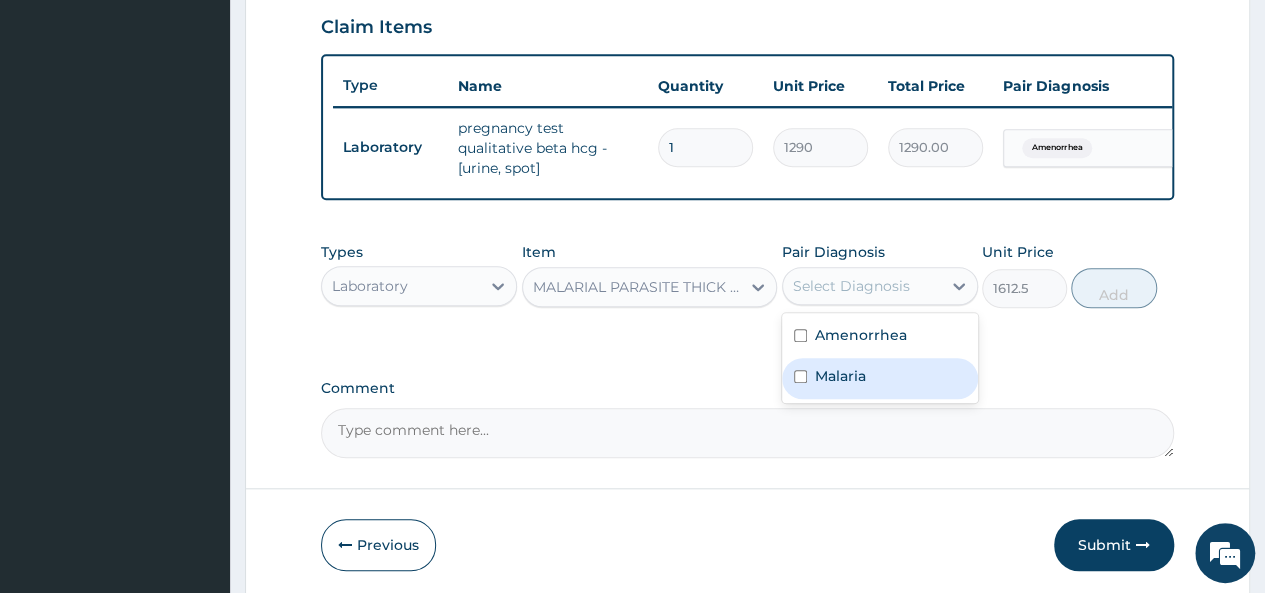 click on "Malaria" at bounding box center (880, 378) 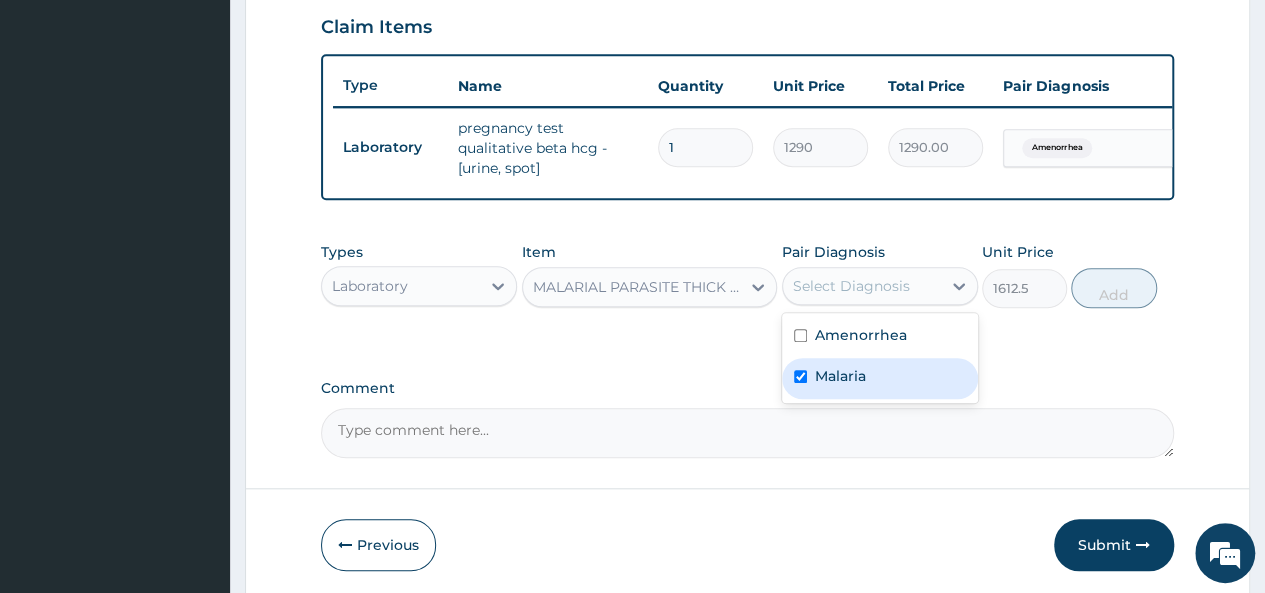 checkbox on "true" 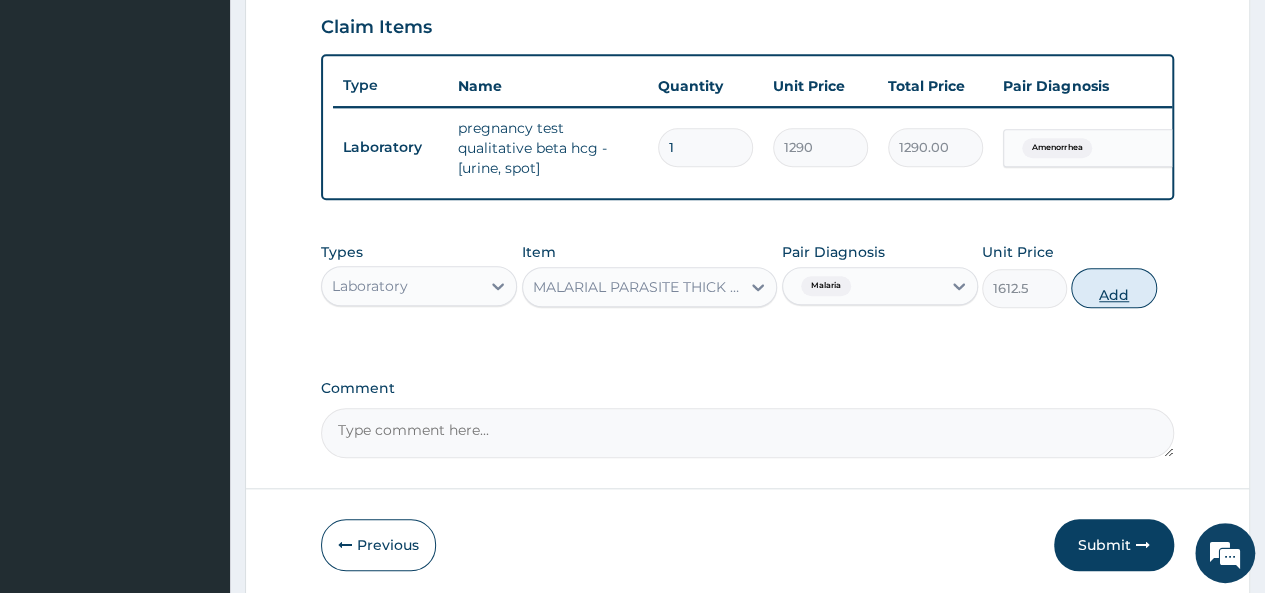 click on "Add" at bounding box center (1113, 288) 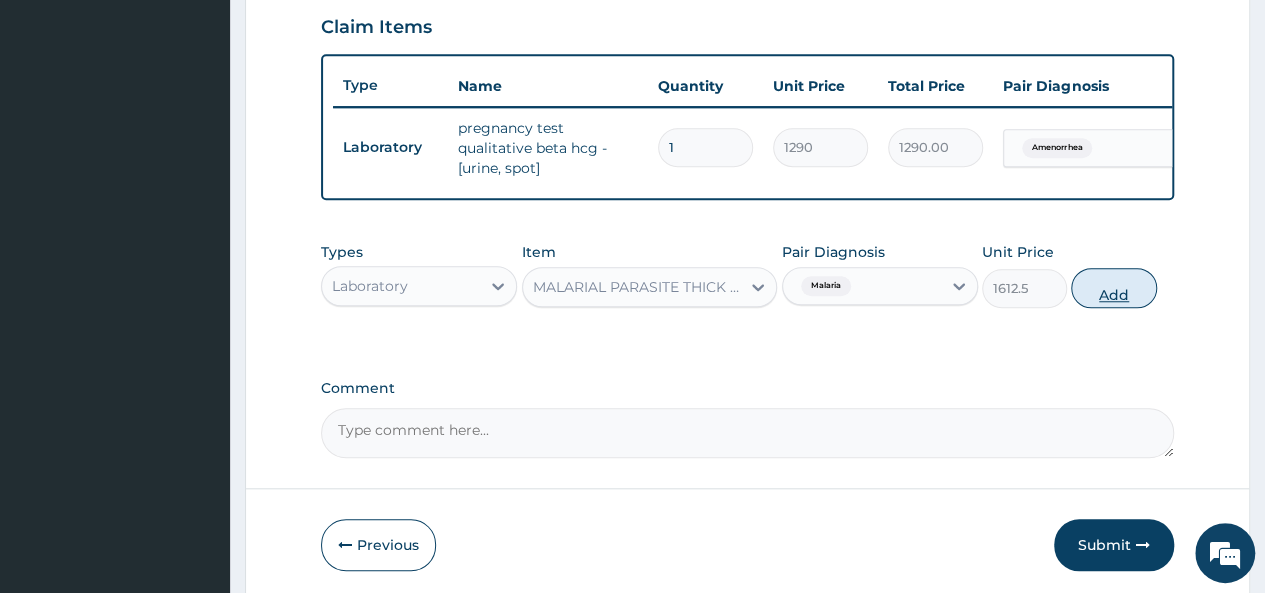 type on "0" 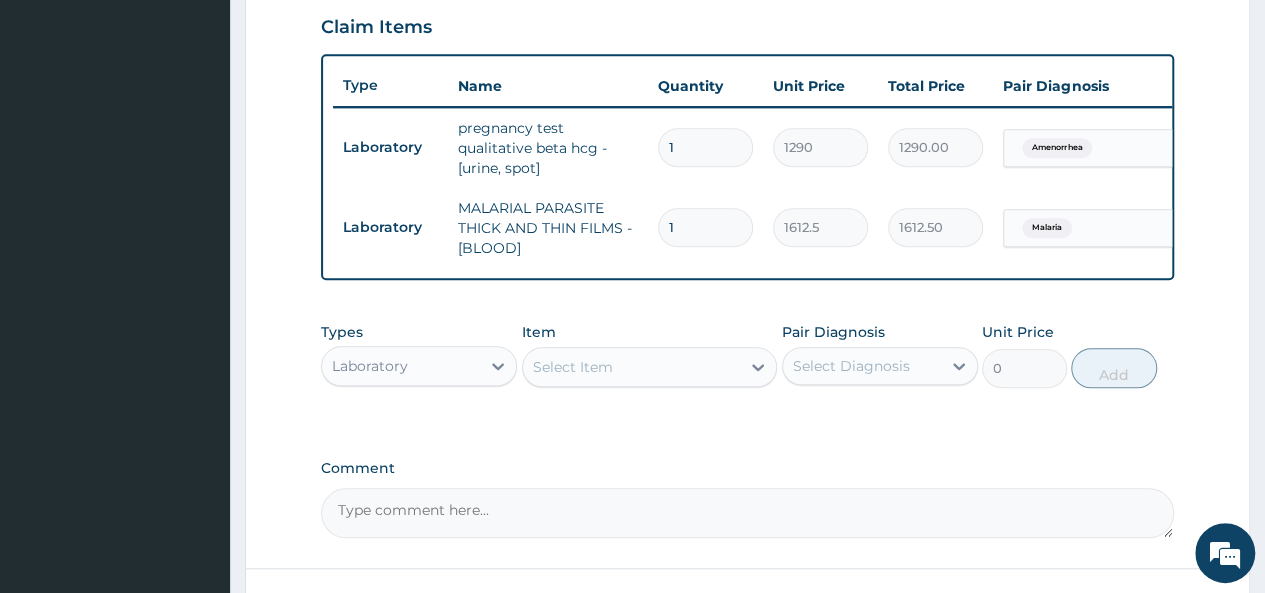click on "Select Item" at bounding box center (632, 367) 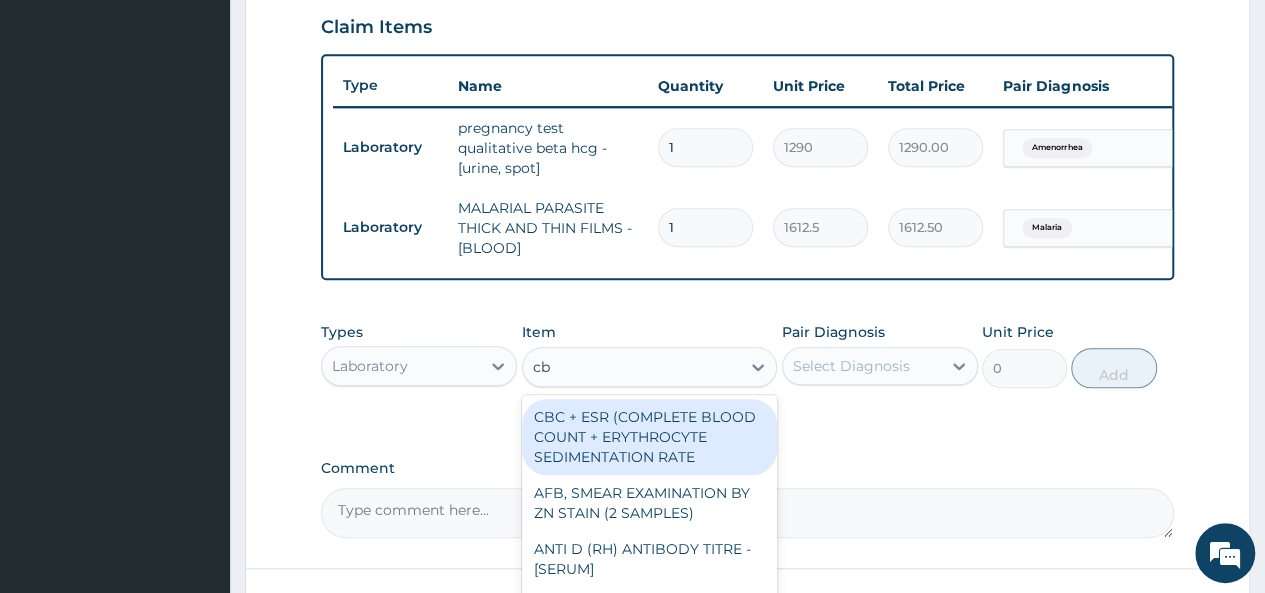 type on "cbc" 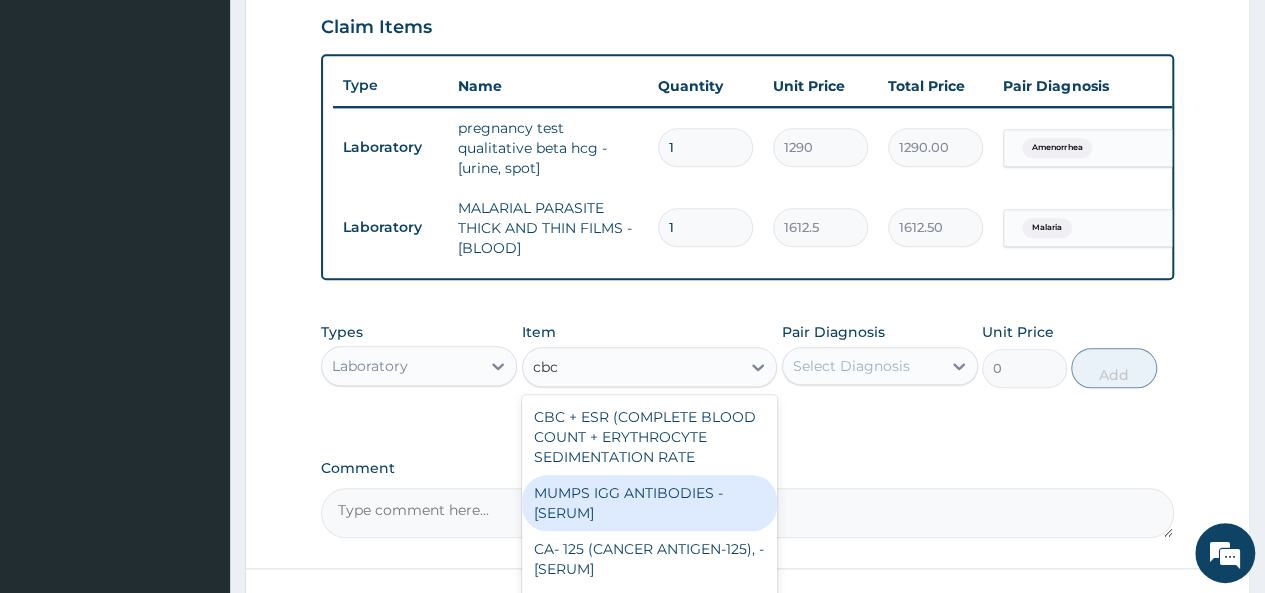 scroll, scrollTop: 856, scrollLeft: 0, axis: vertical 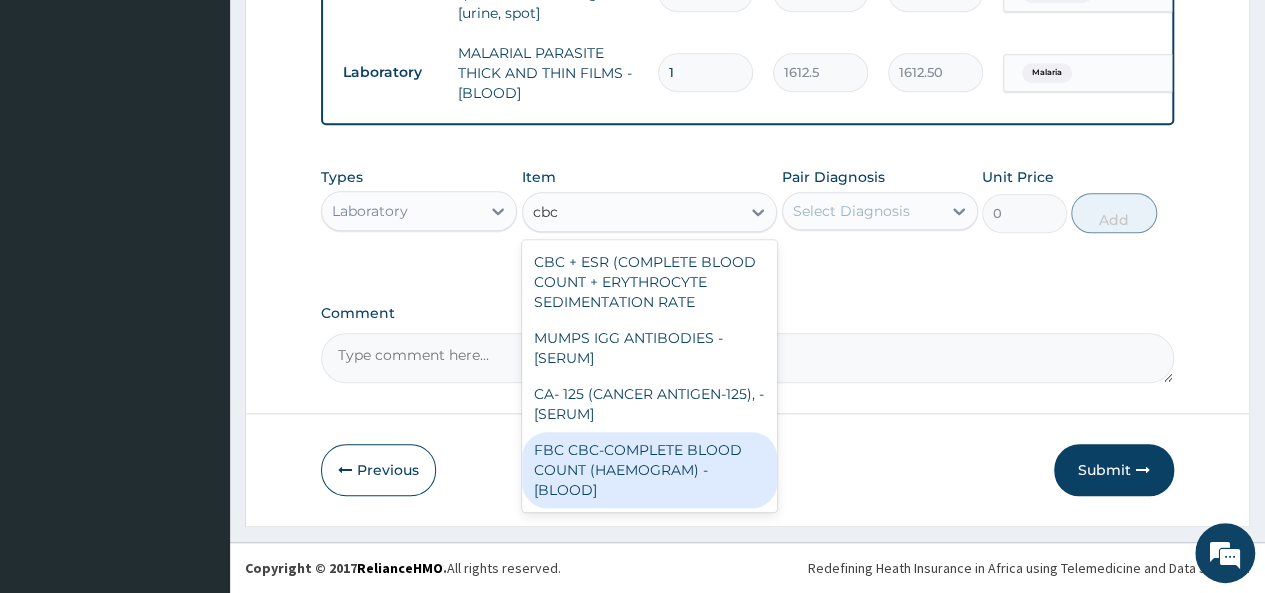click on "FBC CBC-COMPLETE BLOOD COUNT (HAEMOGRAM) - [BLOOD]" at bounding box center [650, 470] 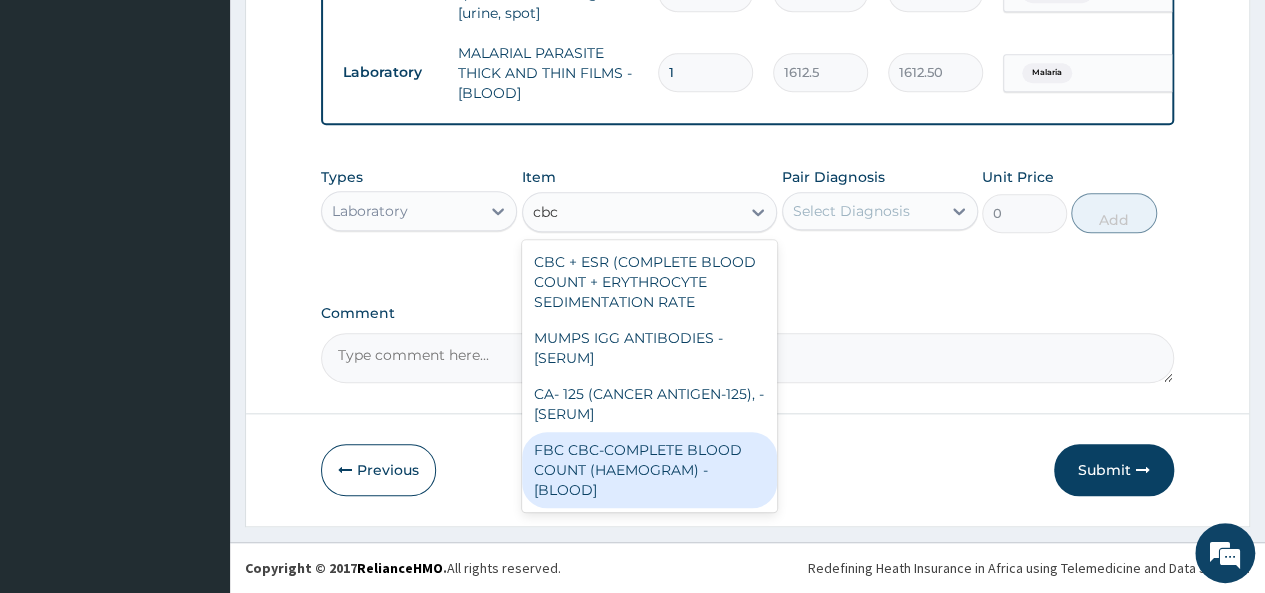 type 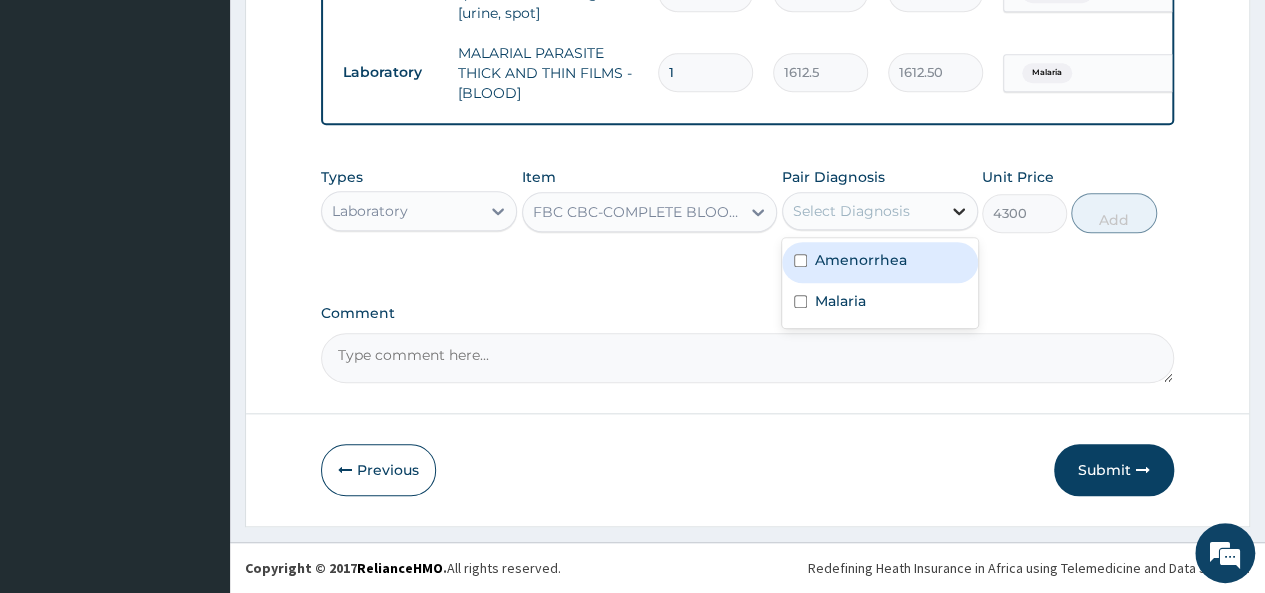 click at bounding box center [959, 211] 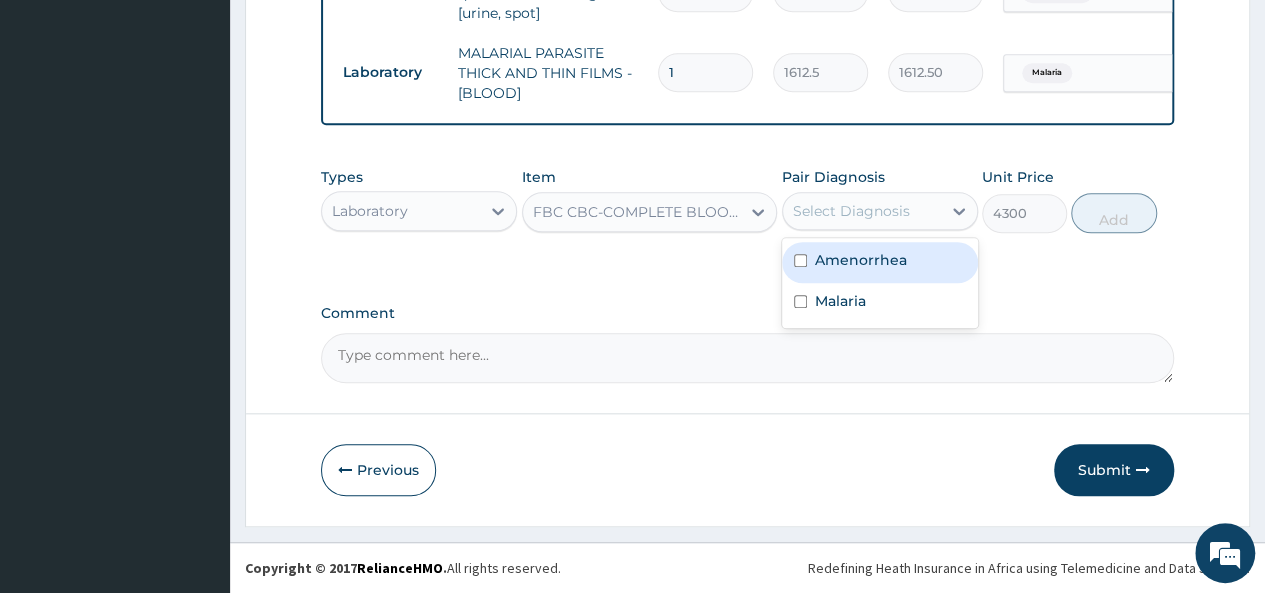 click on "Amenorrhea" at bounding box center [861, 260] 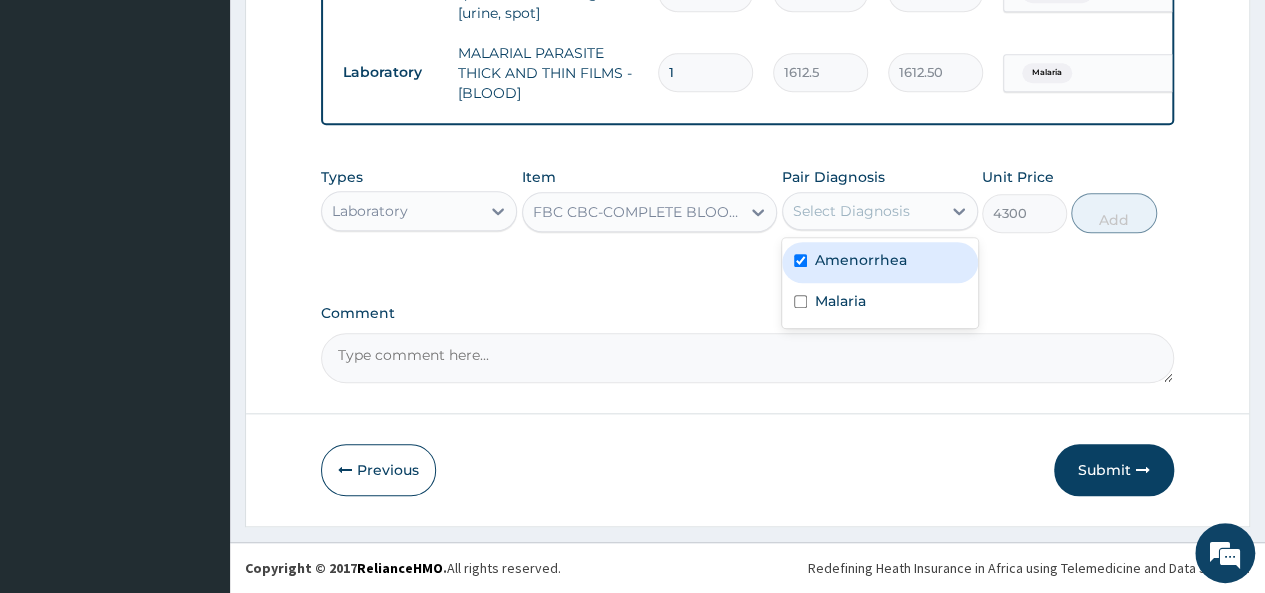 checkbox on "true" 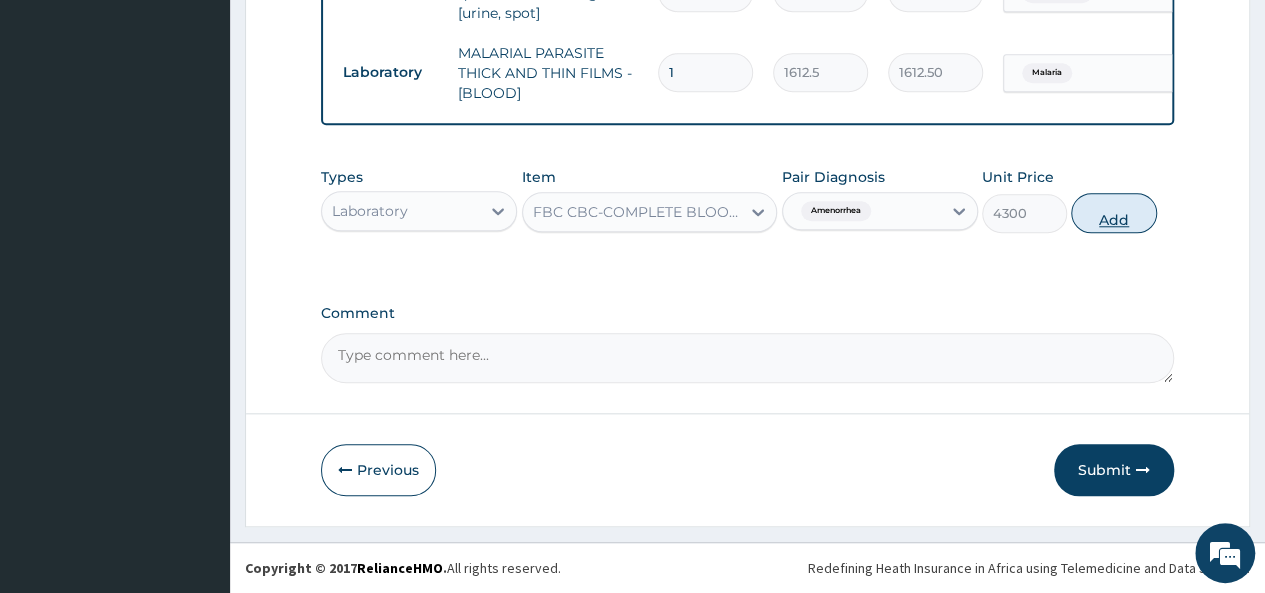 click on "Add" at bounding box center (1113, 213) 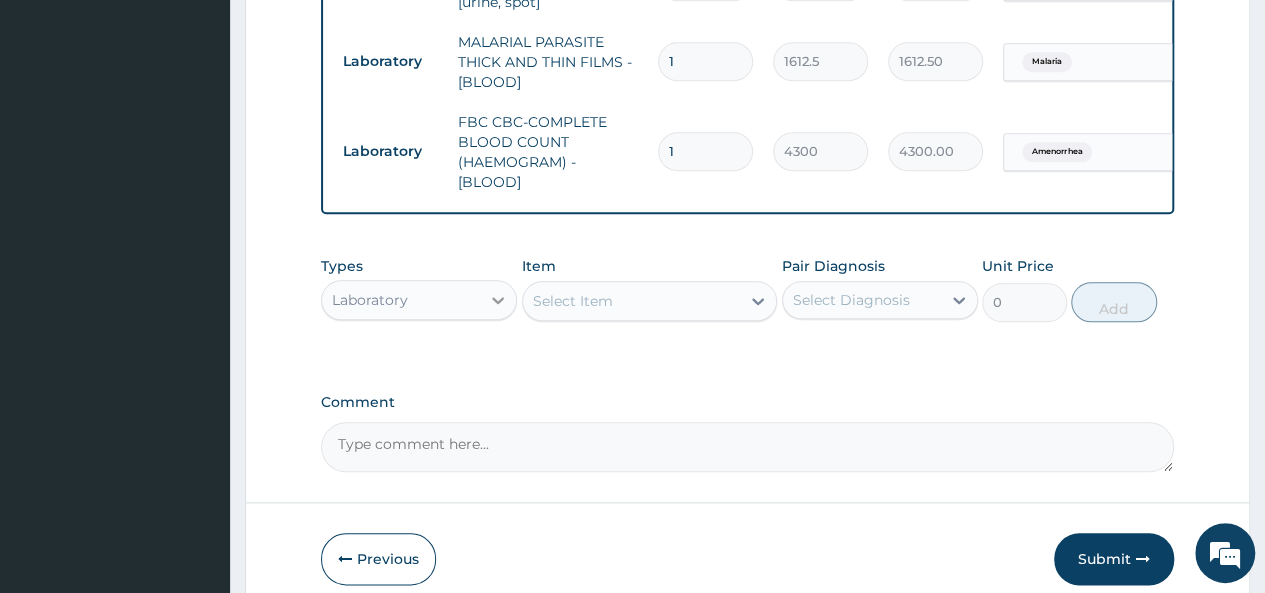 click at bounding box center (498, 300) 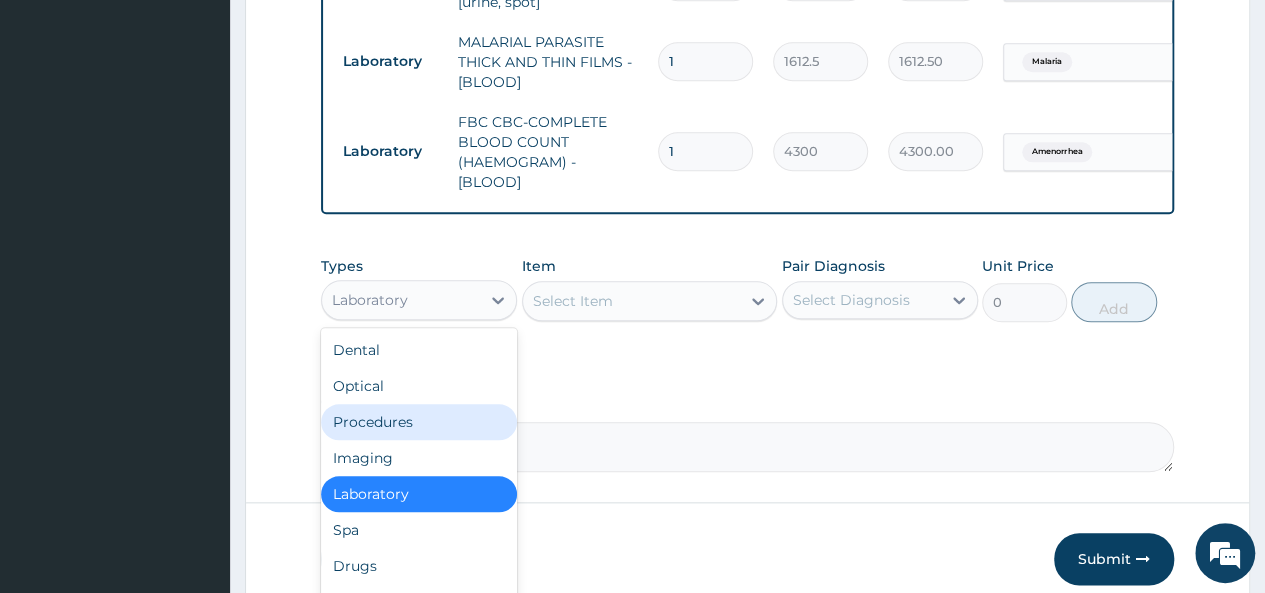click on "Procedures" at bounding box center (419, 422) 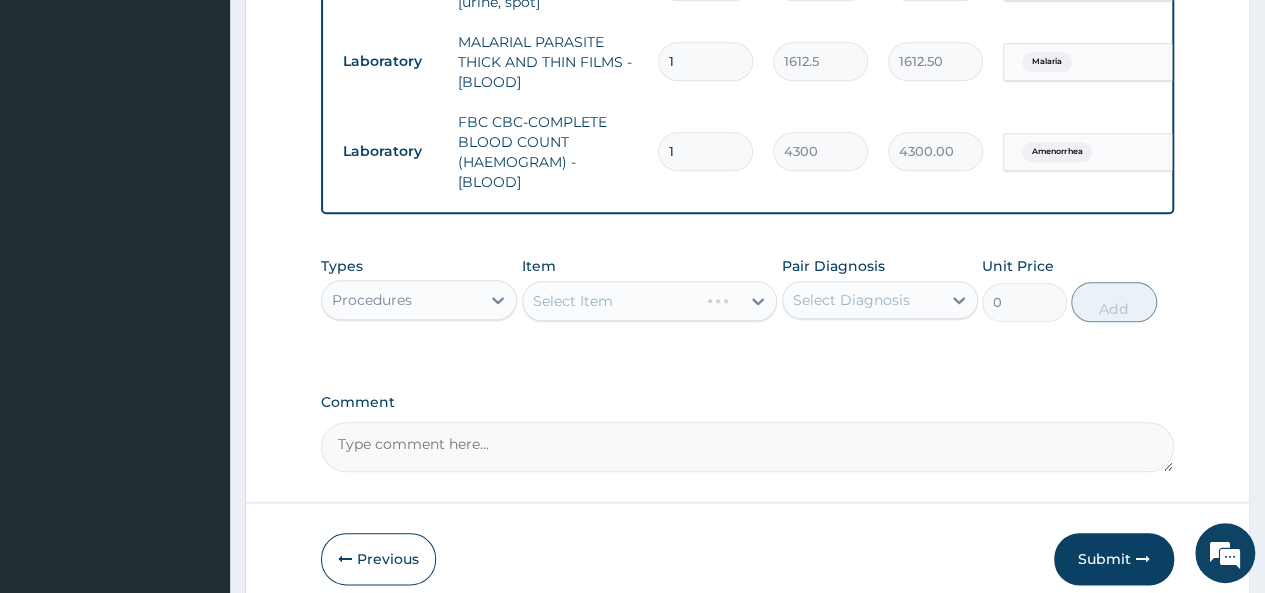click on "Select Item" at bounding box center [650, 301] 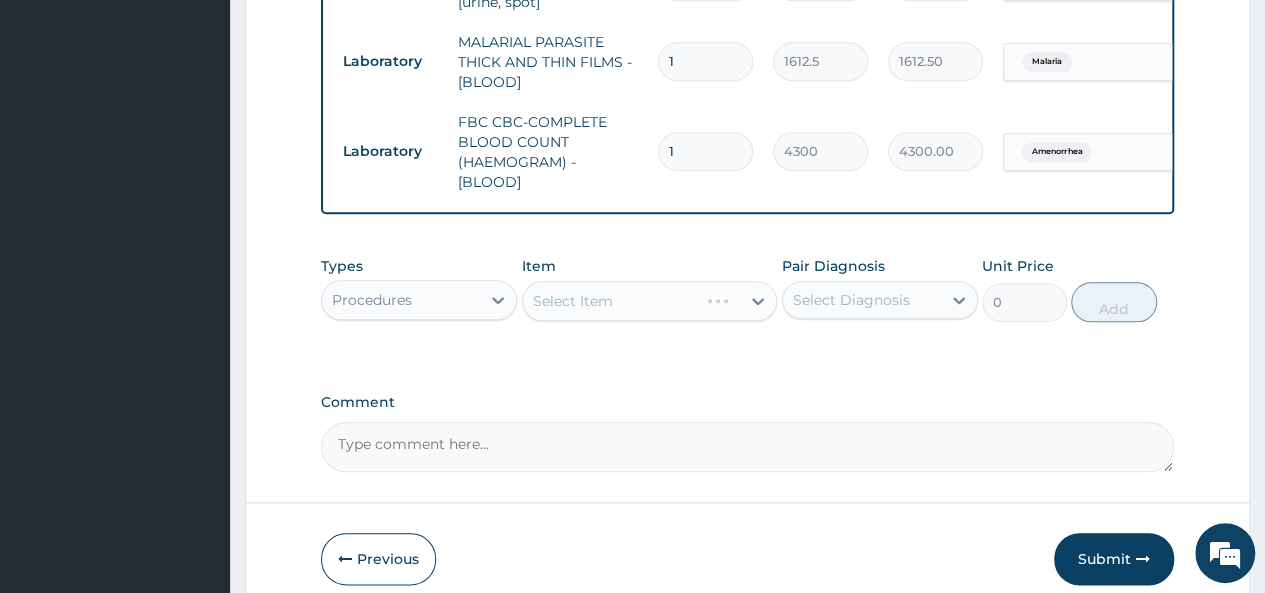 click on "Select Item" at bounding box center [650, 301] 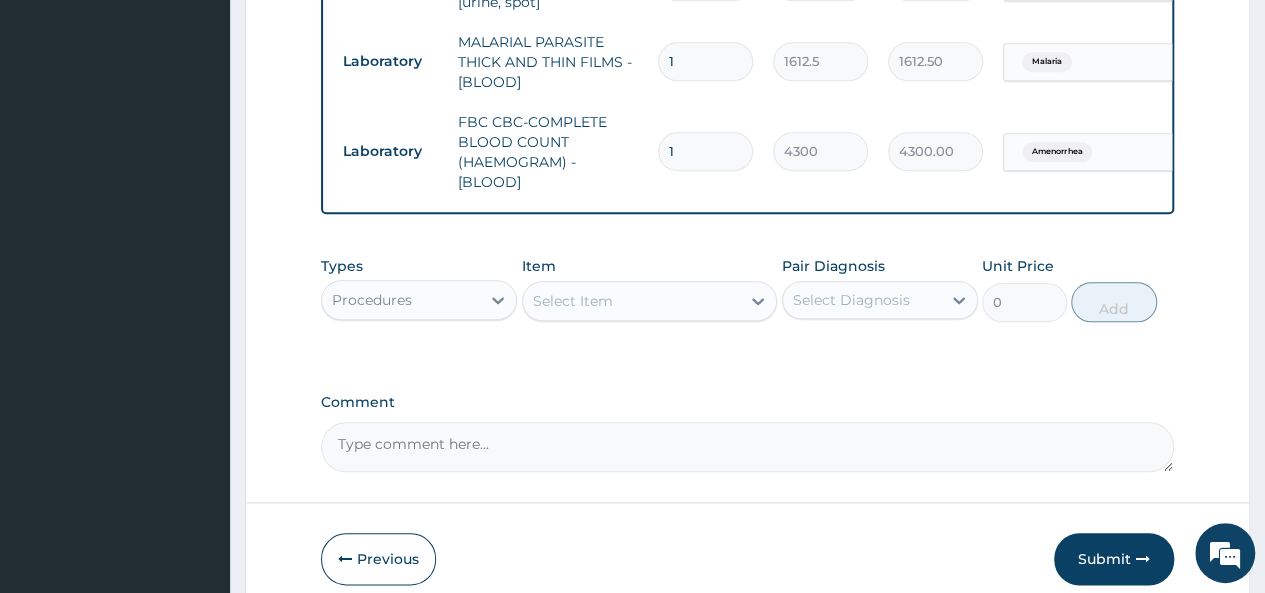 click on "Select Item" at bounding box center [632, 301] 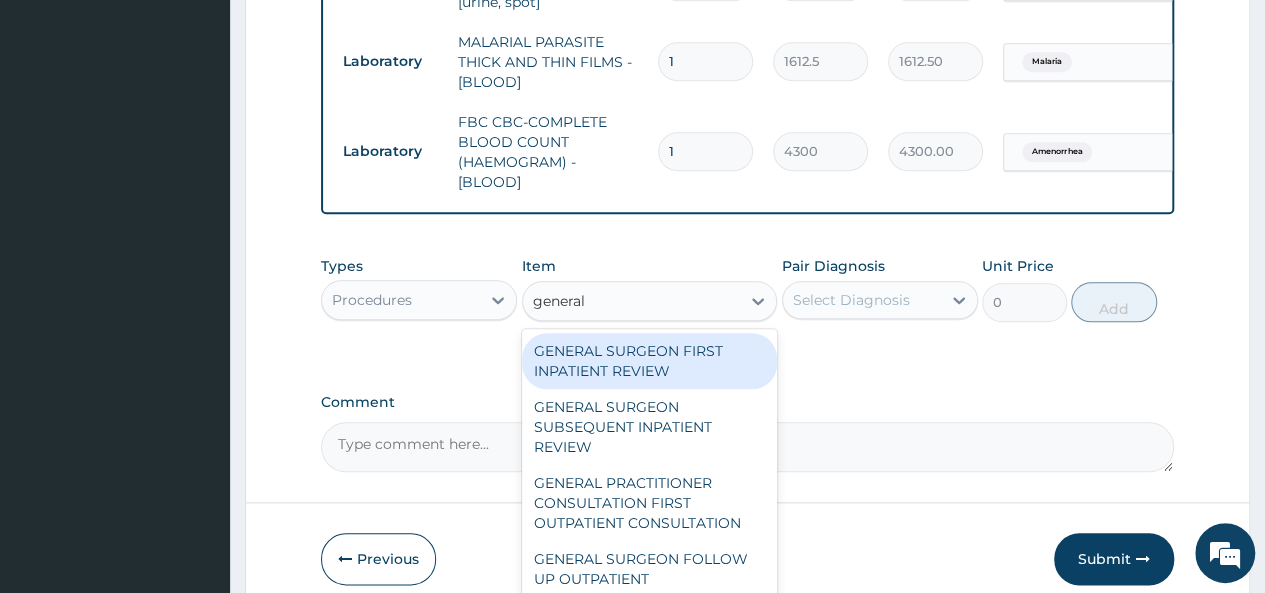 type on "general" 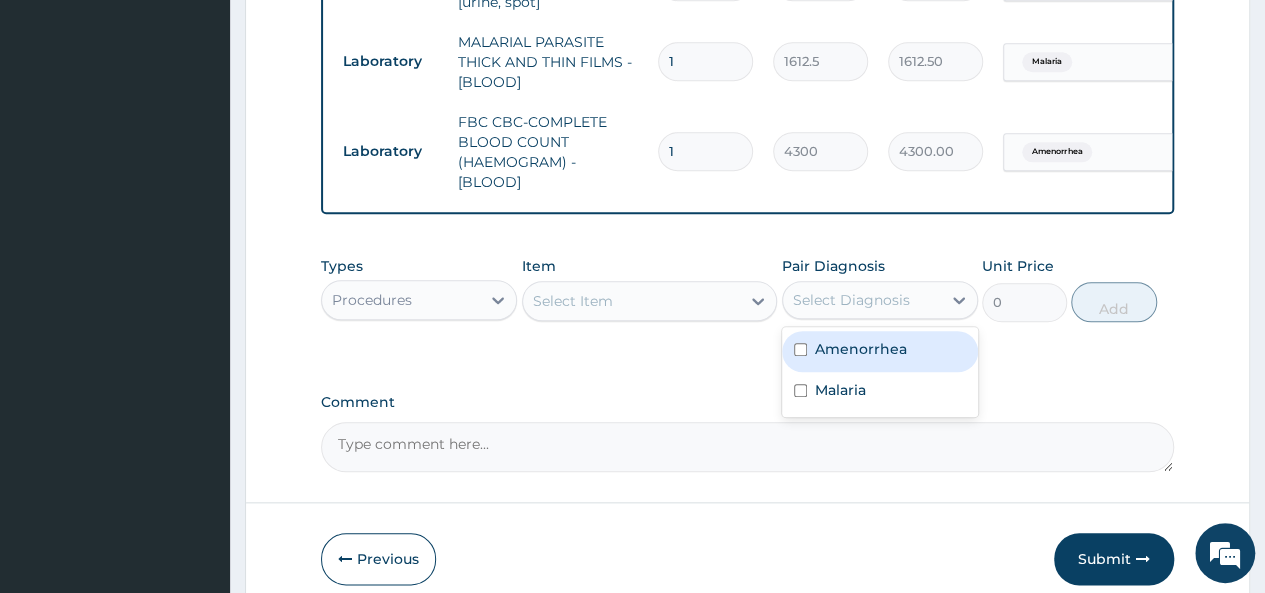 click on "Select Diagnosis" at bounding box center (862, 300) 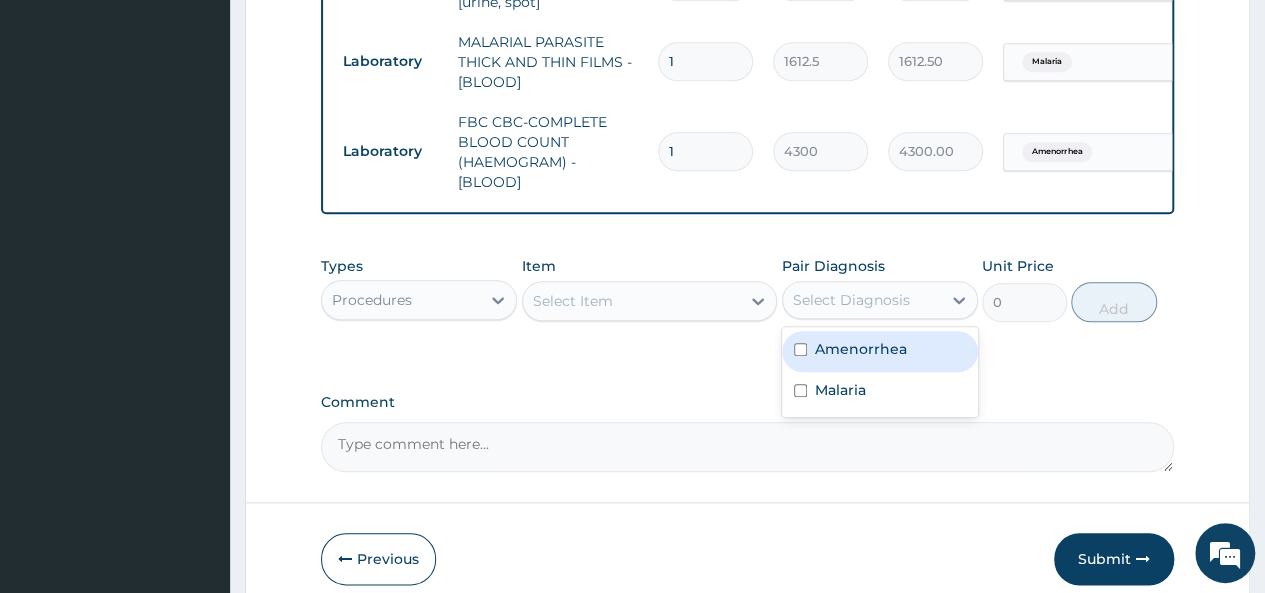click on "Select Item" at bounding box center [632, 301] 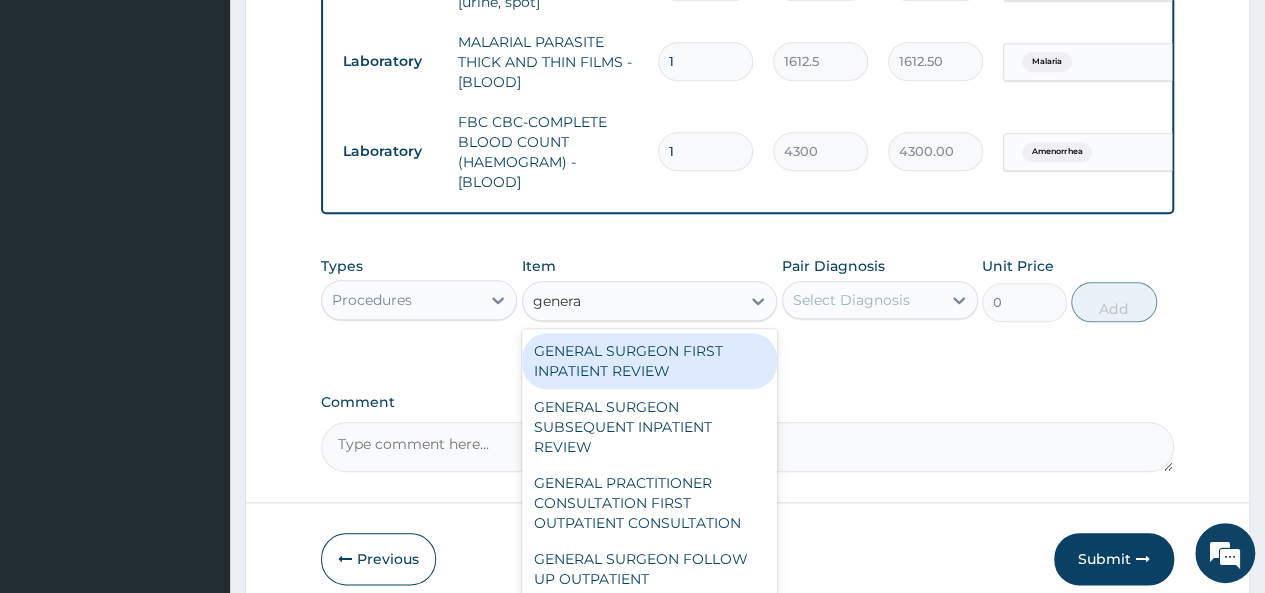 type on "general" 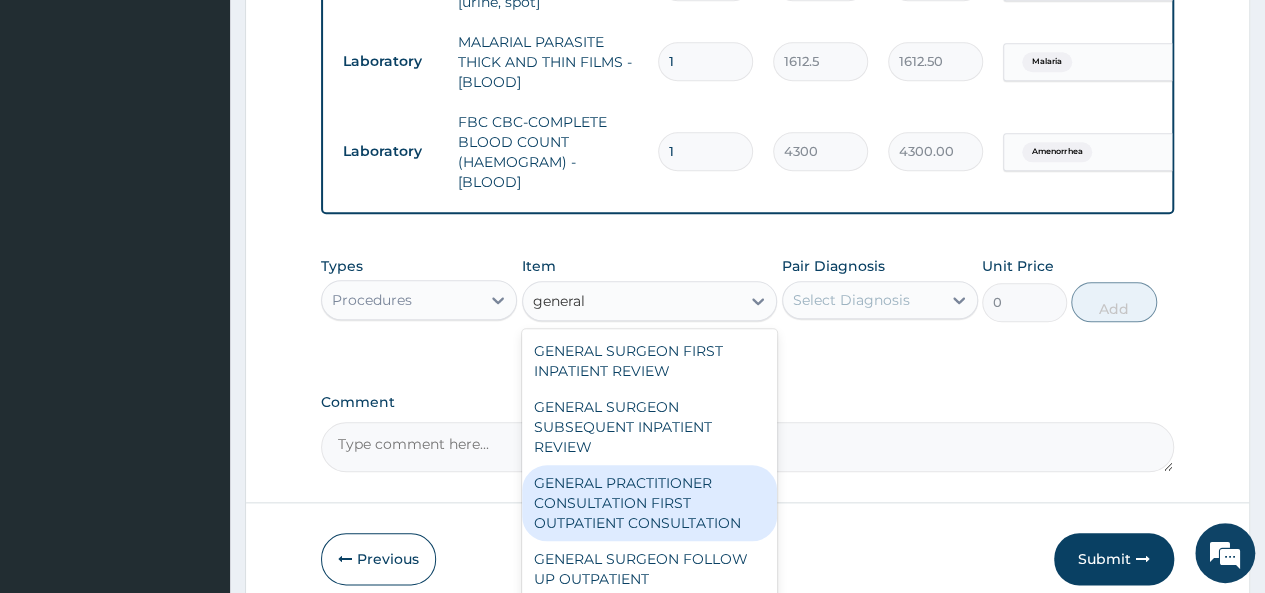 click on "GENERAL PRACTITIONER CONSULTATION FIRST OUTPATIENT CONSULTATION" at bounding box center (650, 503) 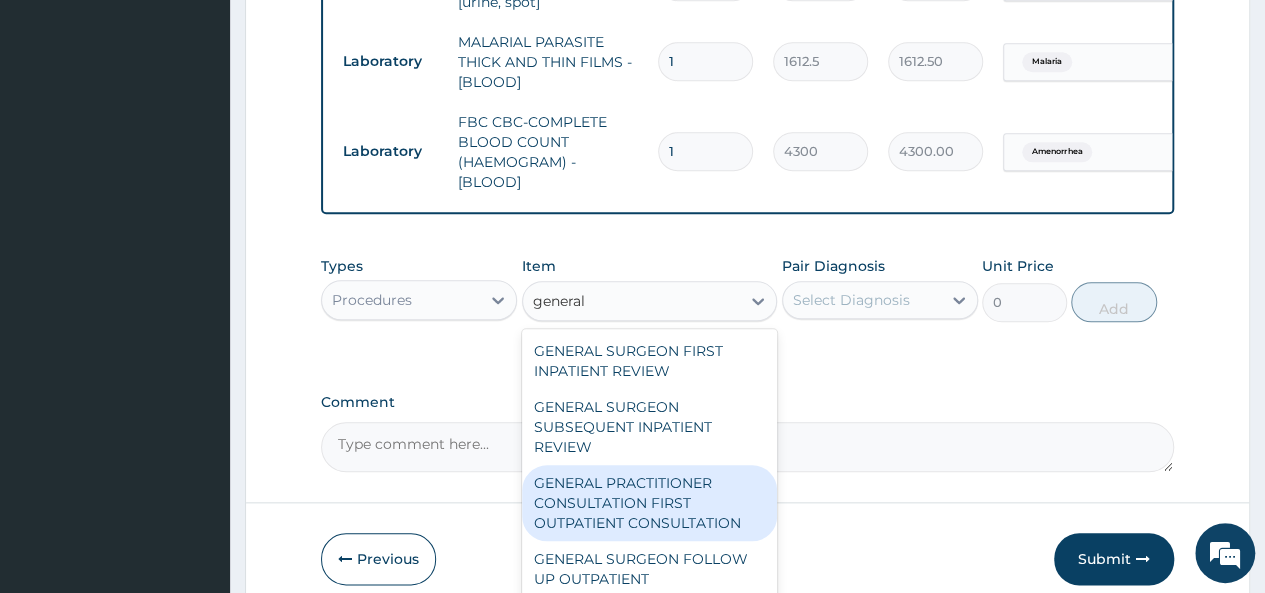 type 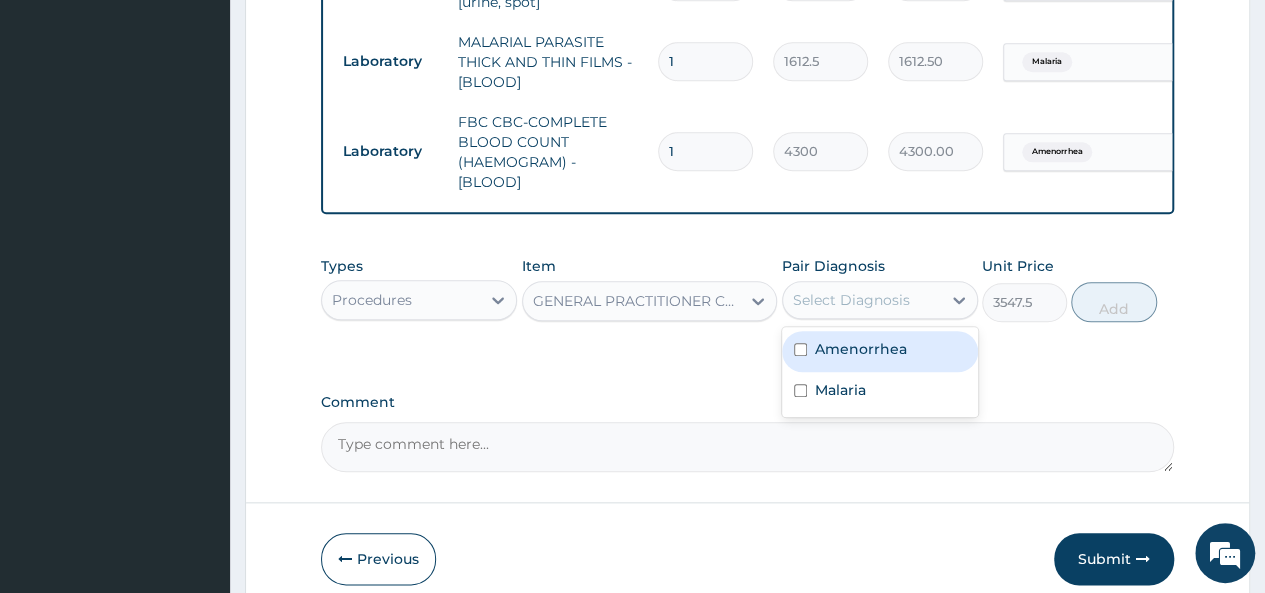 click on "Select Diagnosis" at bounding box center (880, 300) 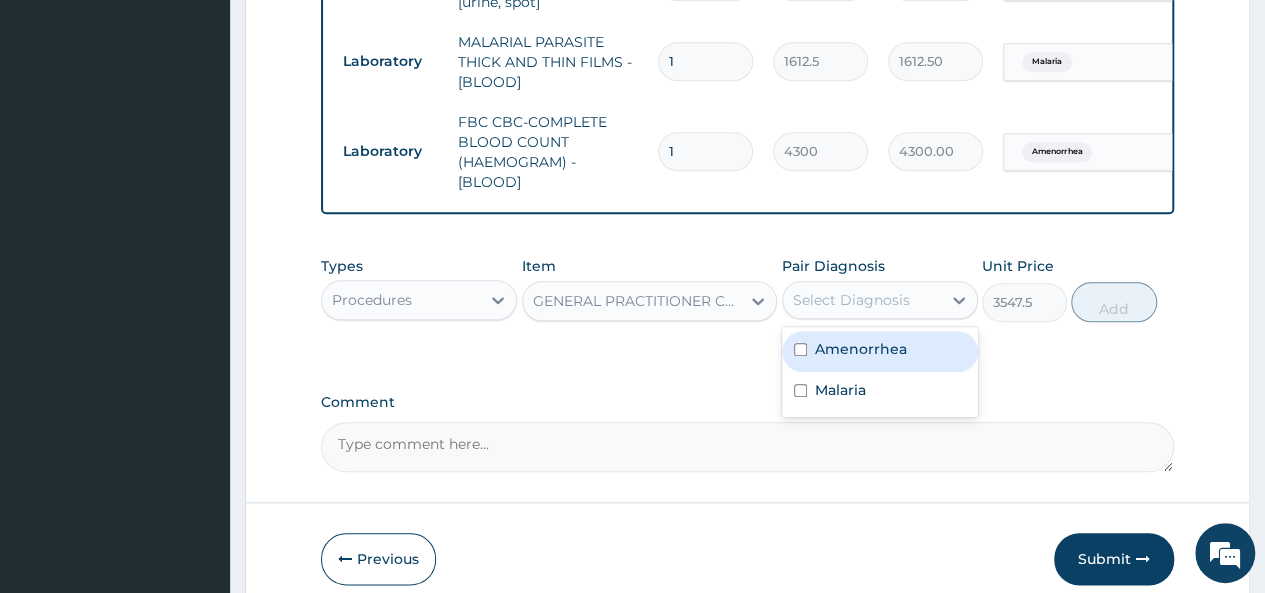click at bounding box center (800, 349) 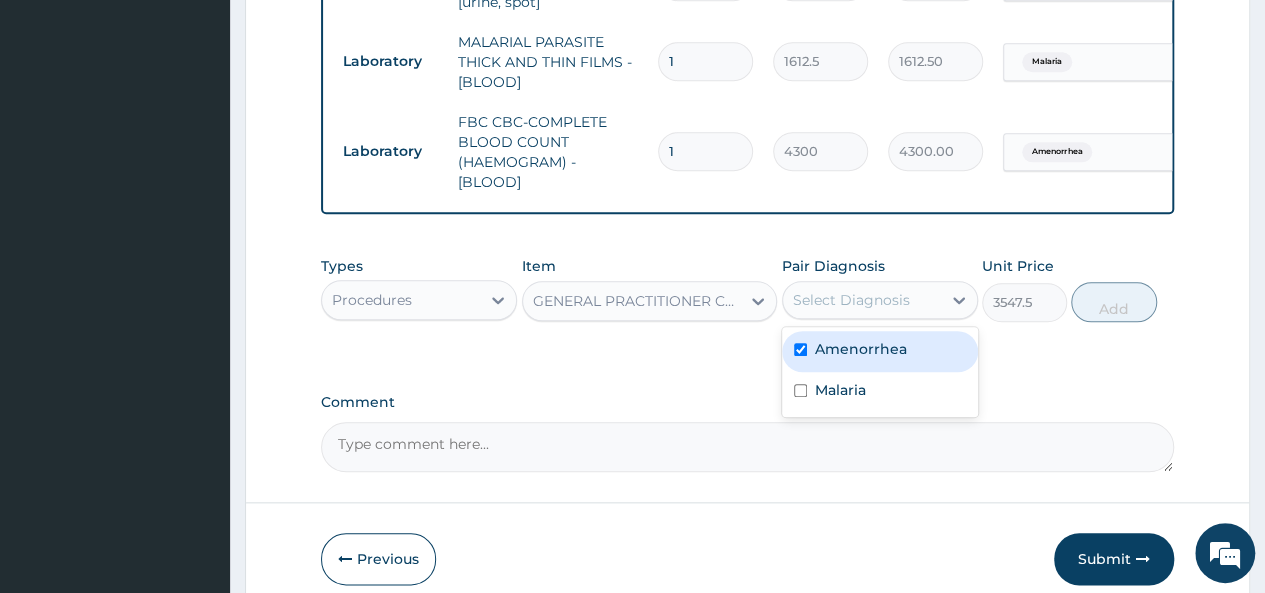 checkbox on "true" 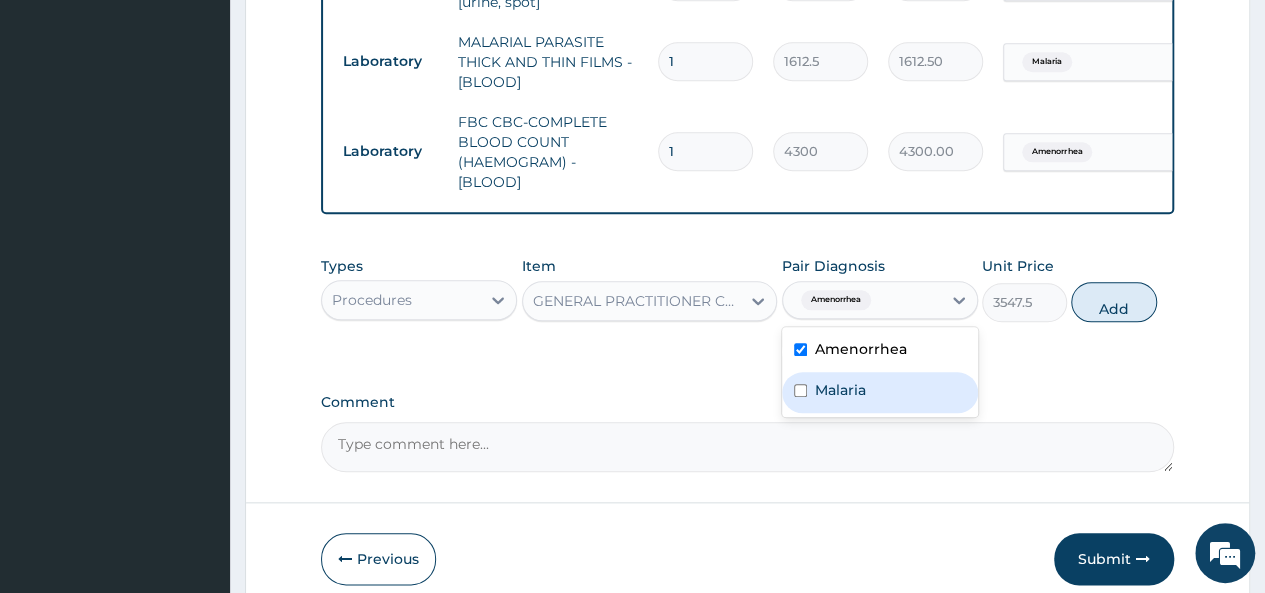 click at bounding box center (800, 390) 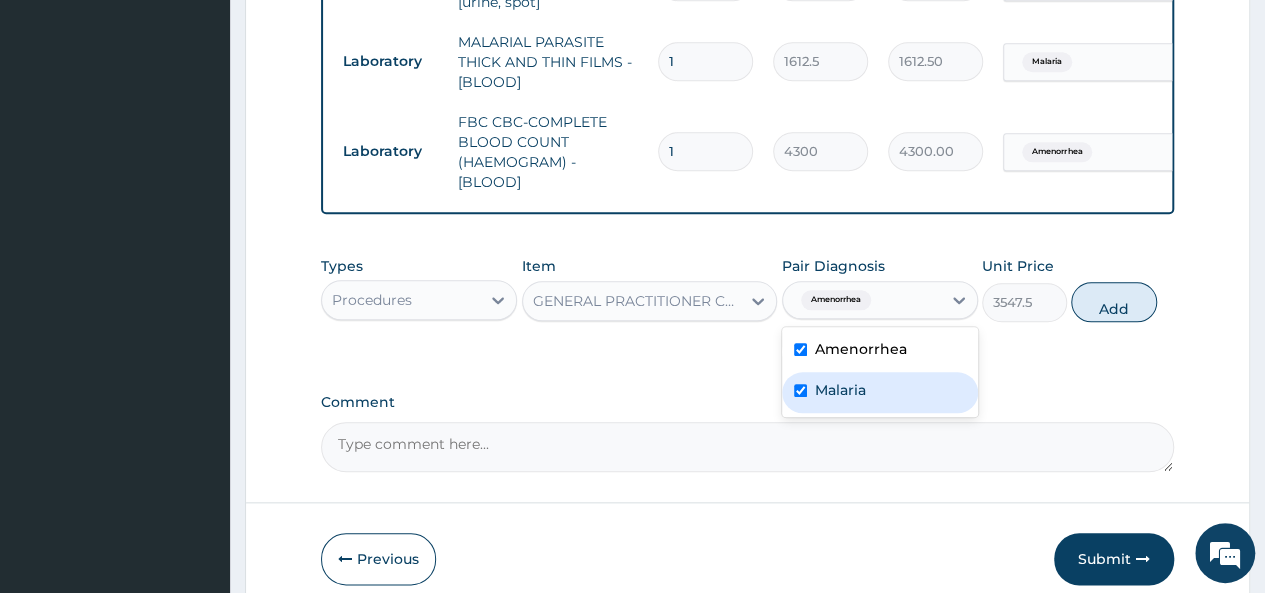 checkbox on "true" 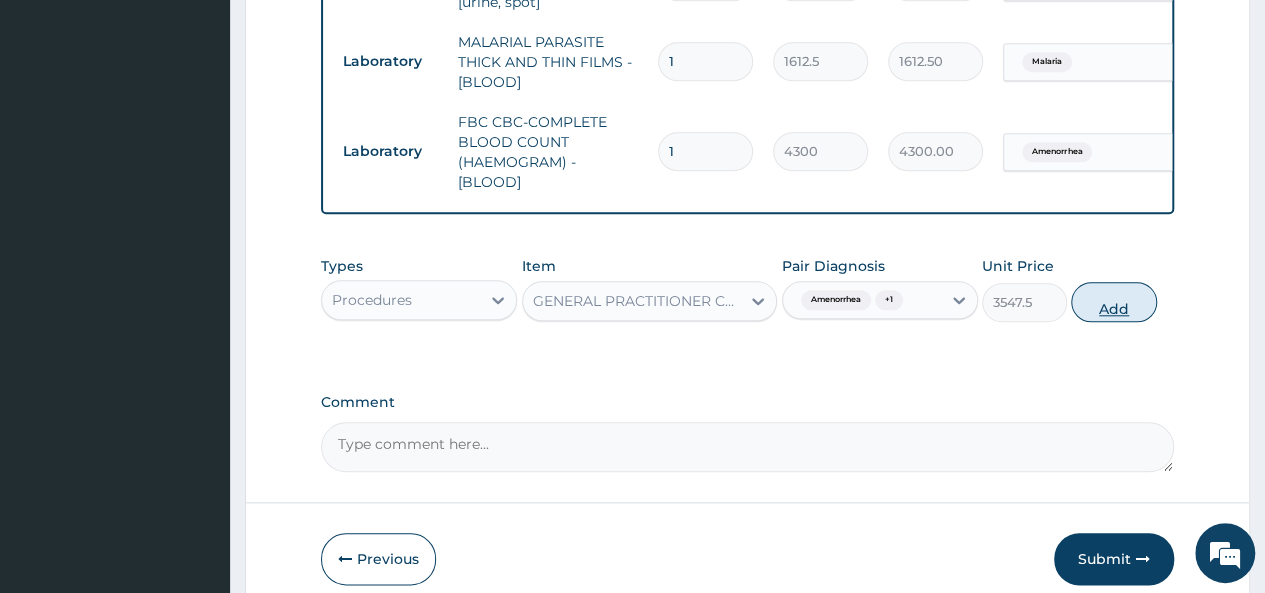 click on "Add" at bounding box center [1113, 302] 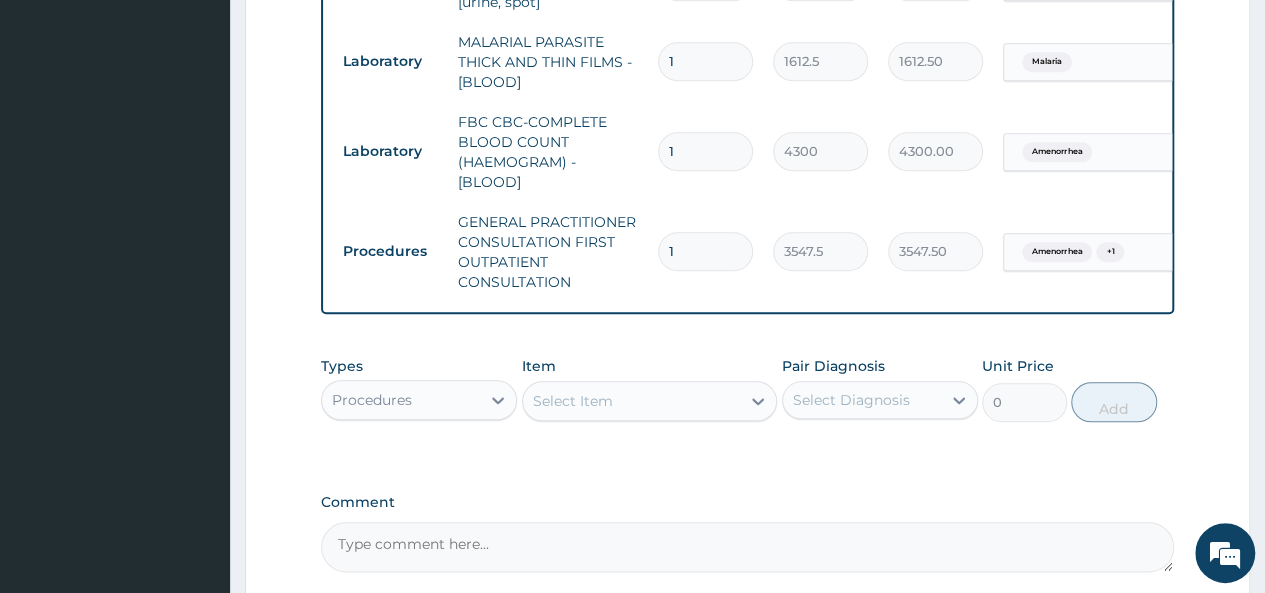 scroll, scrollTop: 1056, scrollLeft: 0, axis: vertical 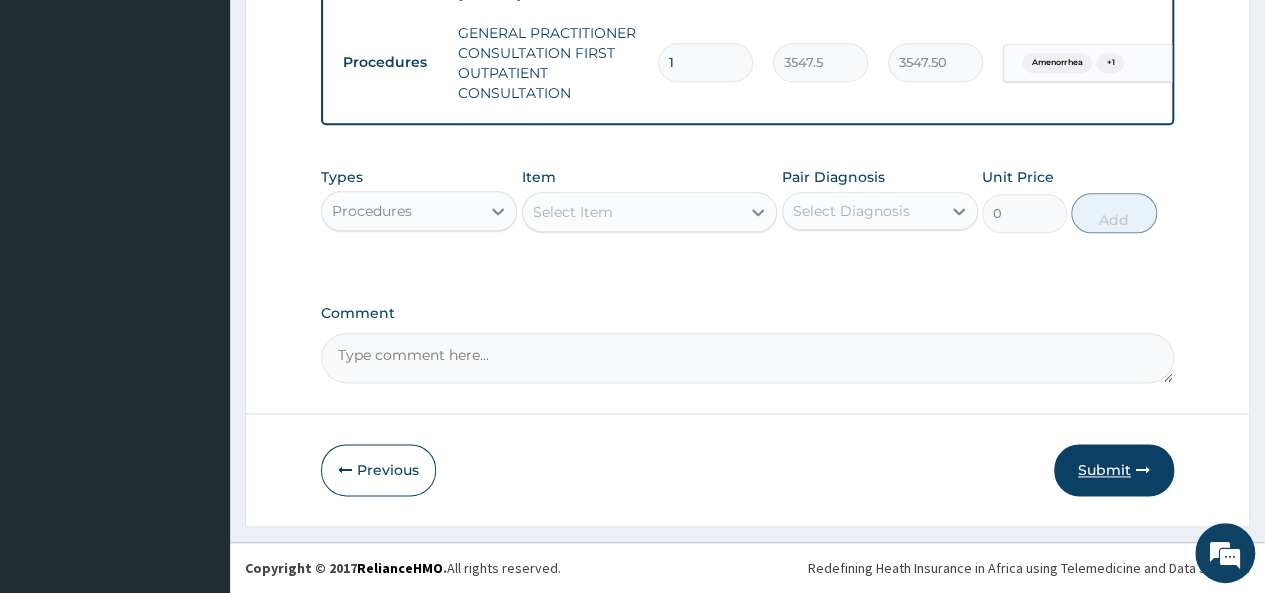 click on "Submit" at bounding box center [1114, 470] 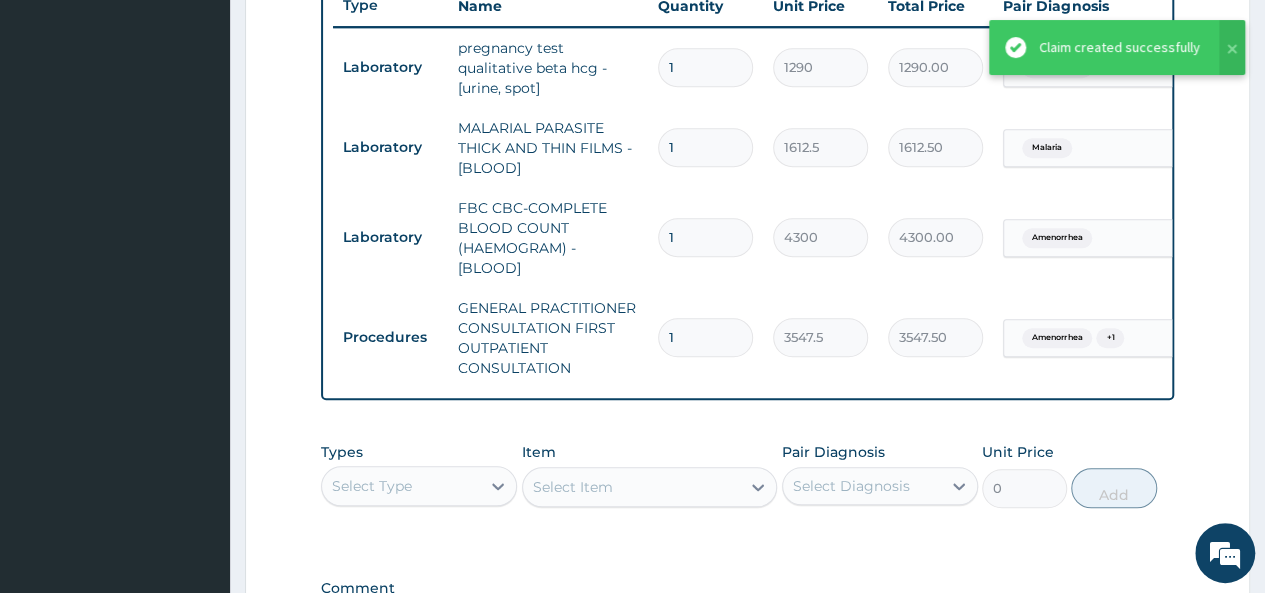 scroll, scrollTop: 750, scrollLeft: 0, axis: vertical 